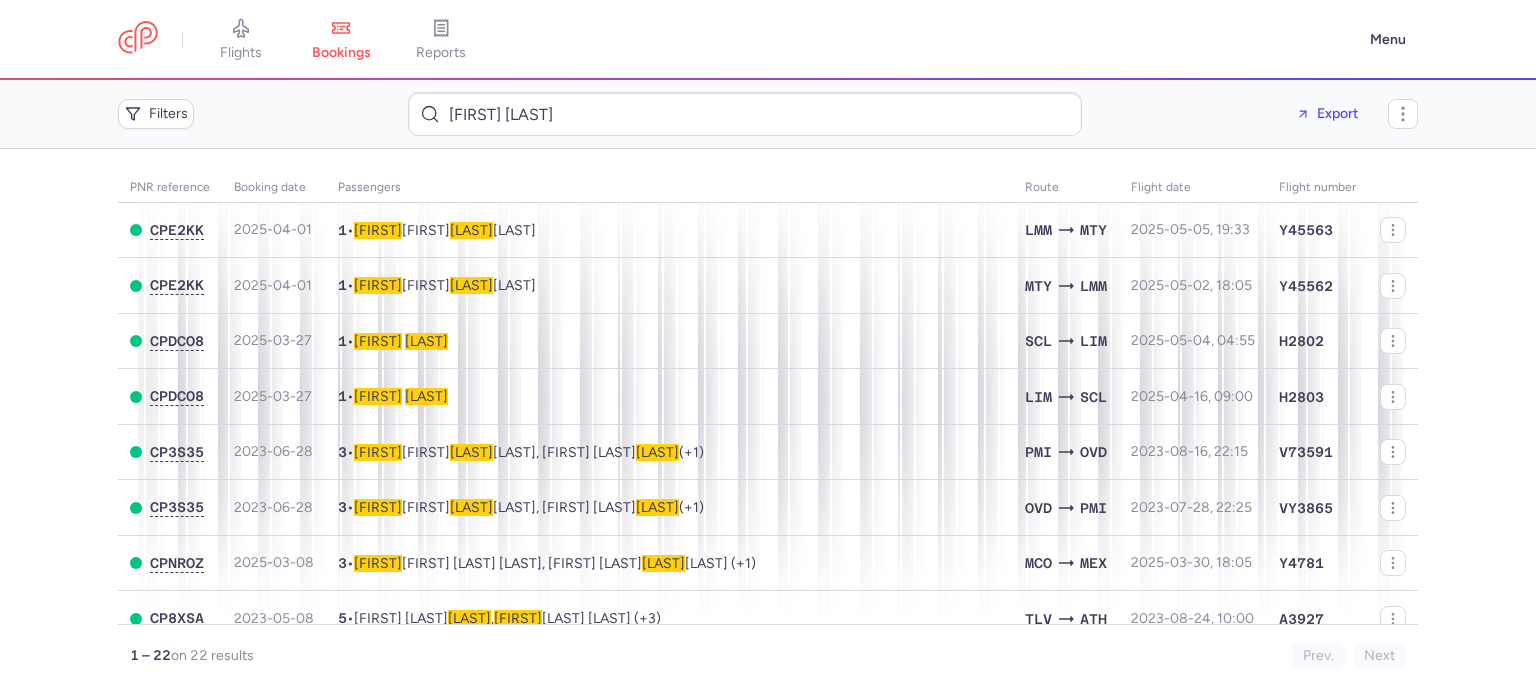 scroll, scrollTop: 0, scrollLeft: 0, axis: both 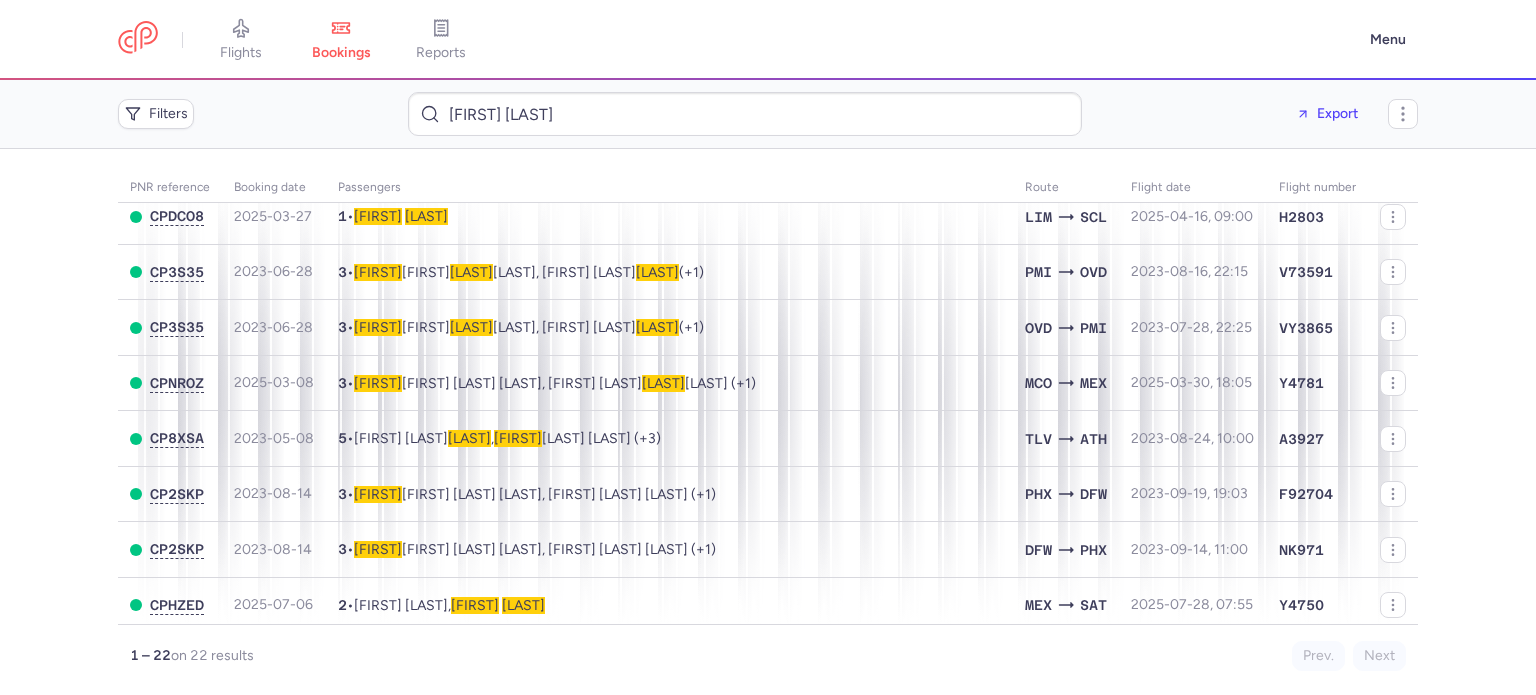 click on "[FIRST] [LAST]" at bounding box center [745, 114] 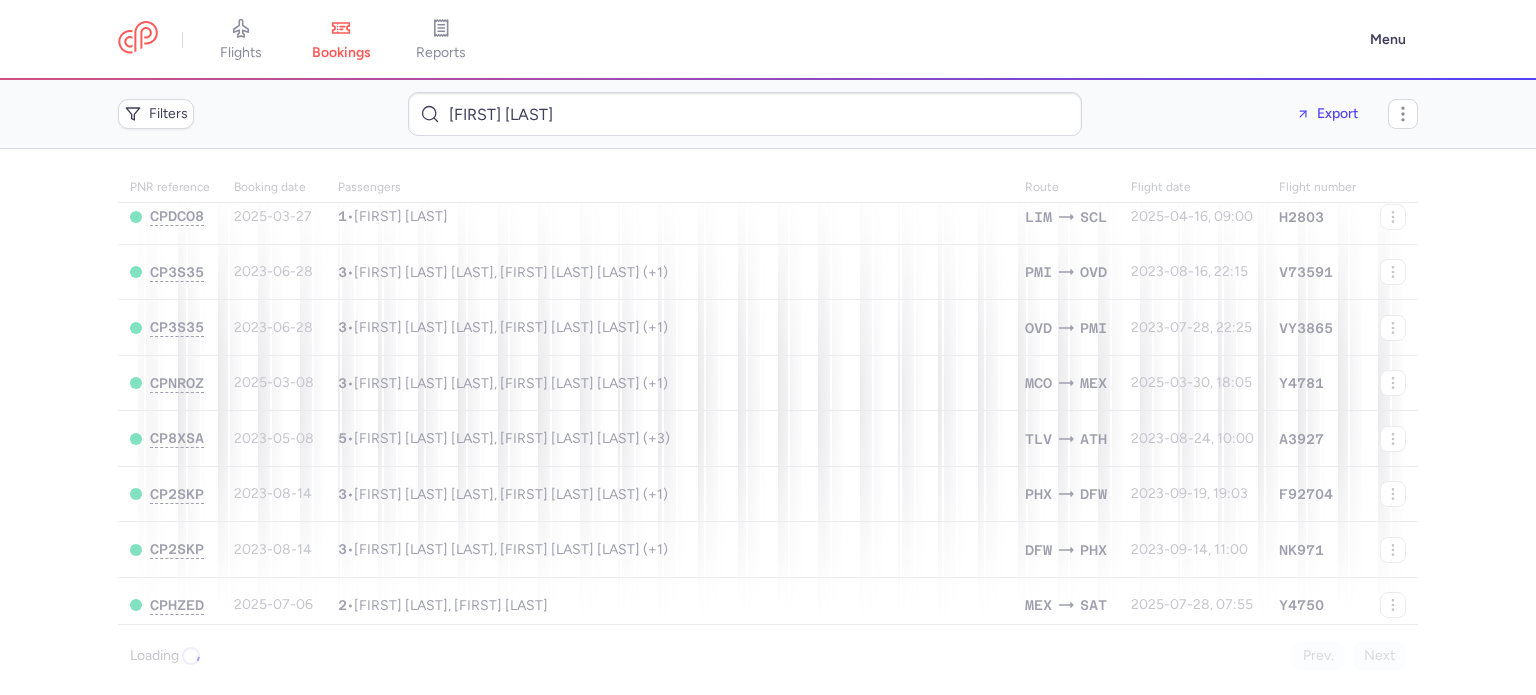 scroll, scrollTop: 0, scrollLeft: 0, axis: both 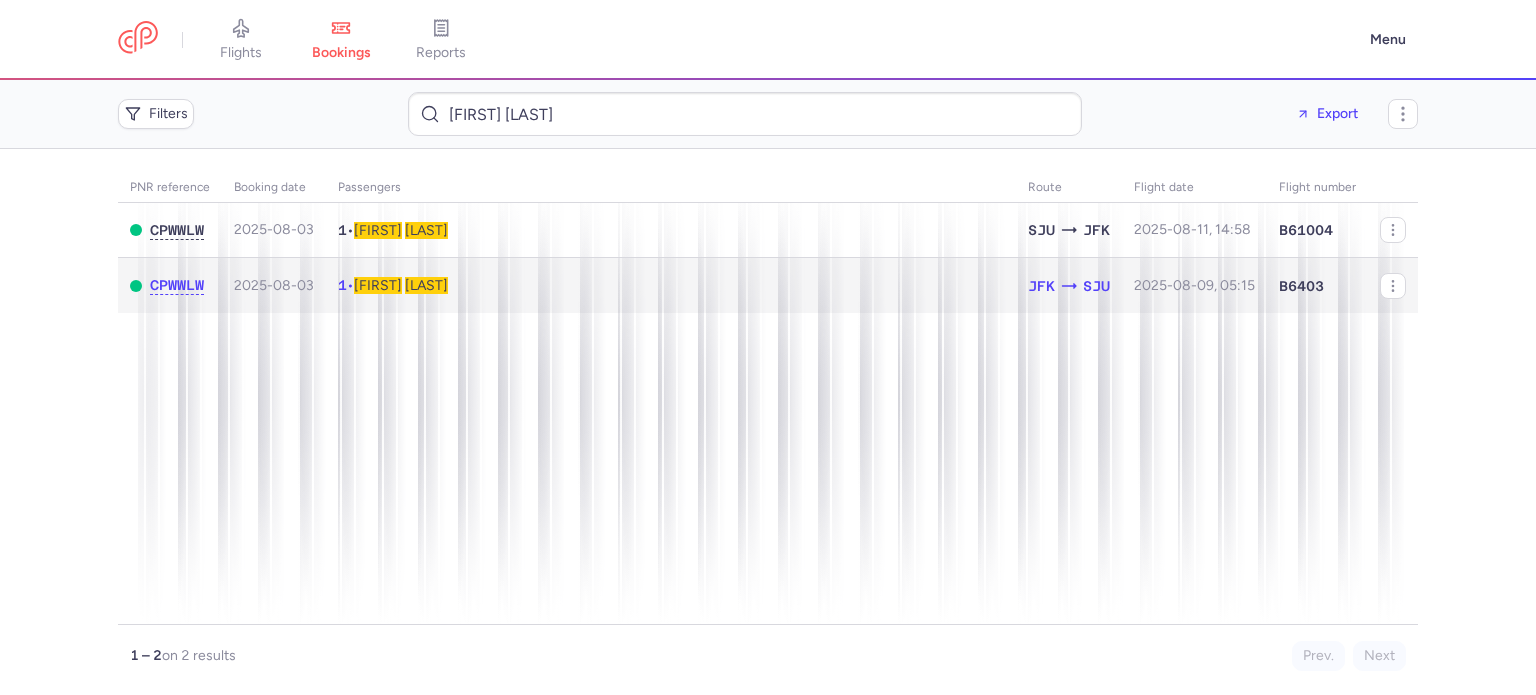 click on "1  •  Angeliz   TOLLENS" 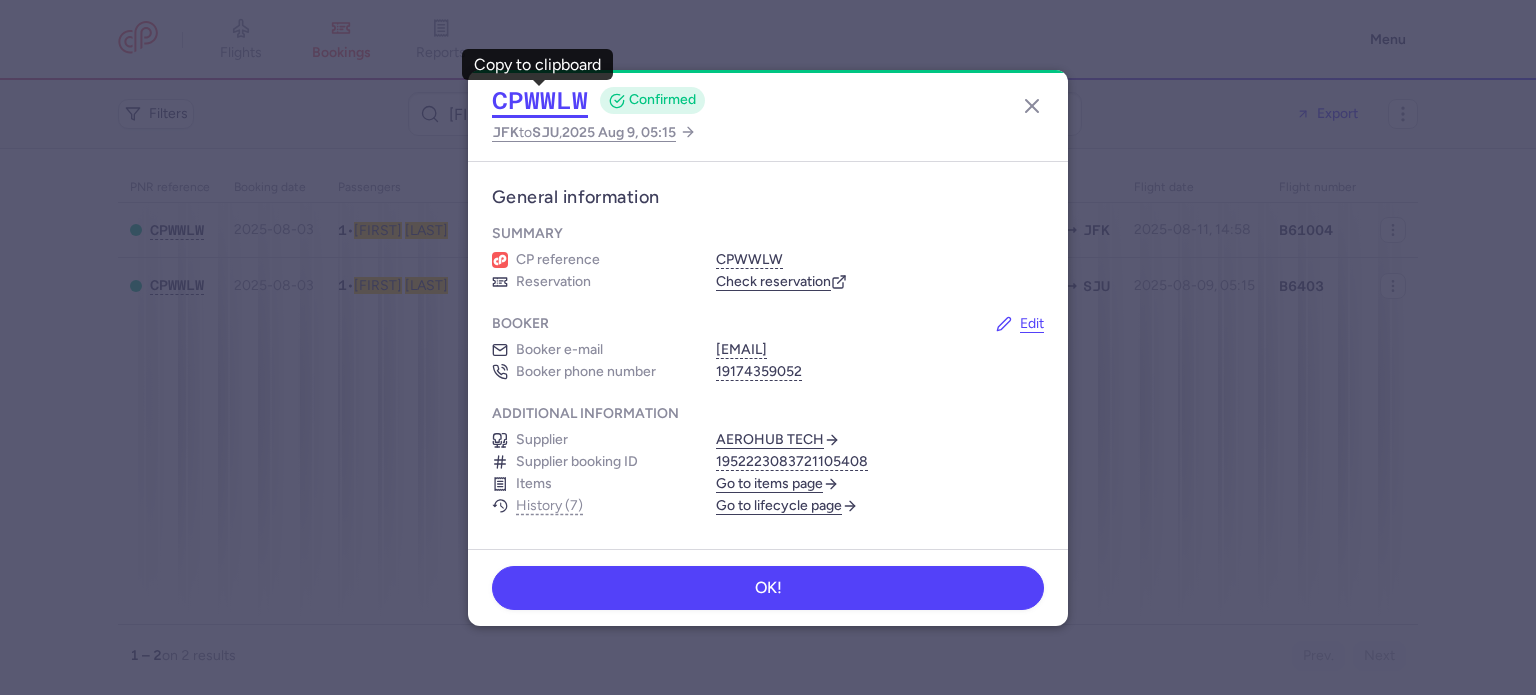 click on "CPWWLW" 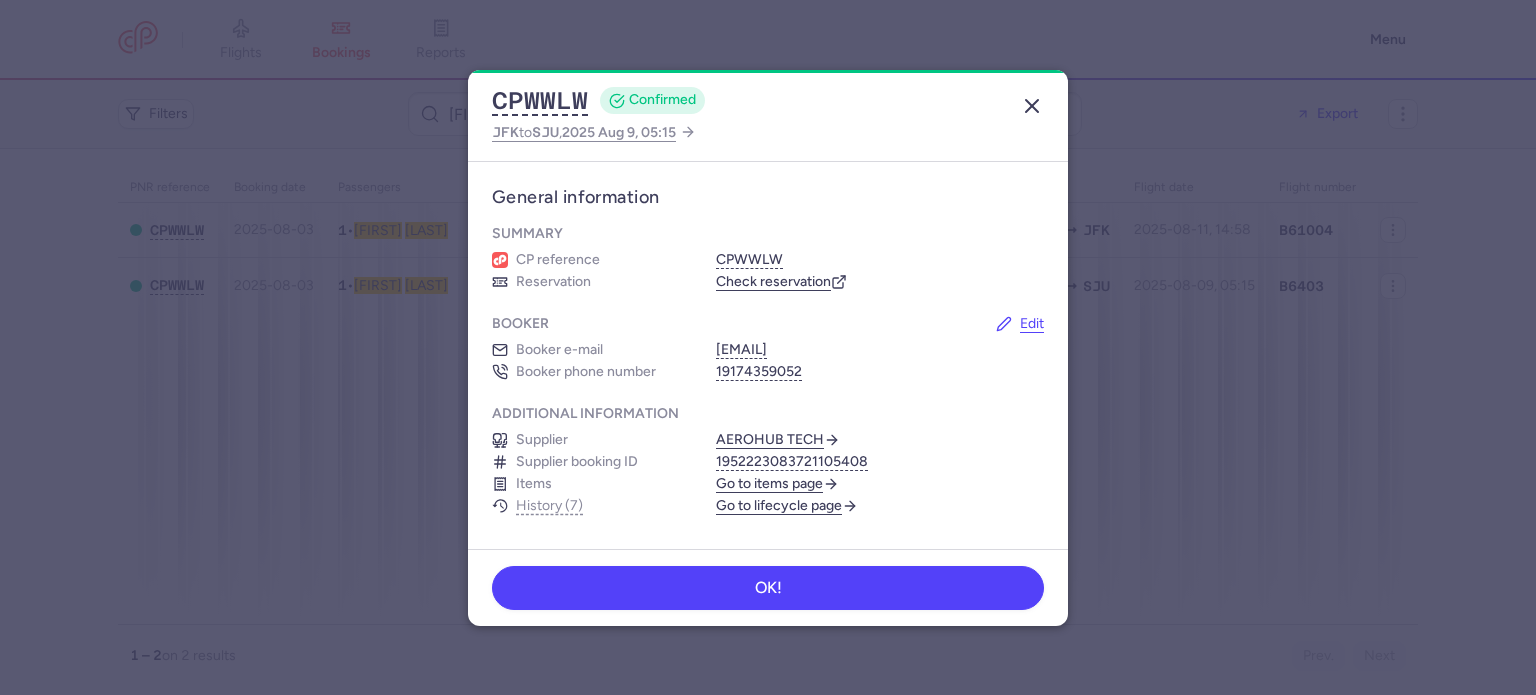 click 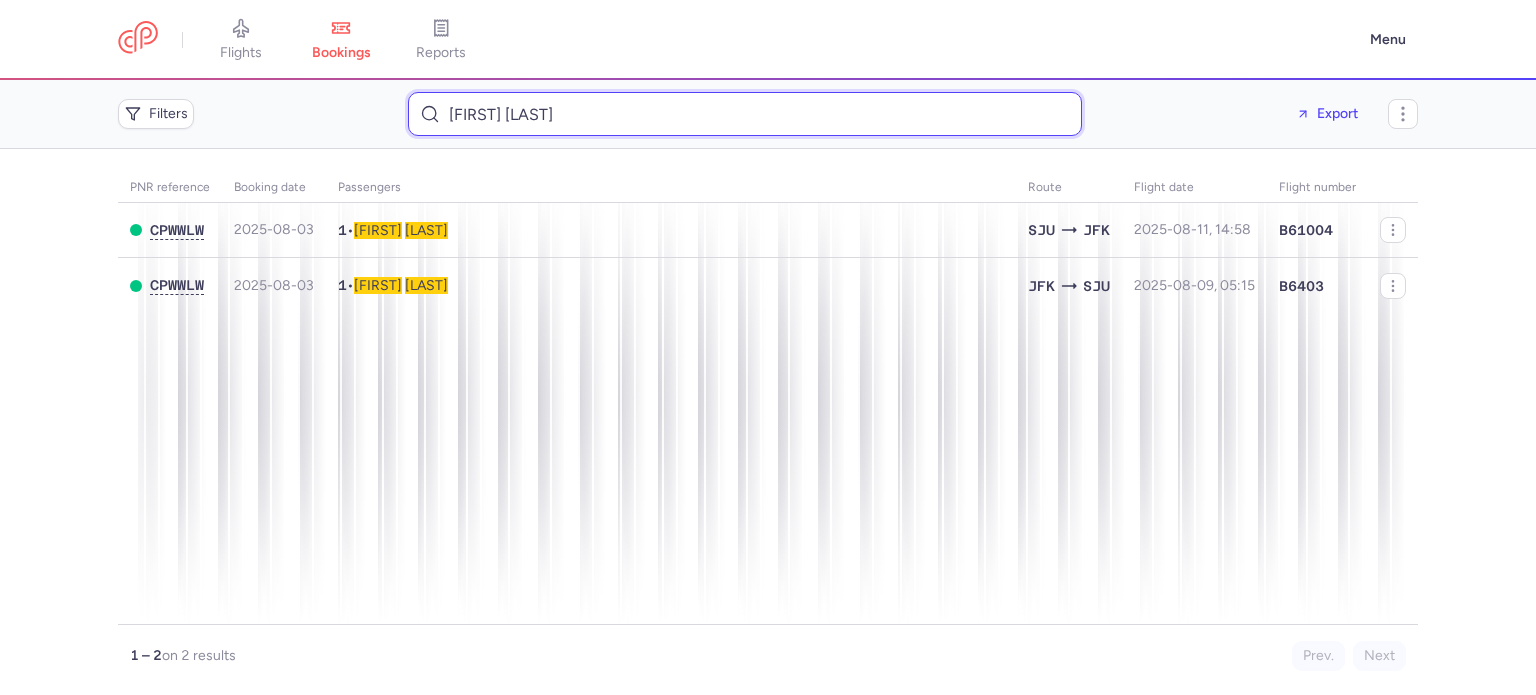 click on "Angeliz Tollens" at bounding box center [745, 114] 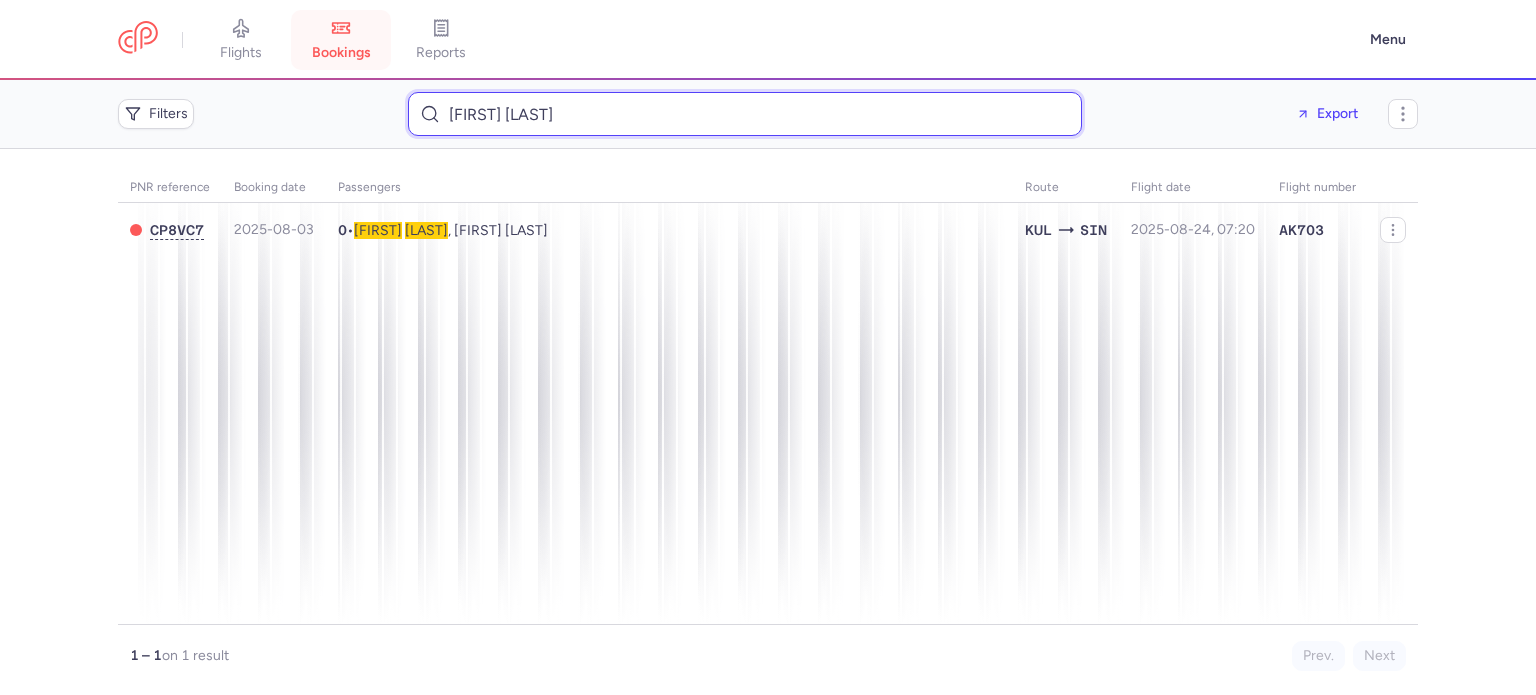 type on "Frederique Thevenon" 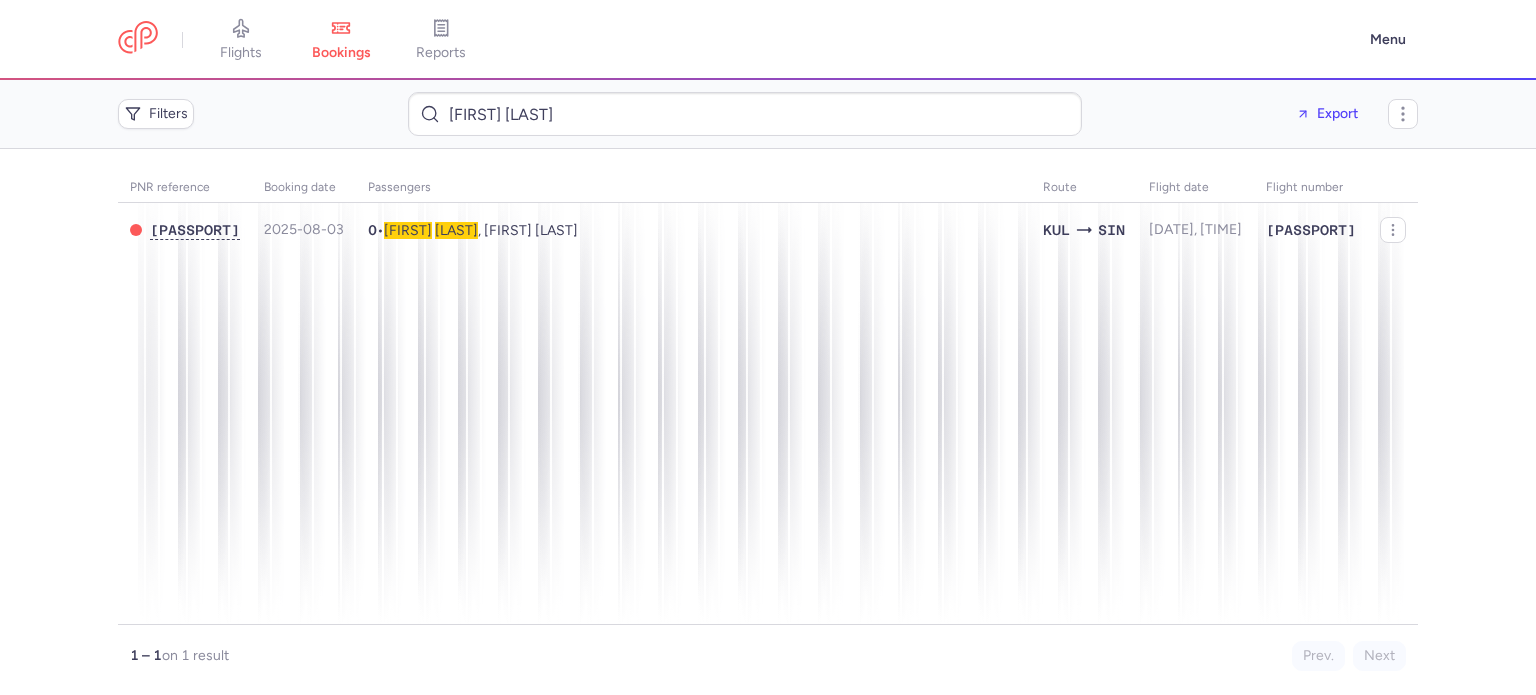 scroll, scrollTop: 0, scrollLeft: 0, axis: both 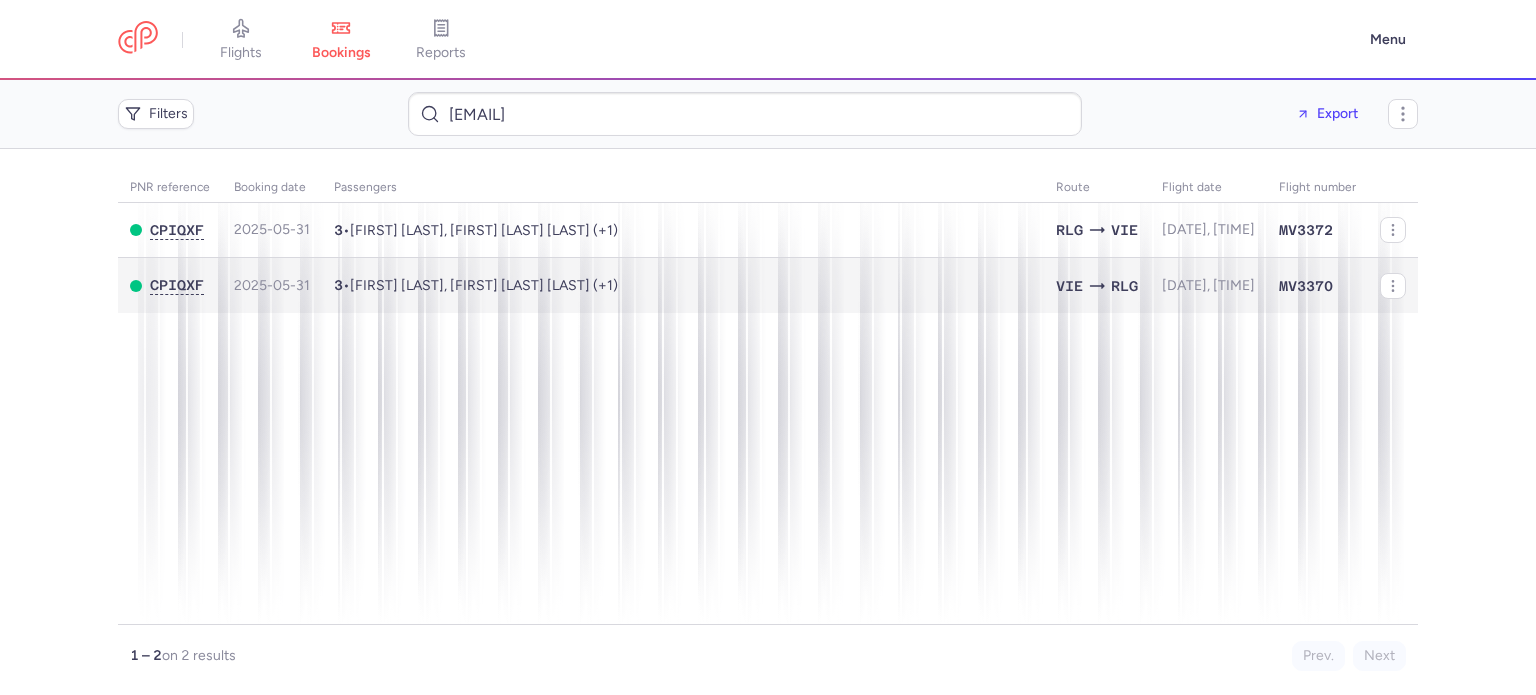 type on "boff@gmx.net" 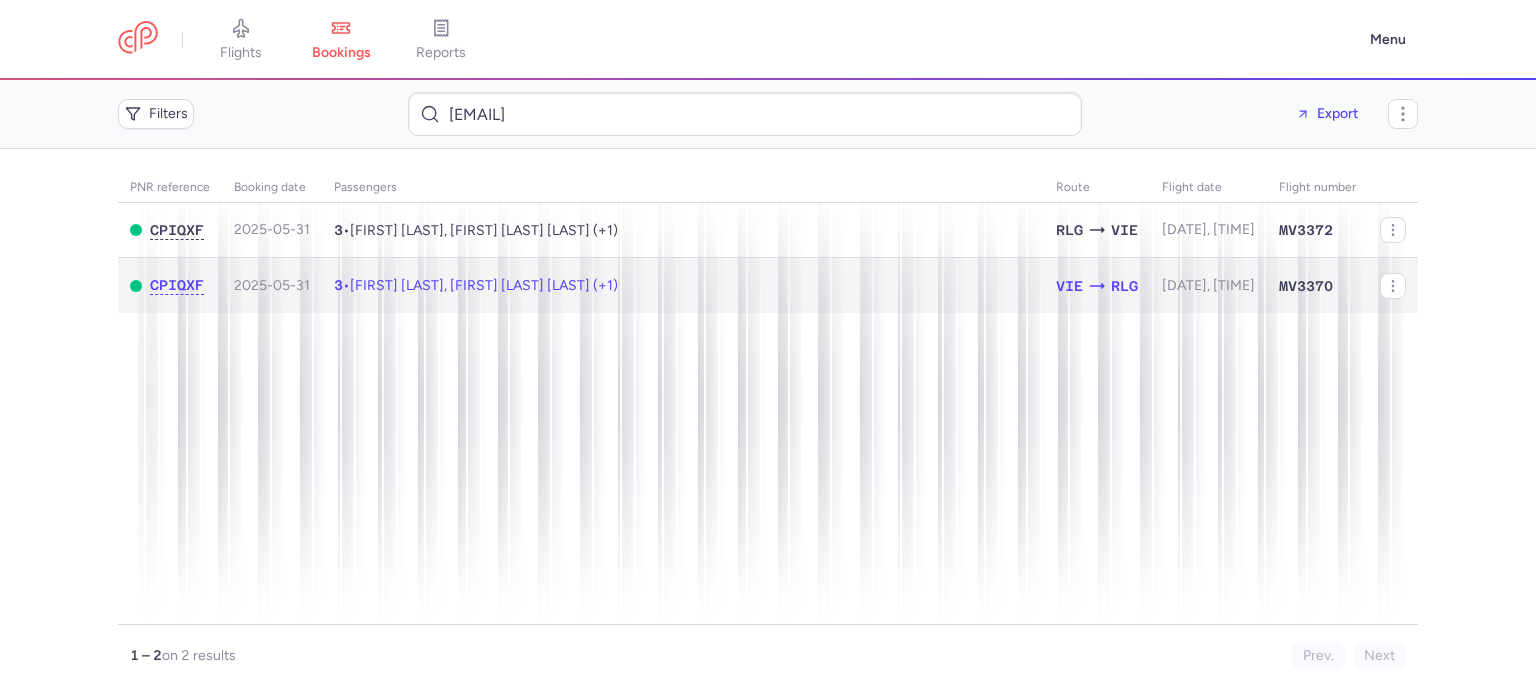 click on "3  •  Christoph JANCIK, Nafeesah MAYET JANCIK (+1)" 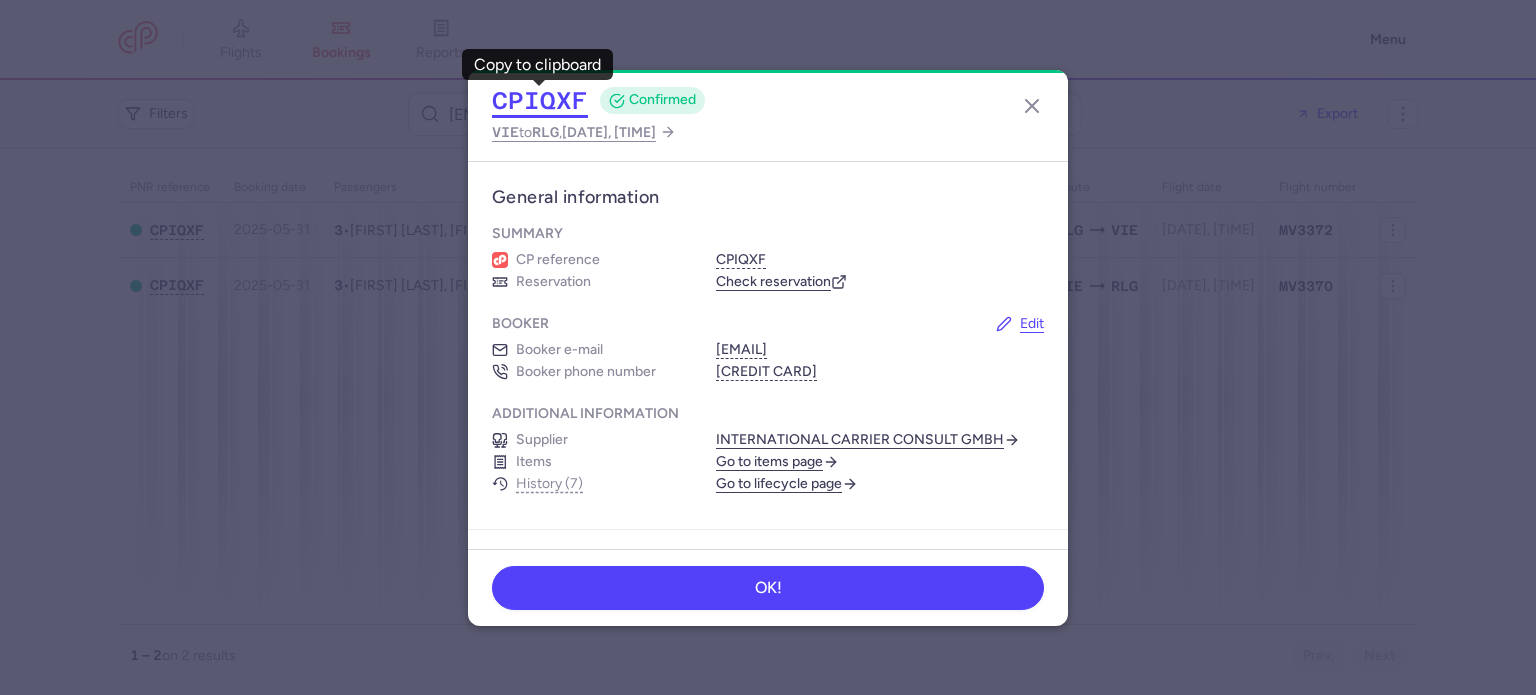 click on "CPIQXF" 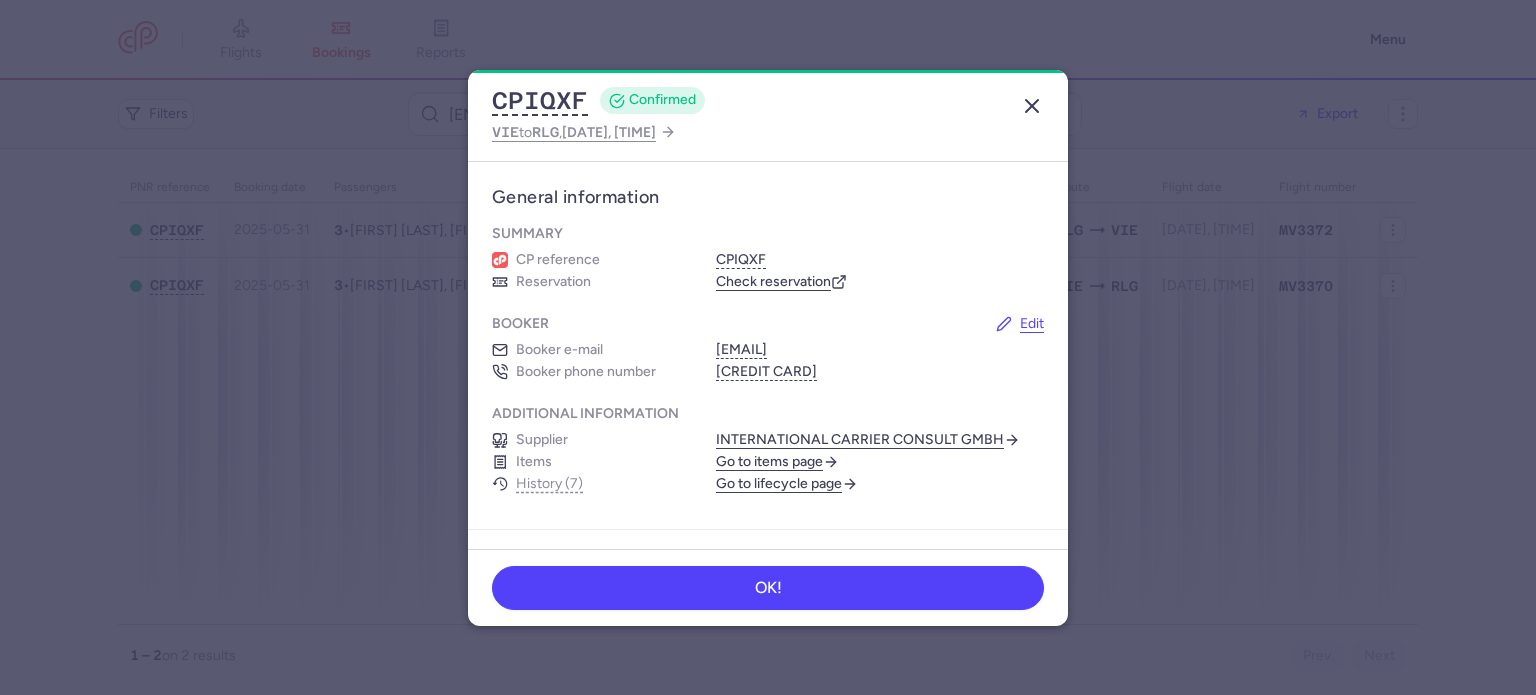 click 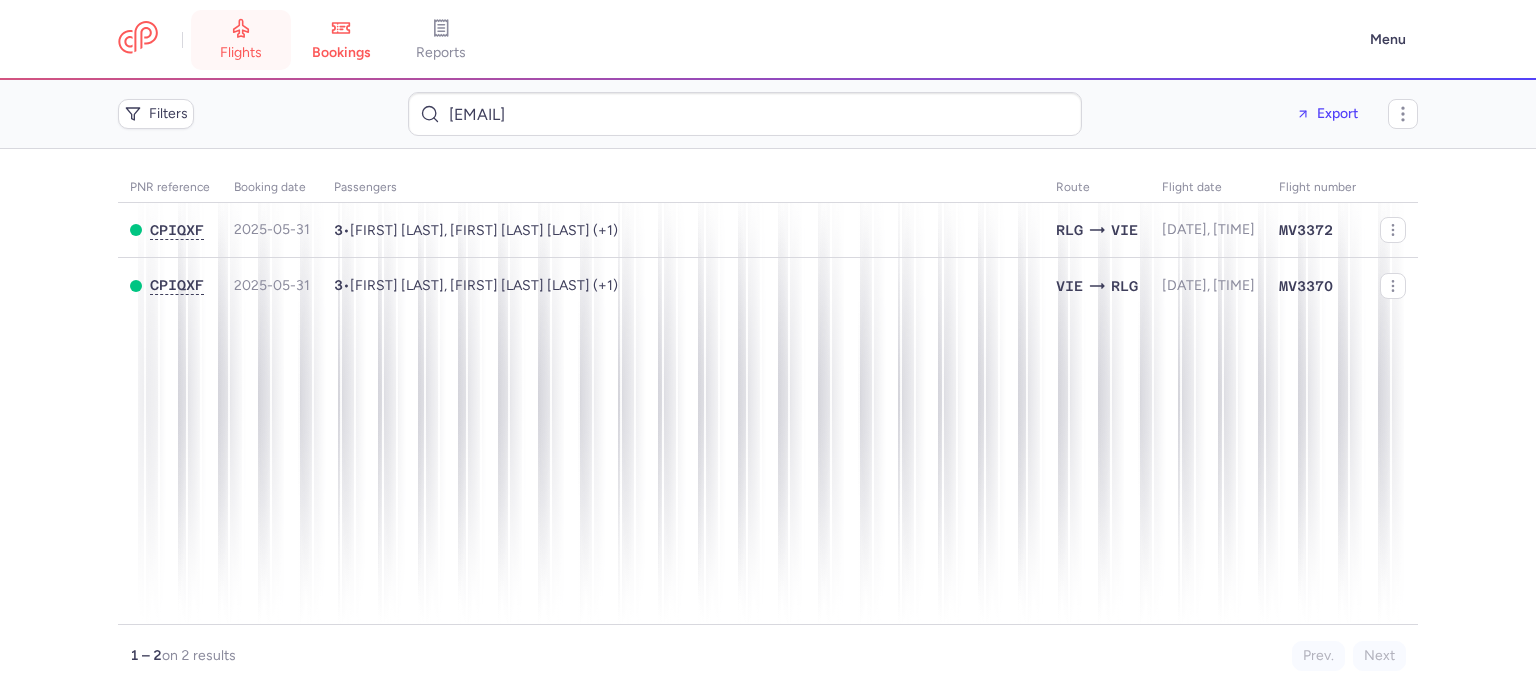 click on "flights" at bounding box center [241, 53] 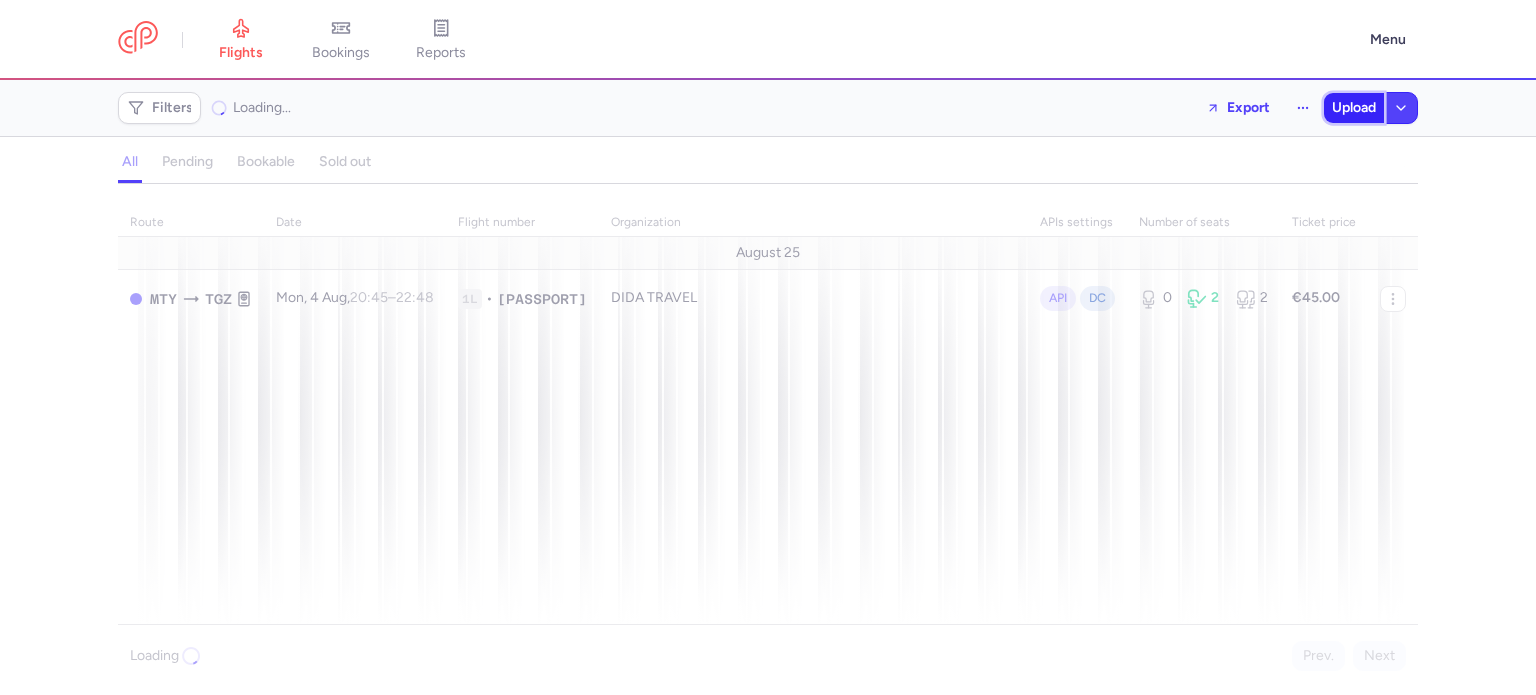 click on "Upload" at bounding box center (1354, 108) 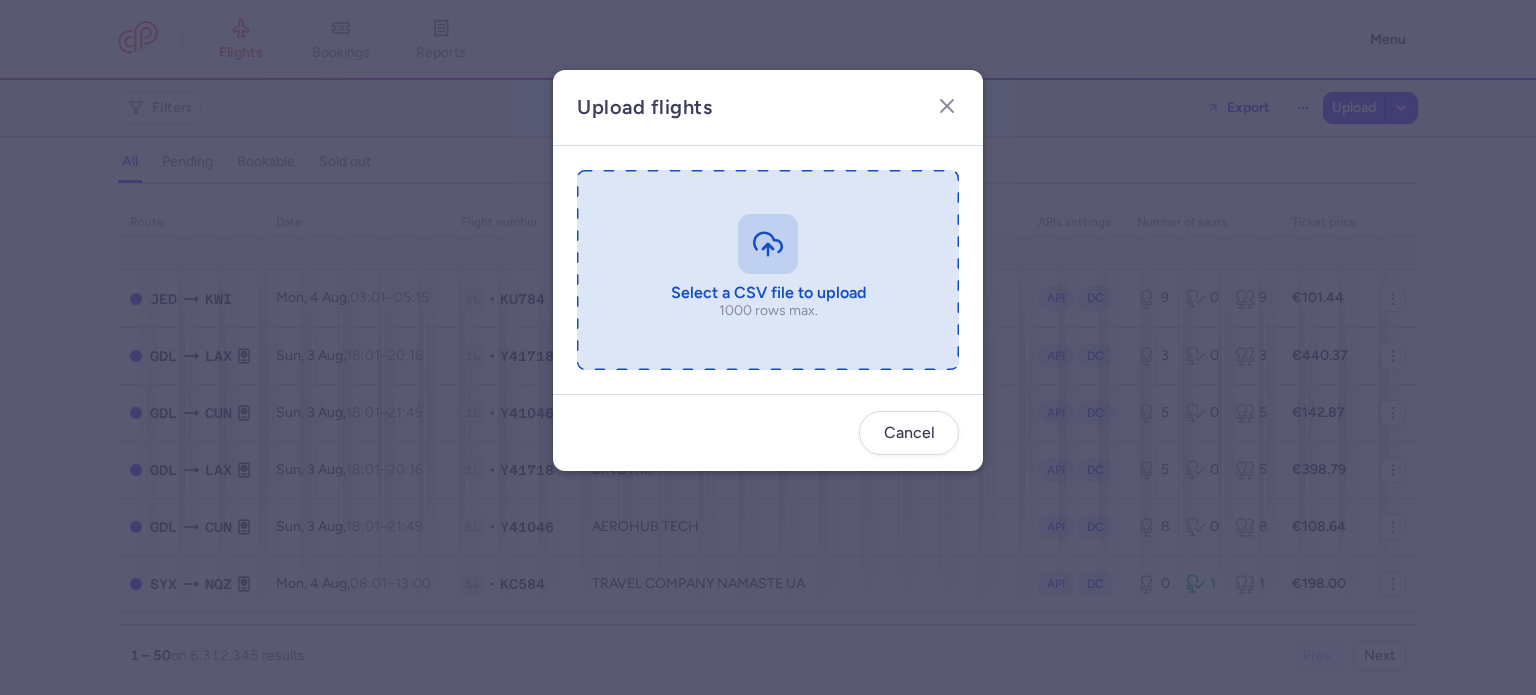 click at bounding box center [768, 270] 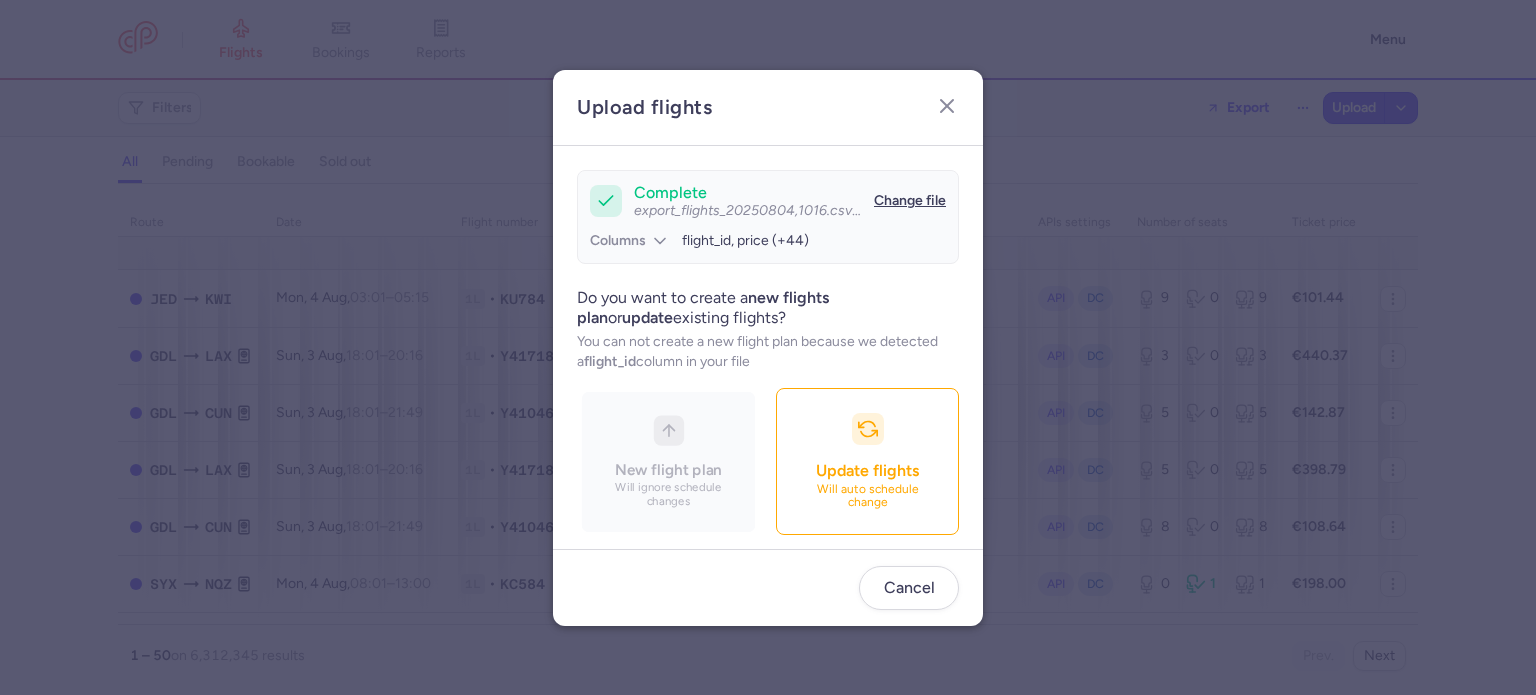 scroll, scrollTop: 172, scrollLeft: 0, axis: vertical 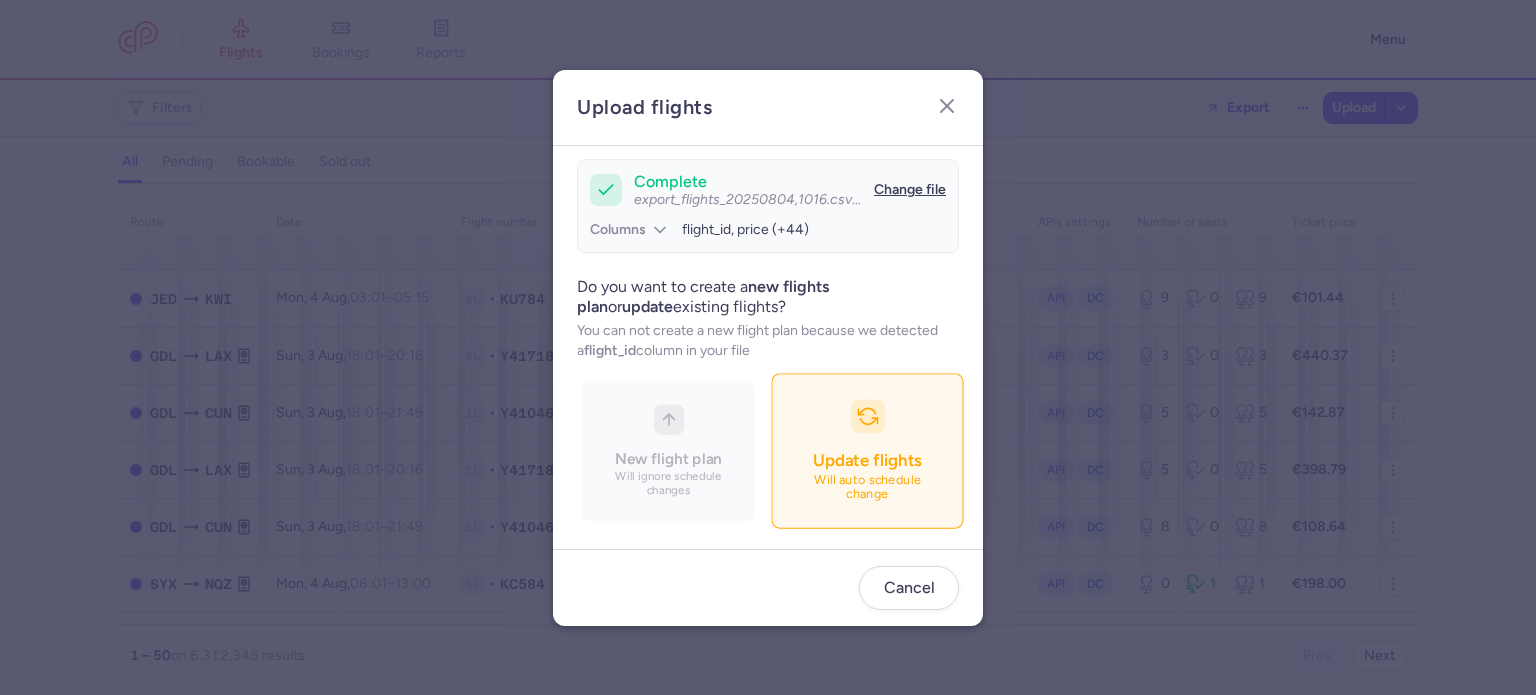 click on "Update flights" at bounding box center (867, 460) 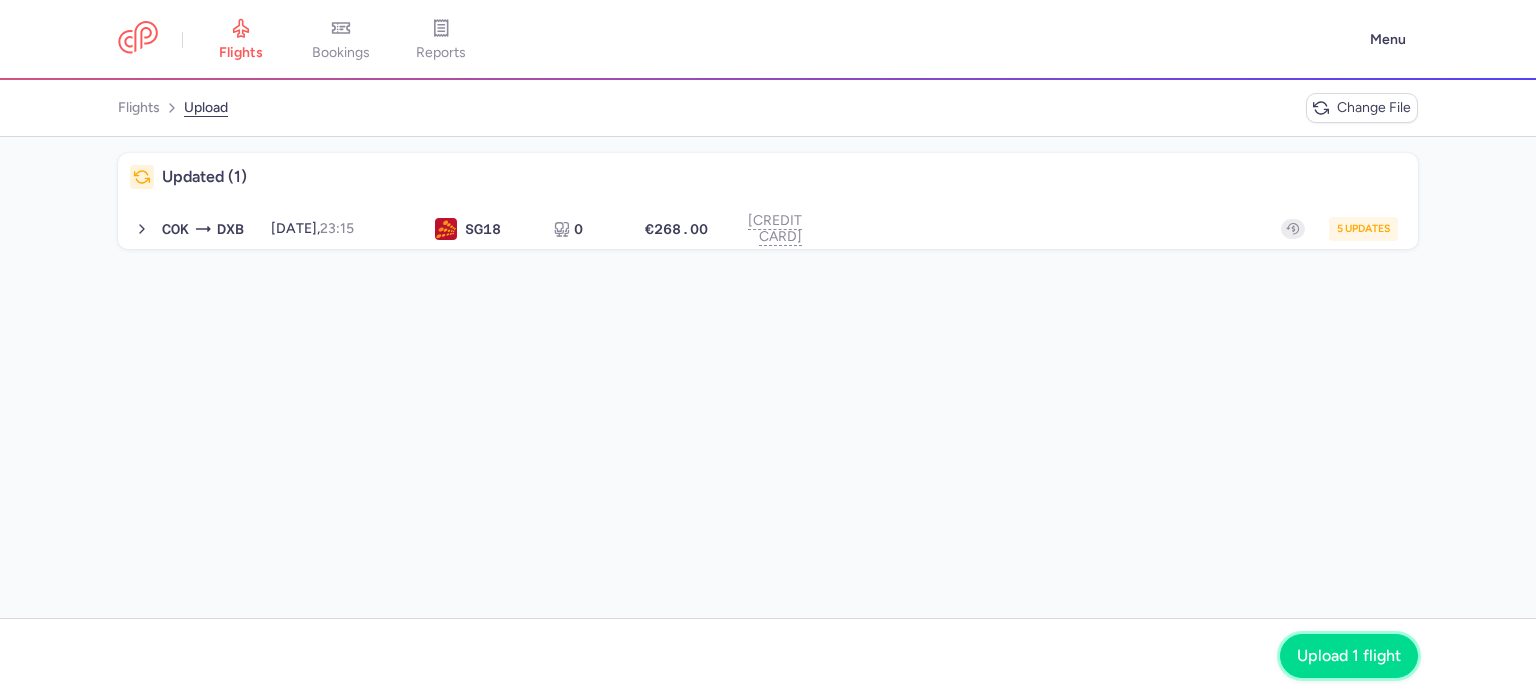 click on "Upload 1 flight" 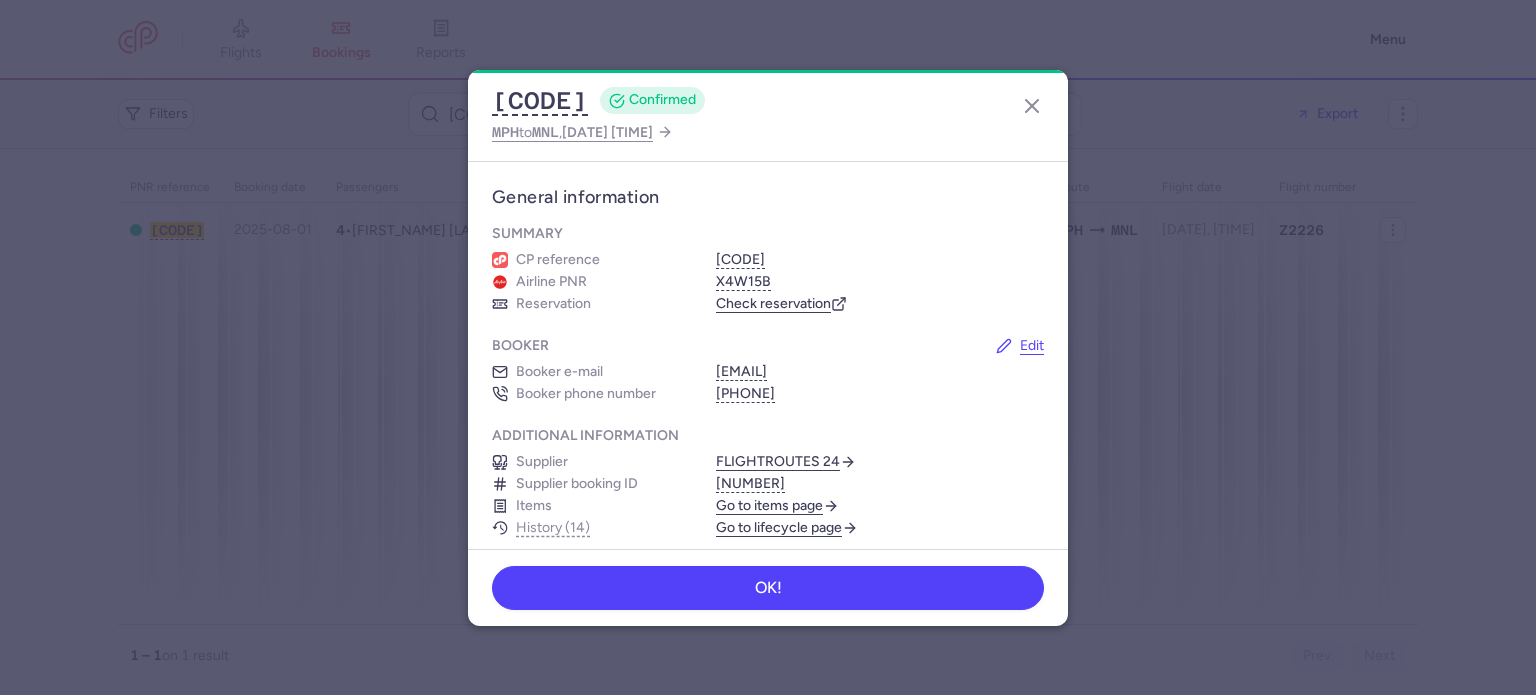 scroll, scrollTop: 0, scrollLeft: 0, axis: both 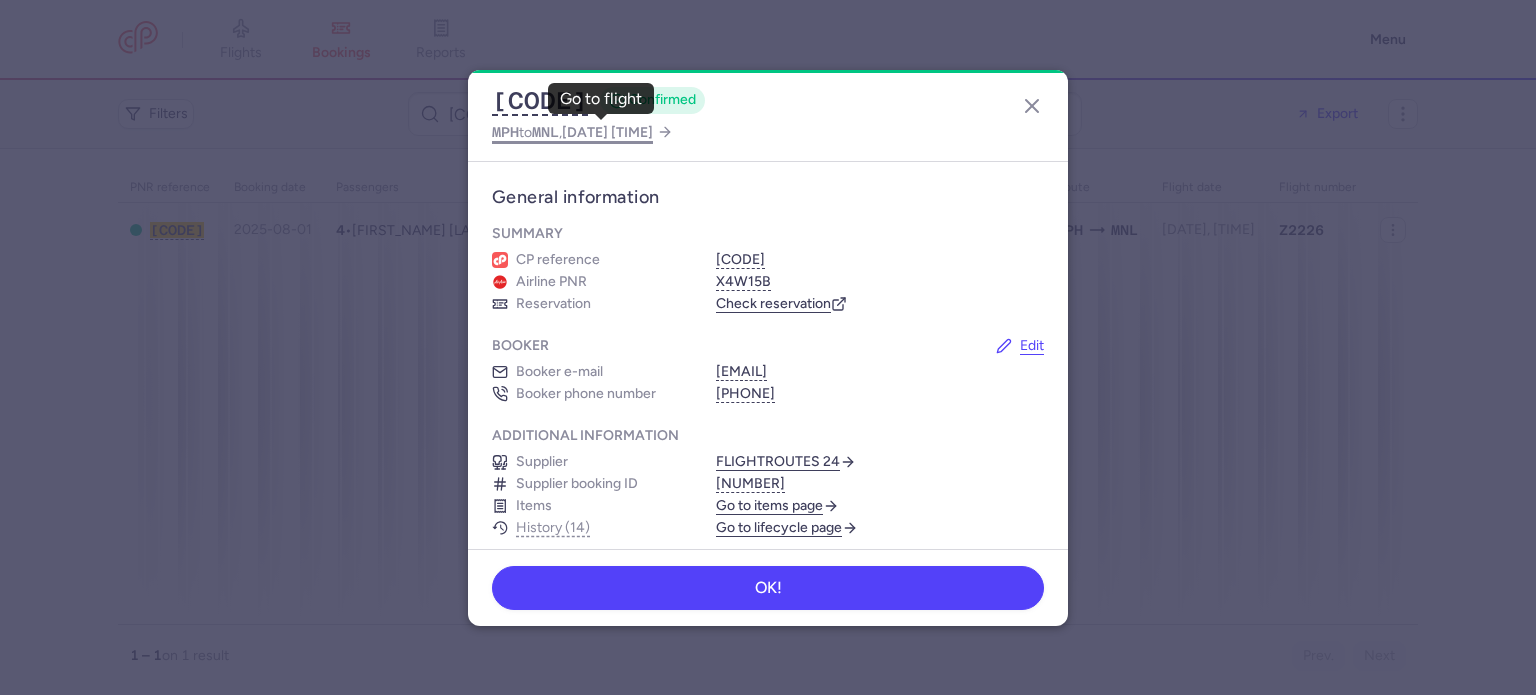 click on "2025 Aug 4, 14:05" at bounding box center (607, 132) 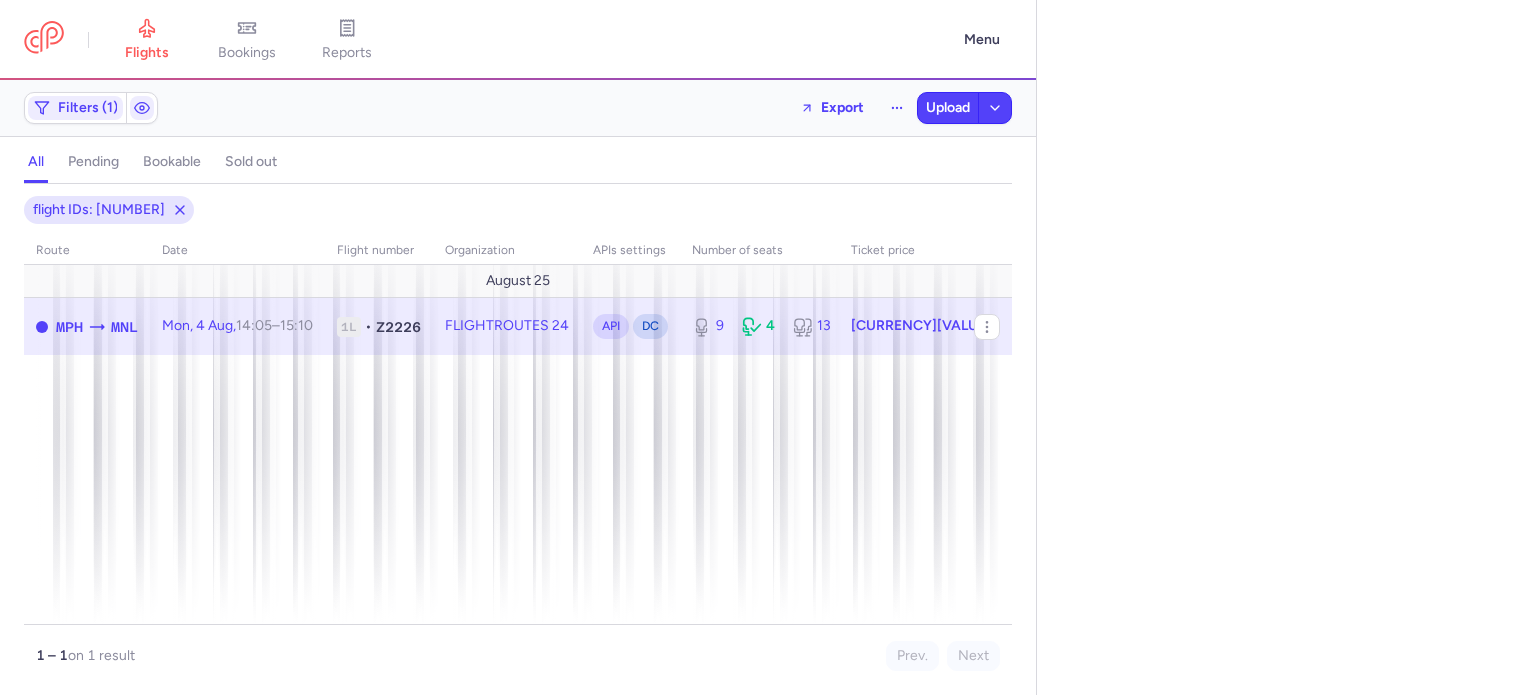 select on "days" 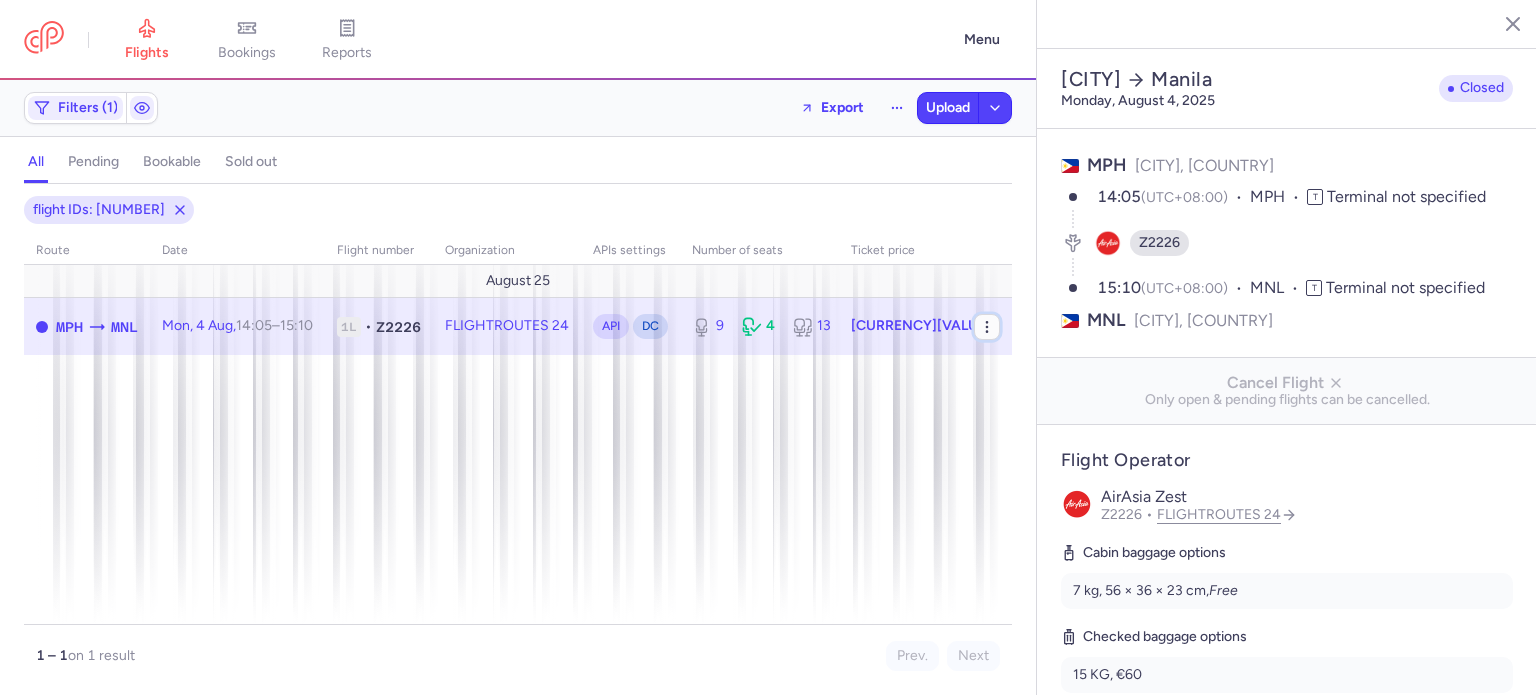 click 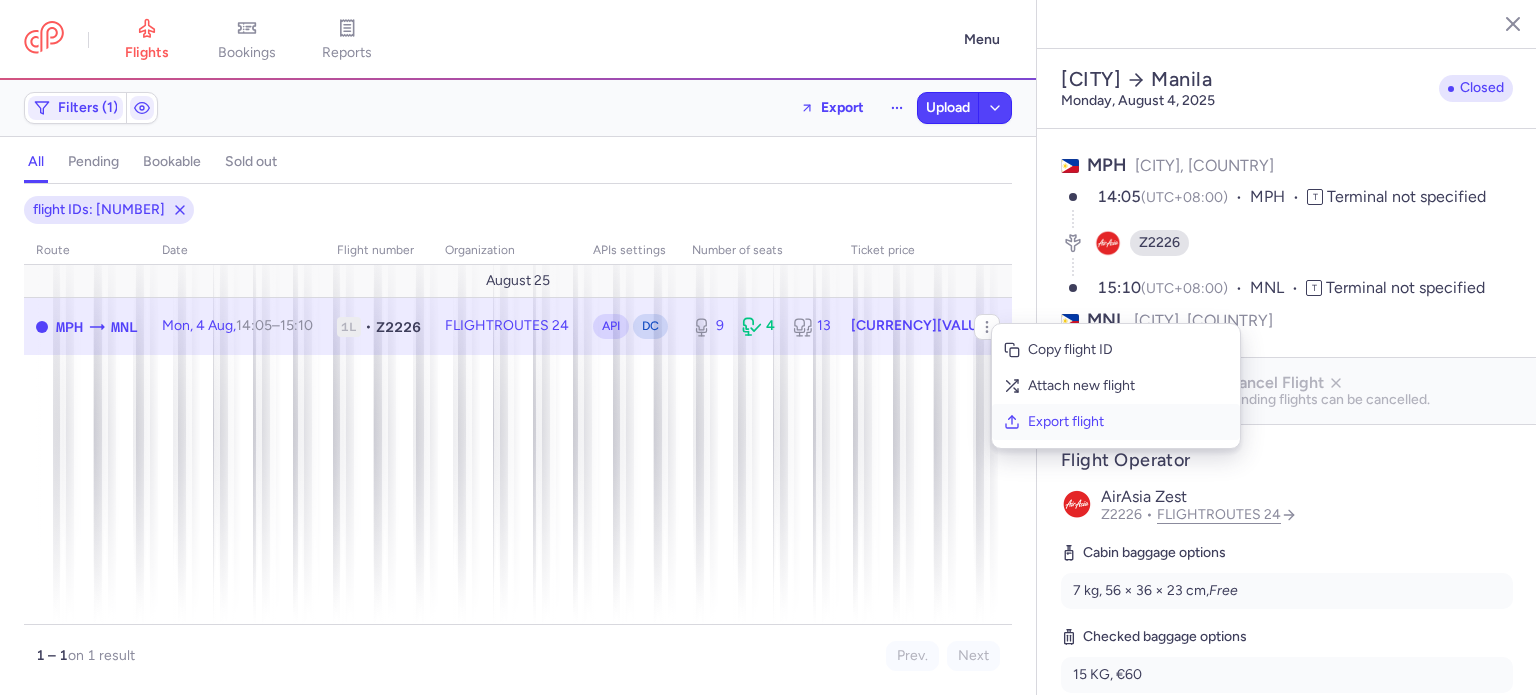 click on "Export flight" 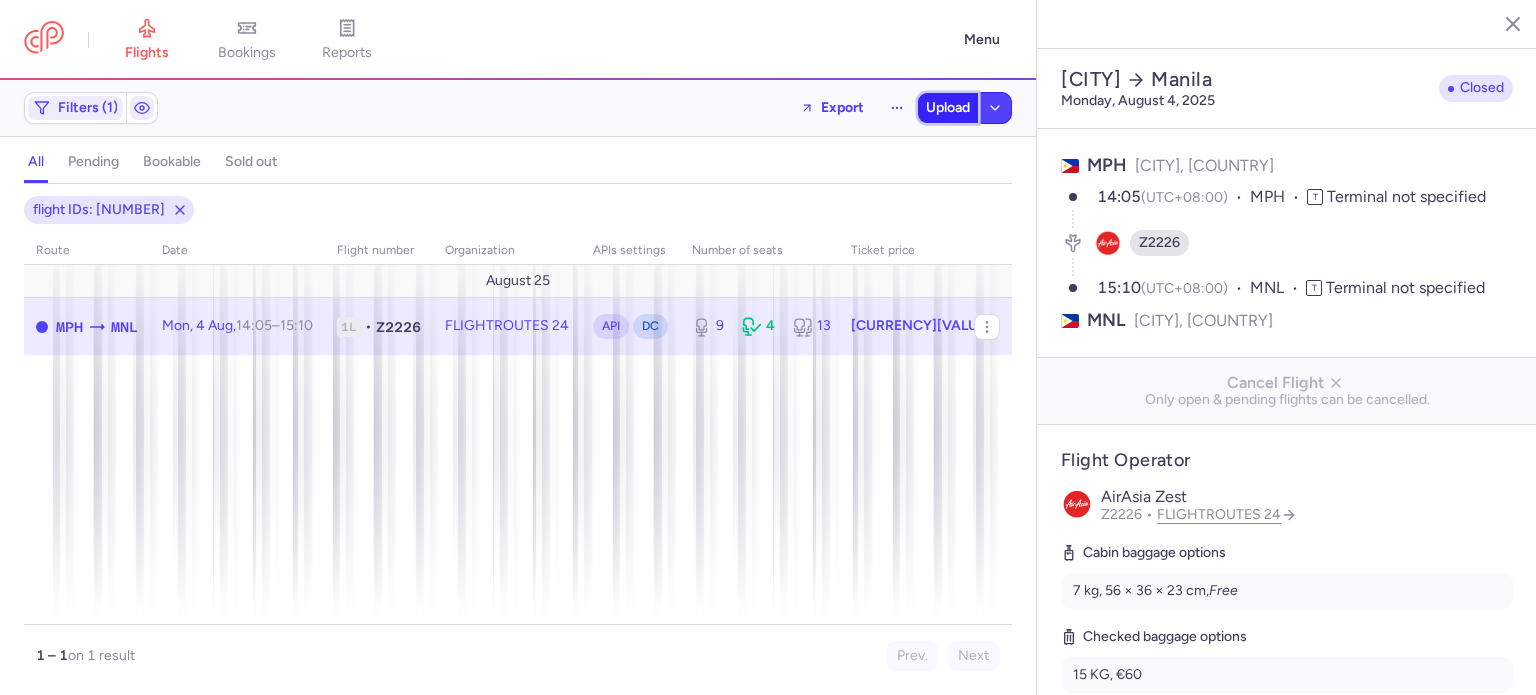 click on "Upload" at bounding box center [948, 108] 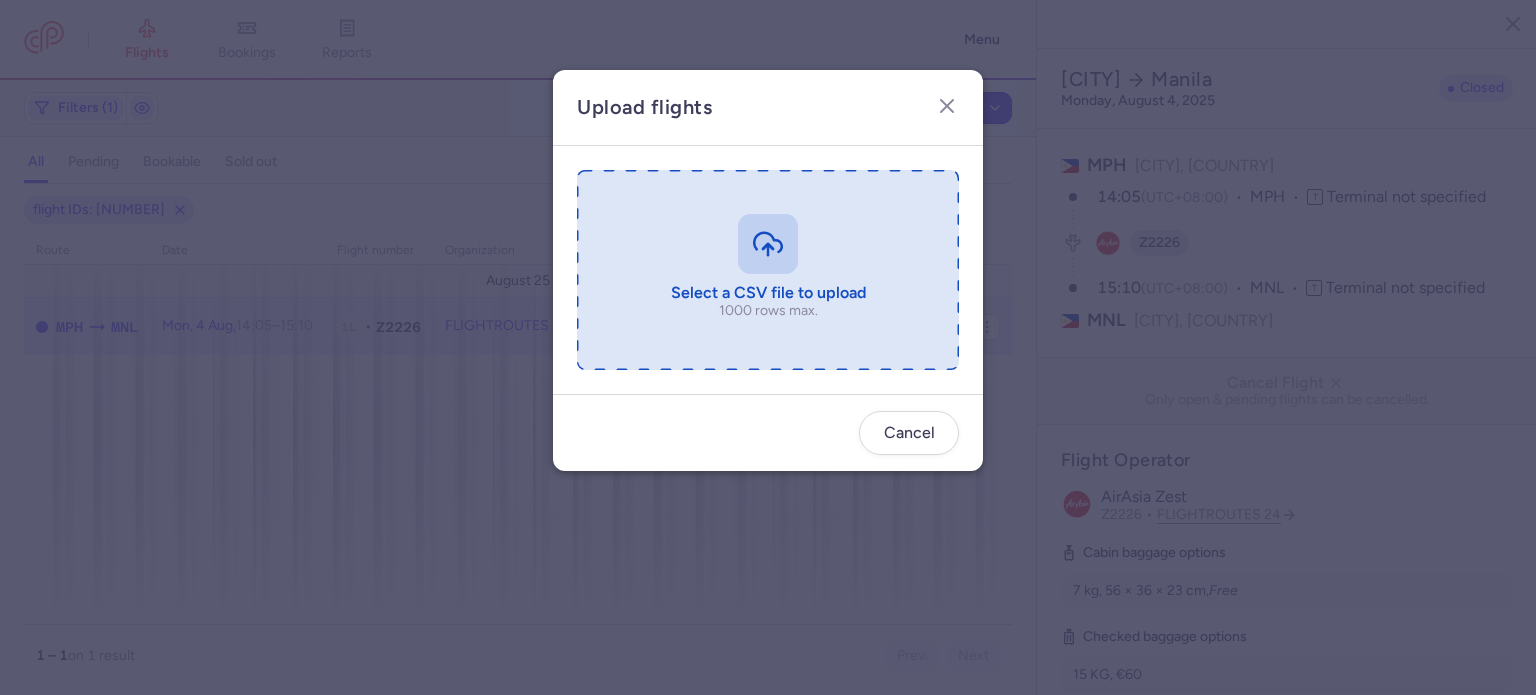 click at bounding box center (768, 270) 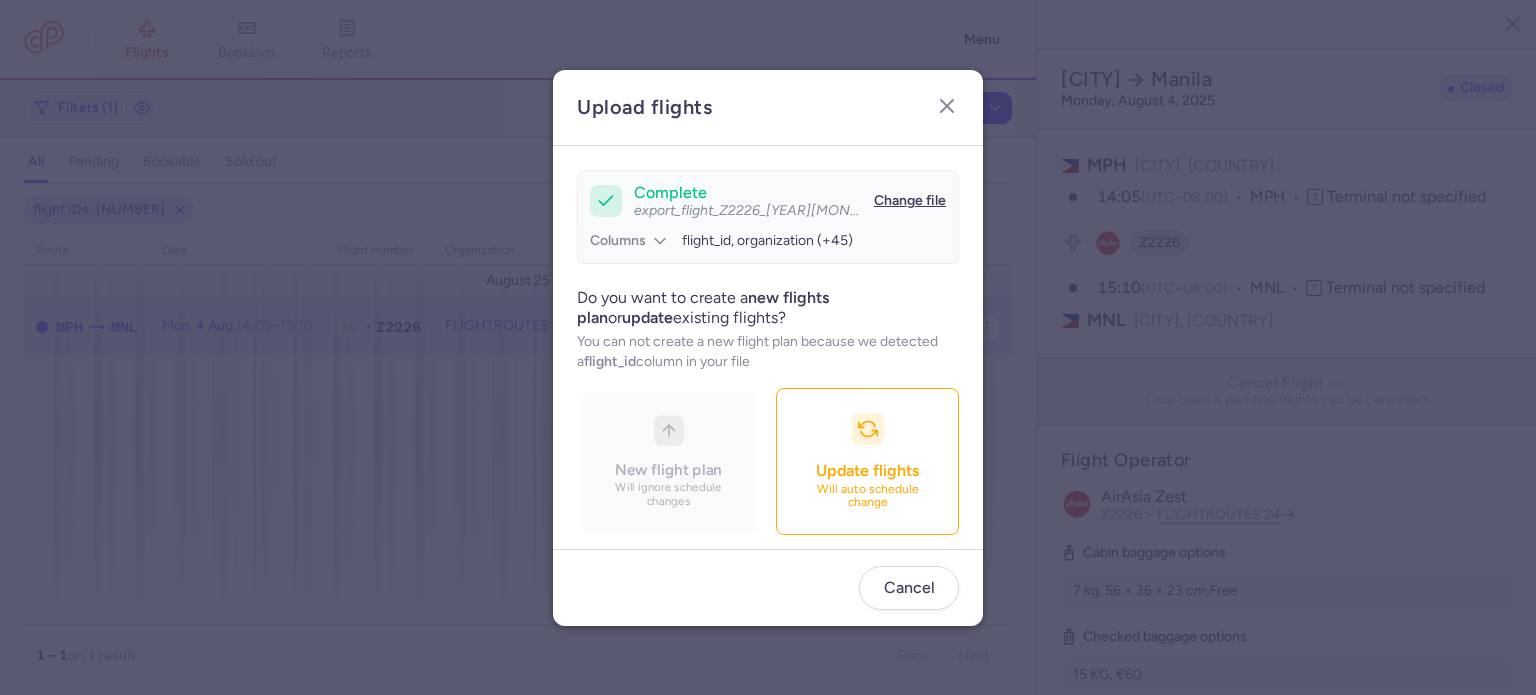 scroll, scrollTop: 172, scrollLeft: 0, axis: vertical 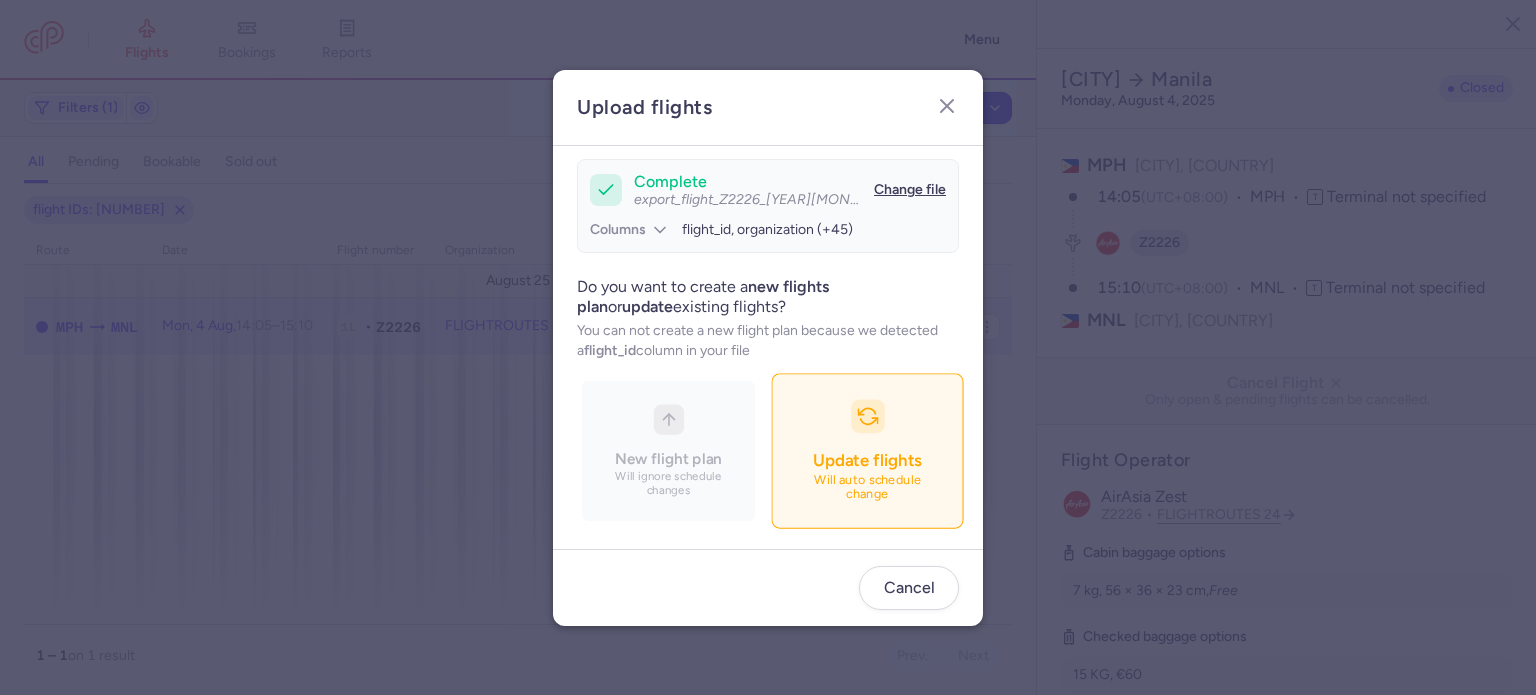 click 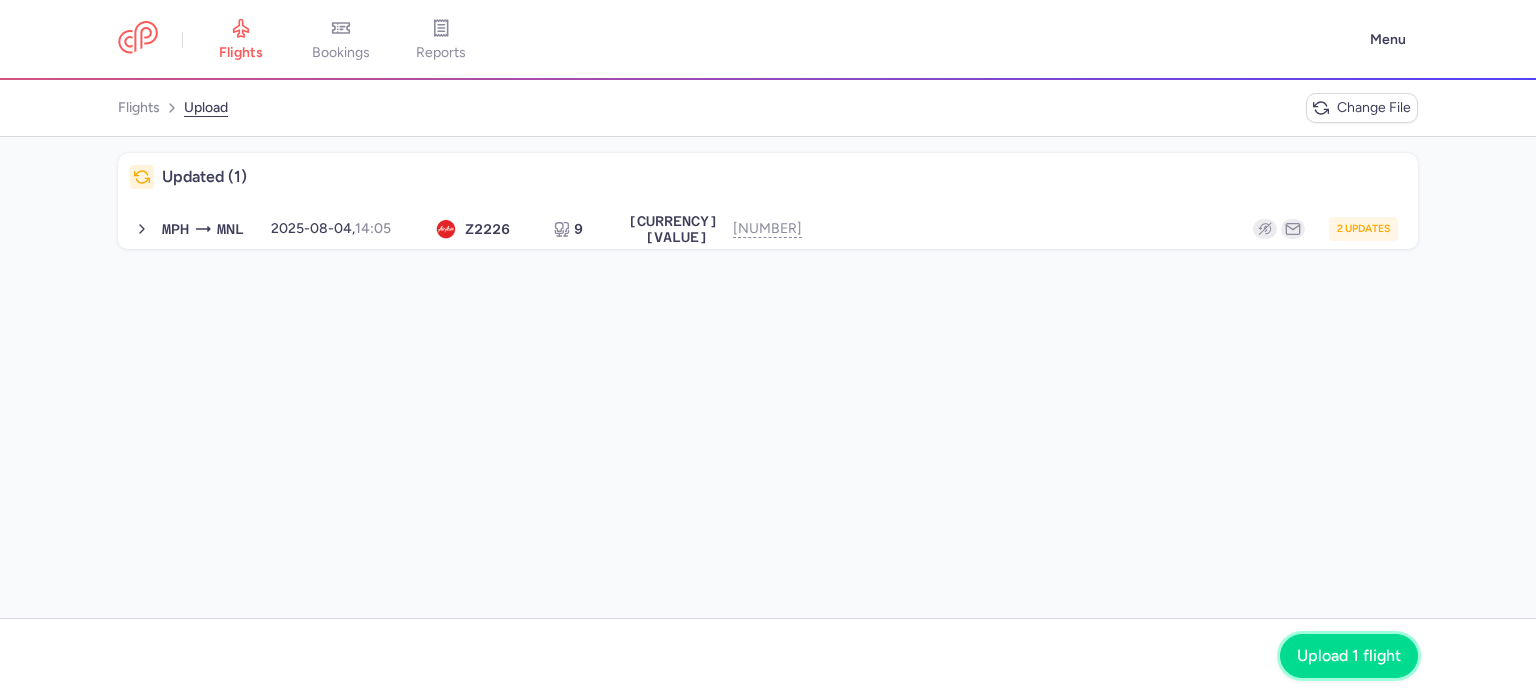 click on "Upload 1 flight" 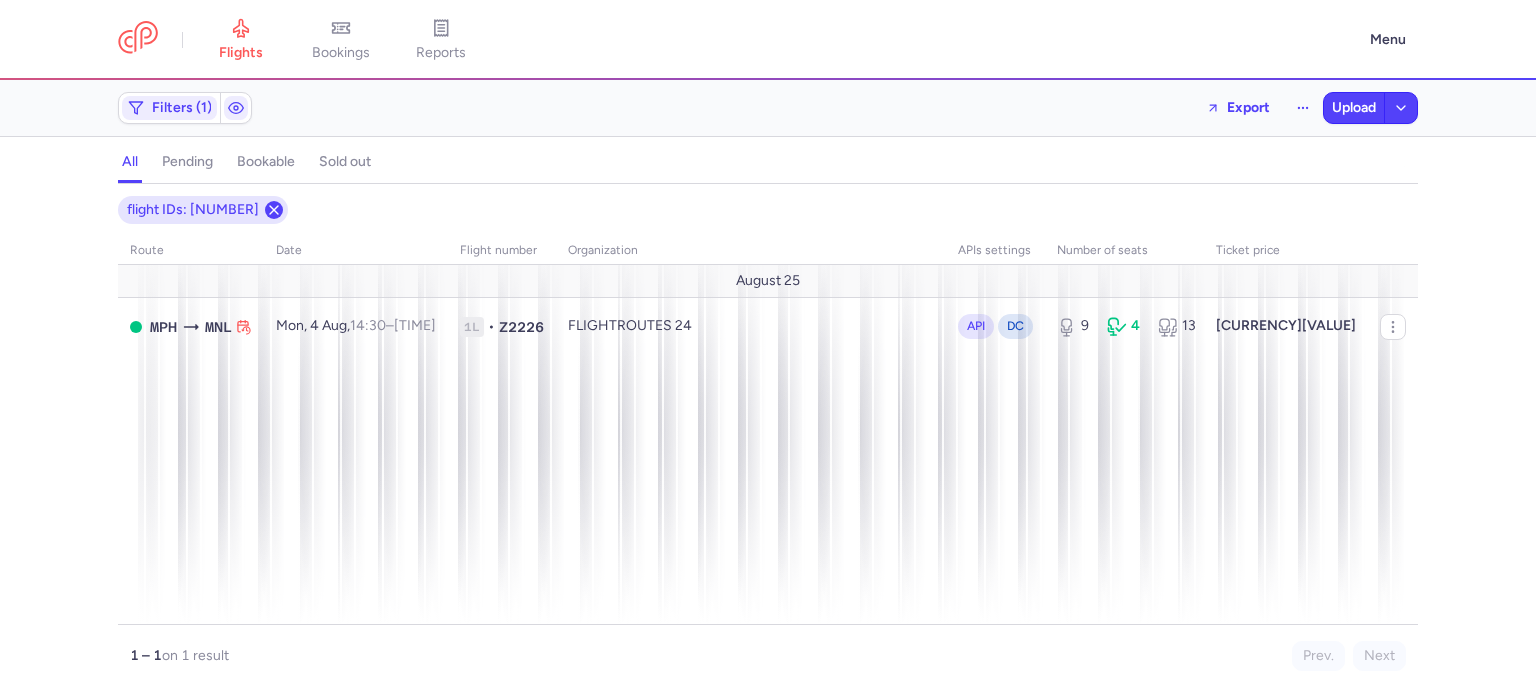 click 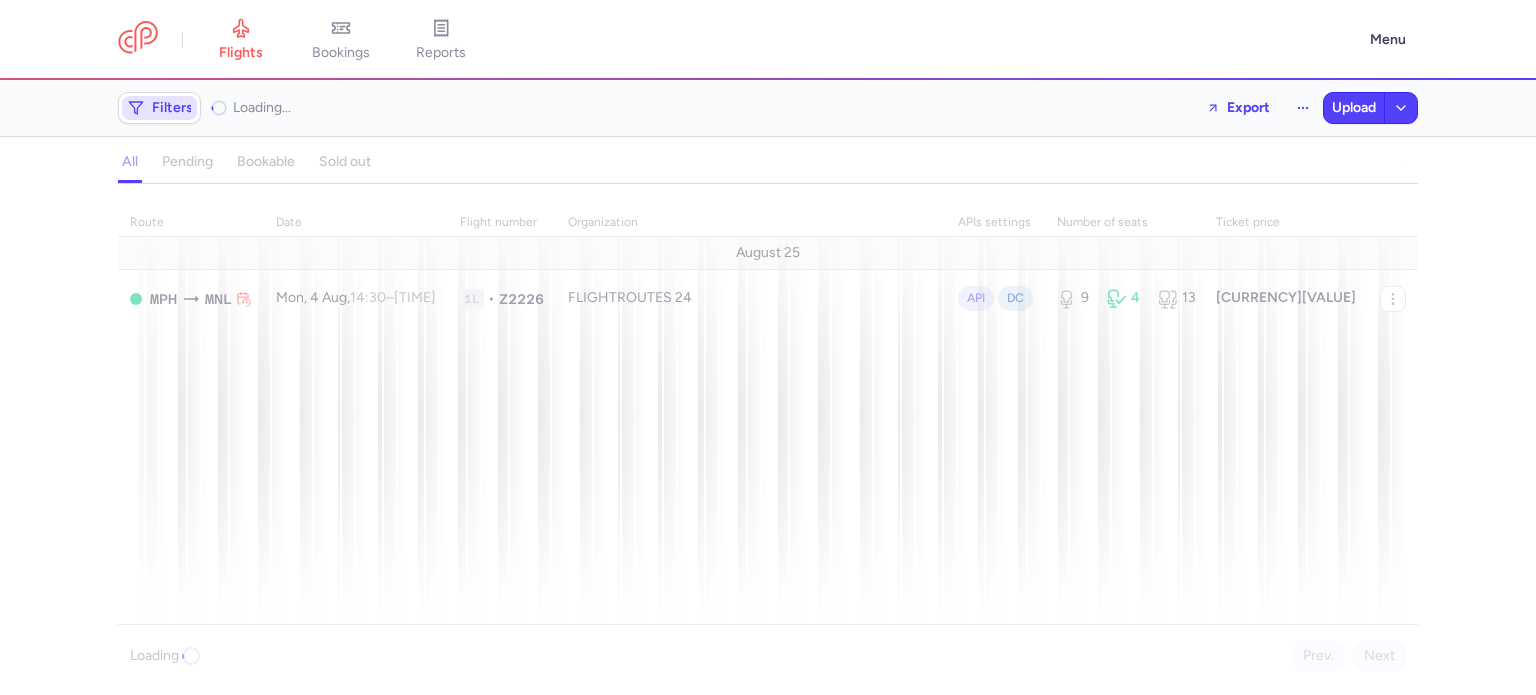 click on "Filters" 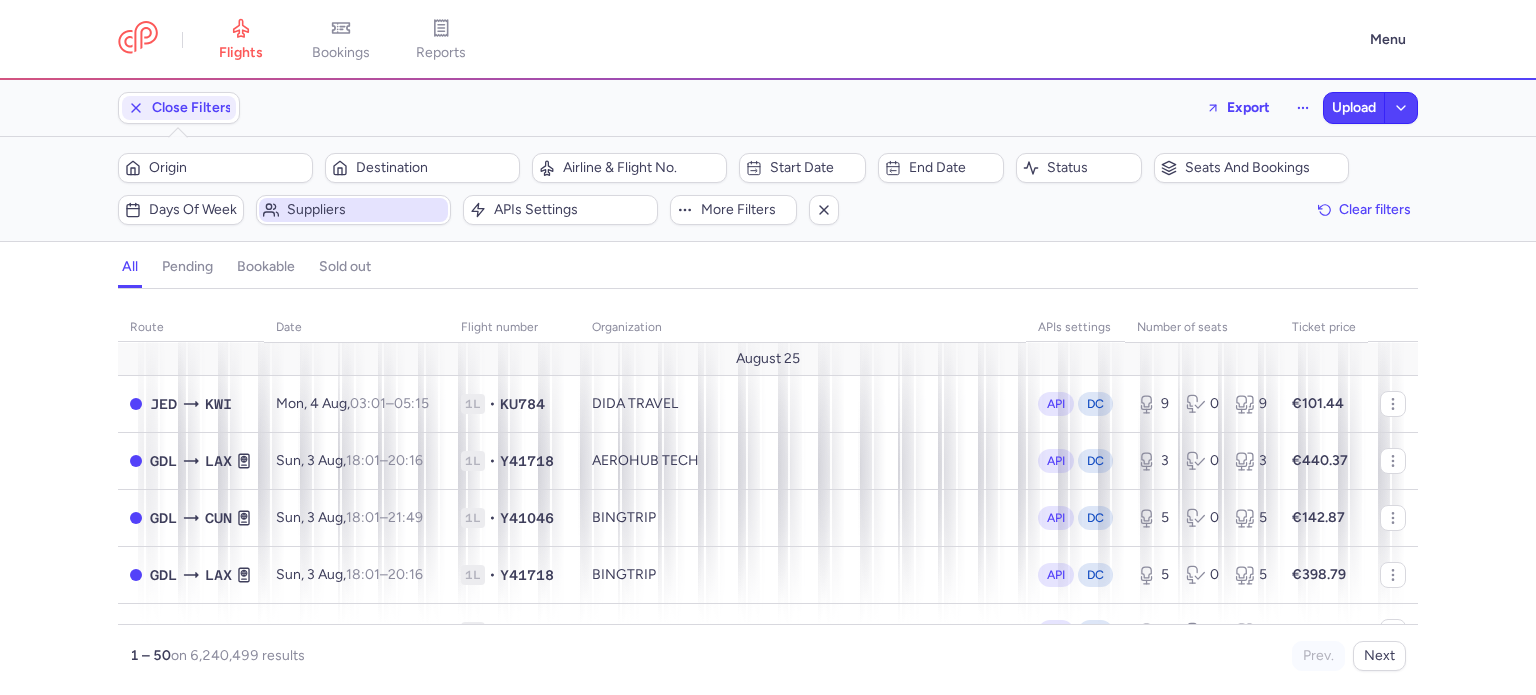scroll, scrollTop: 0, scrollLeft: 0, axis: both 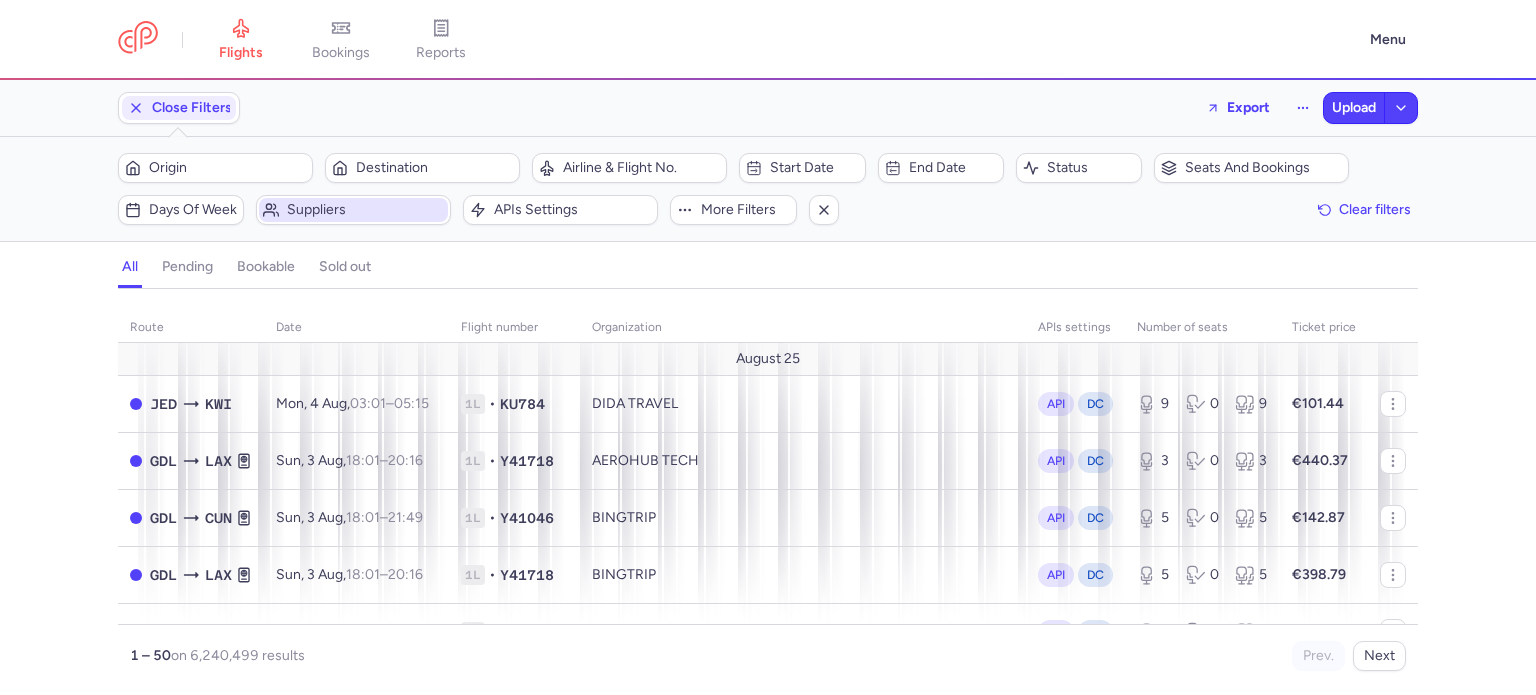 click on "Suppliers" 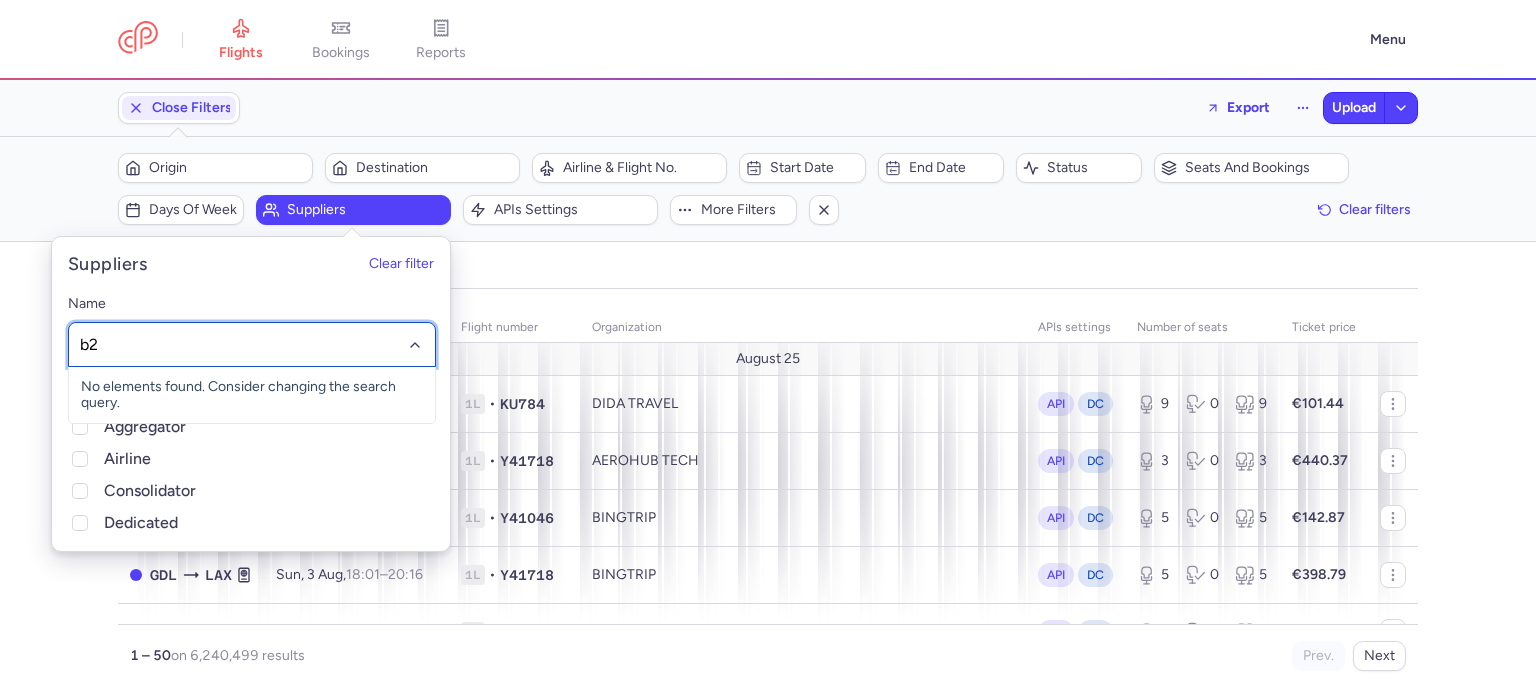 type on "b2b" 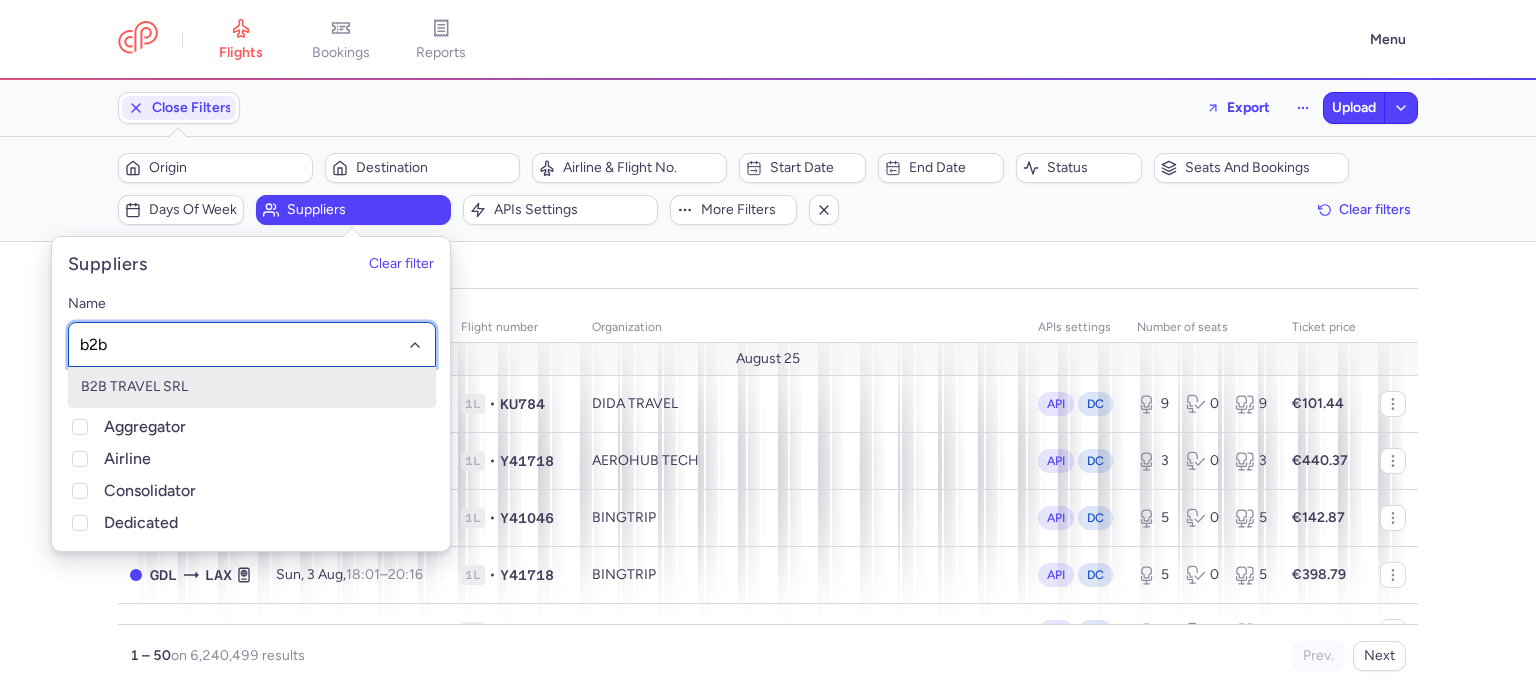 click on "B2B TRAVEL SRL" at bounding box center [252, 387] 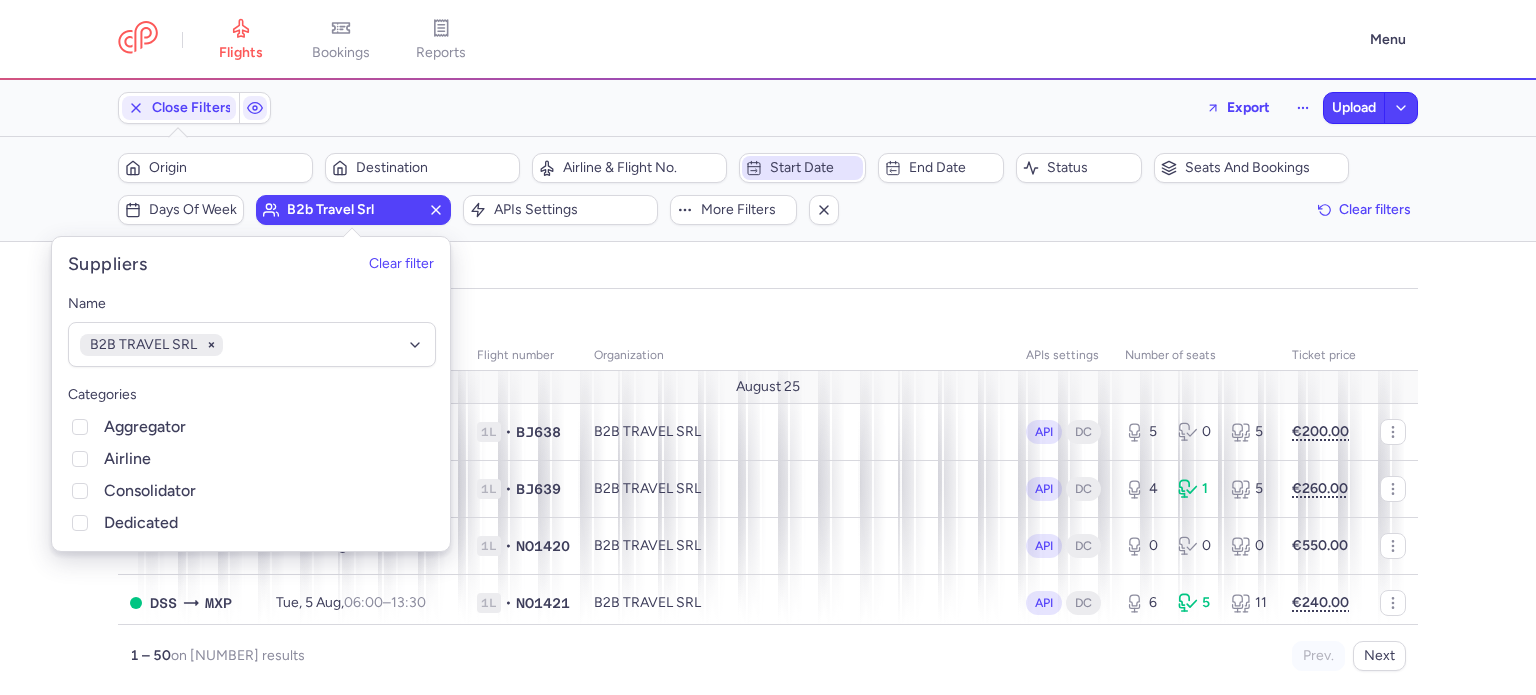 click on "Start date" 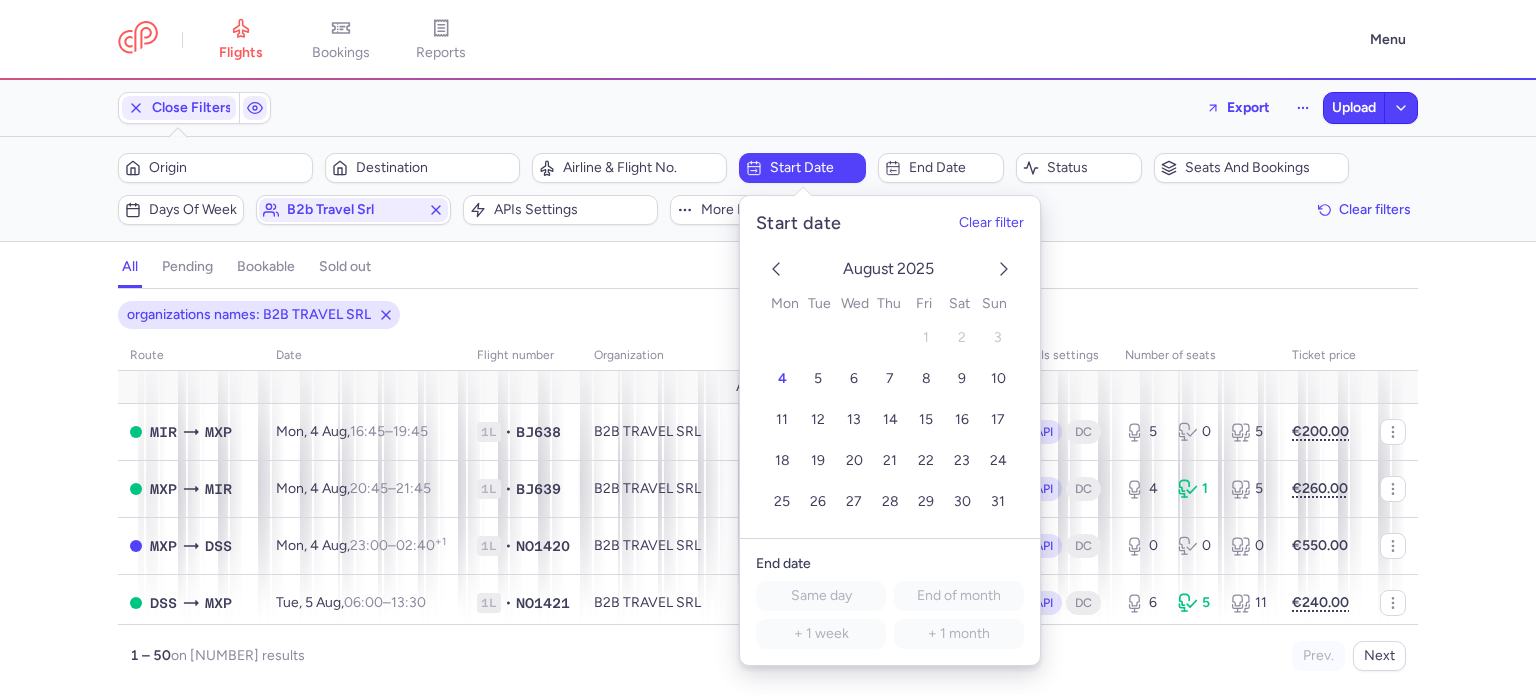 click 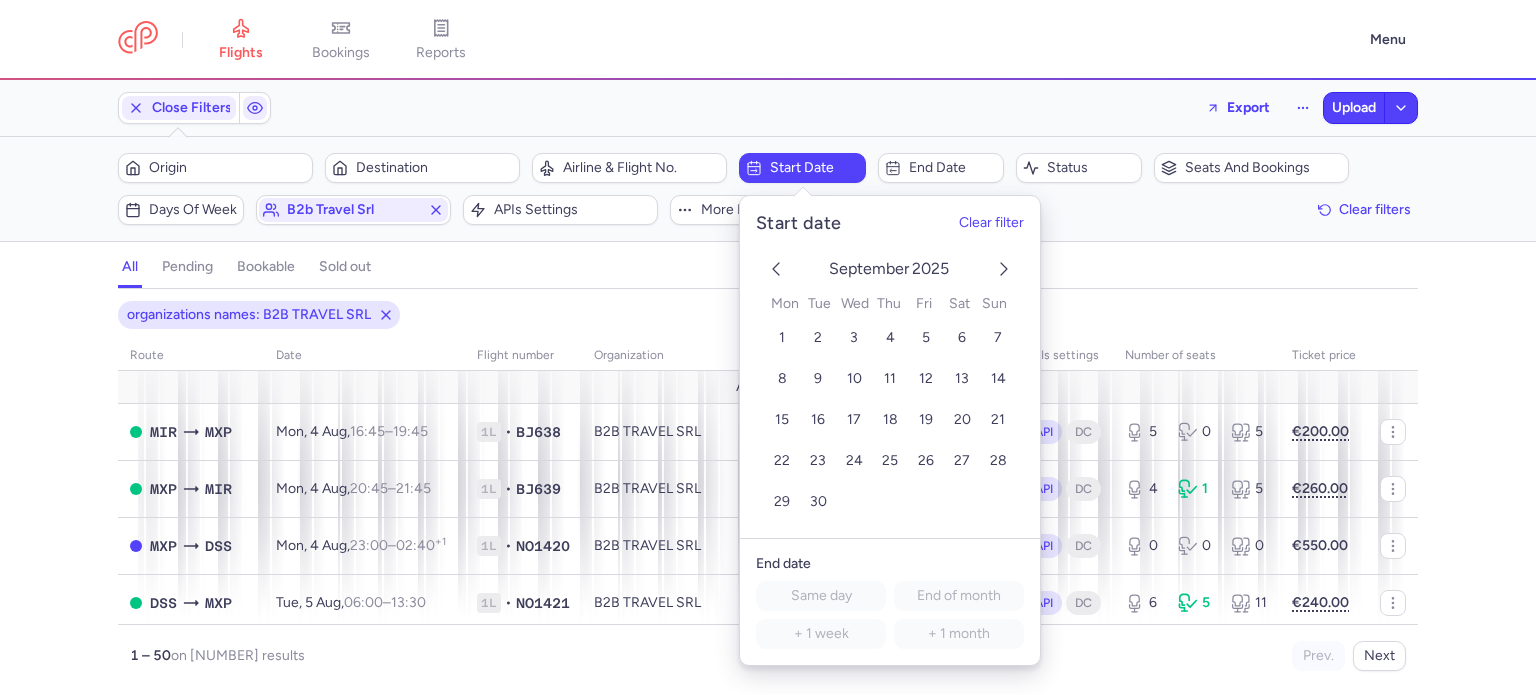 click 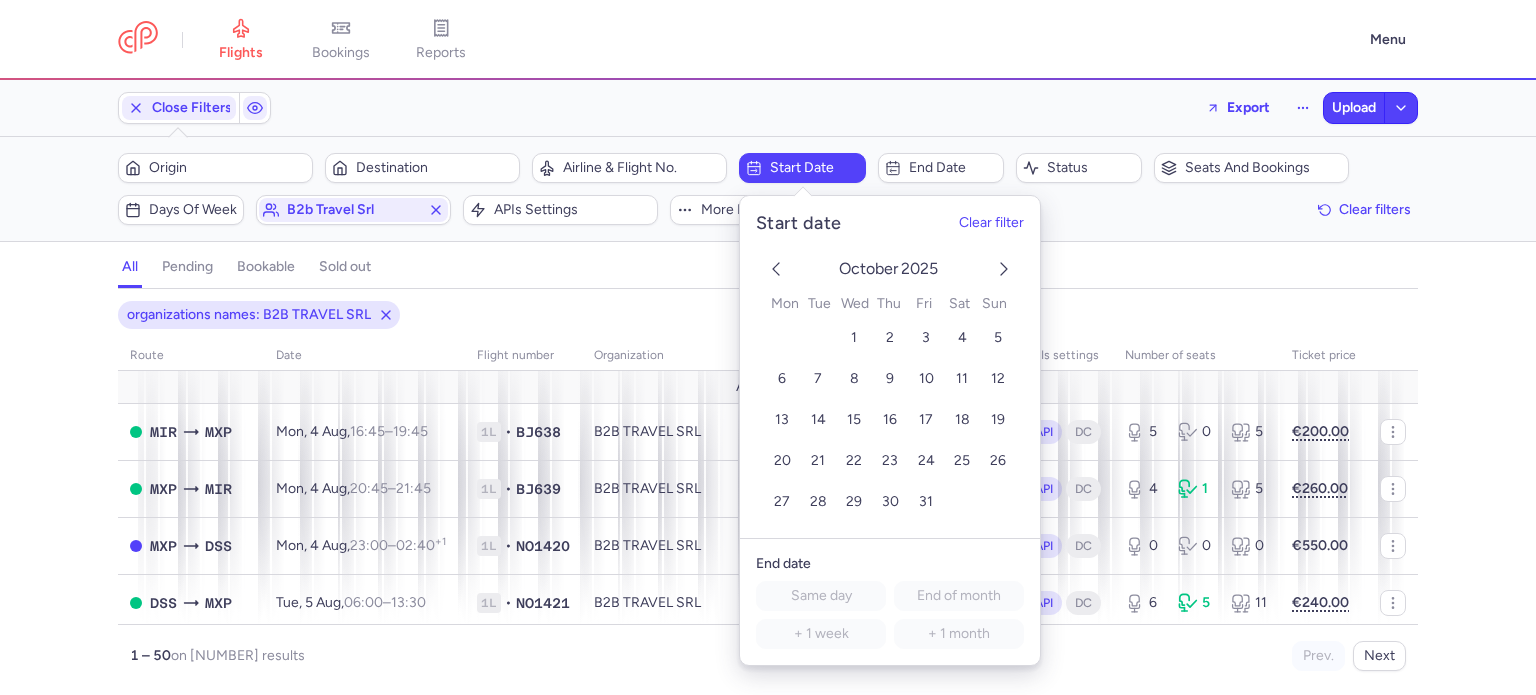 click 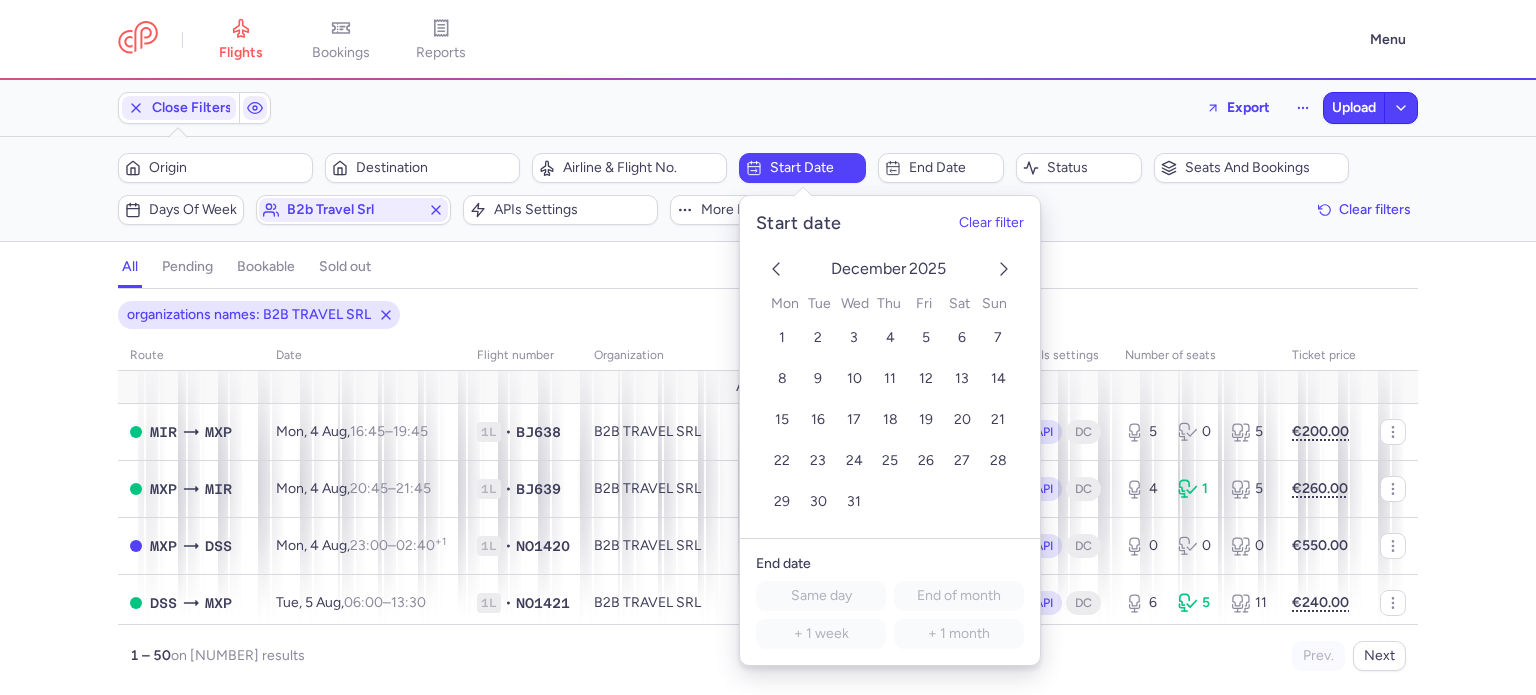 click 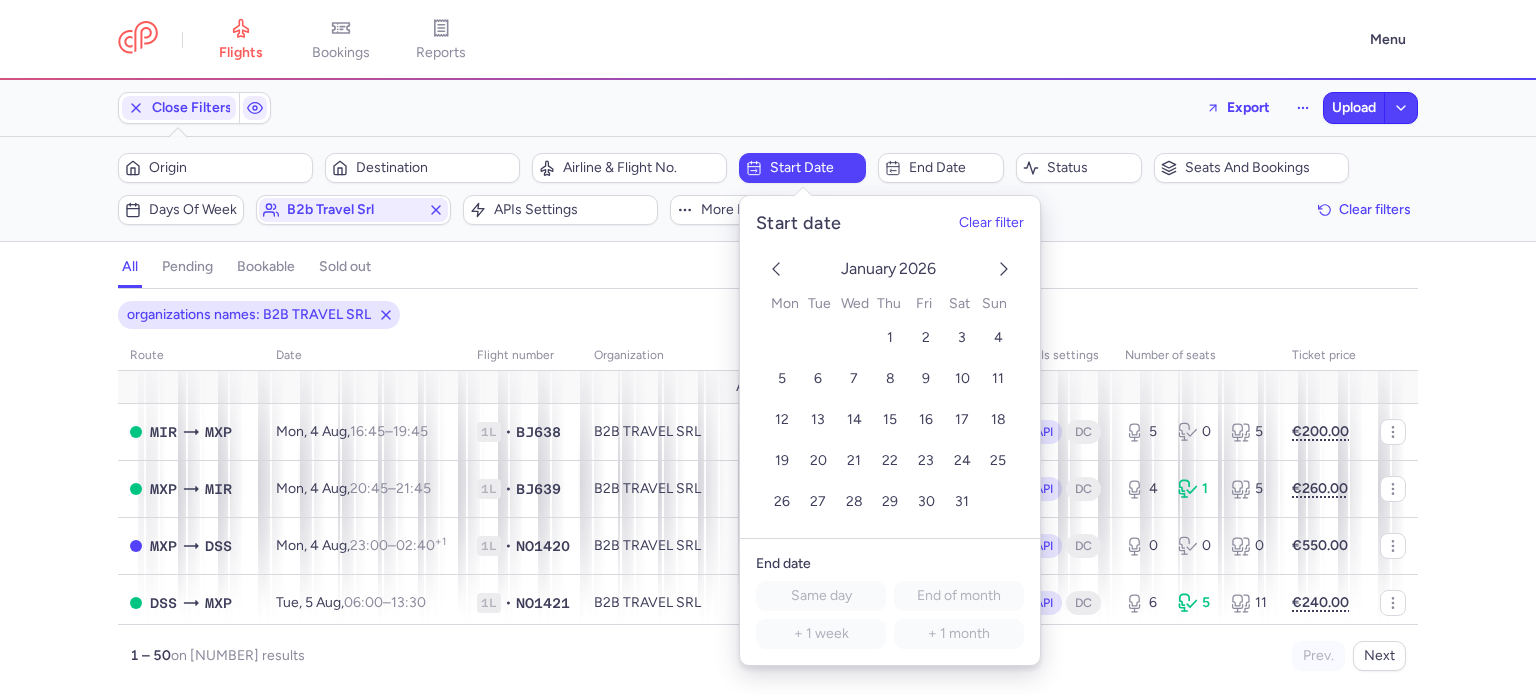 click 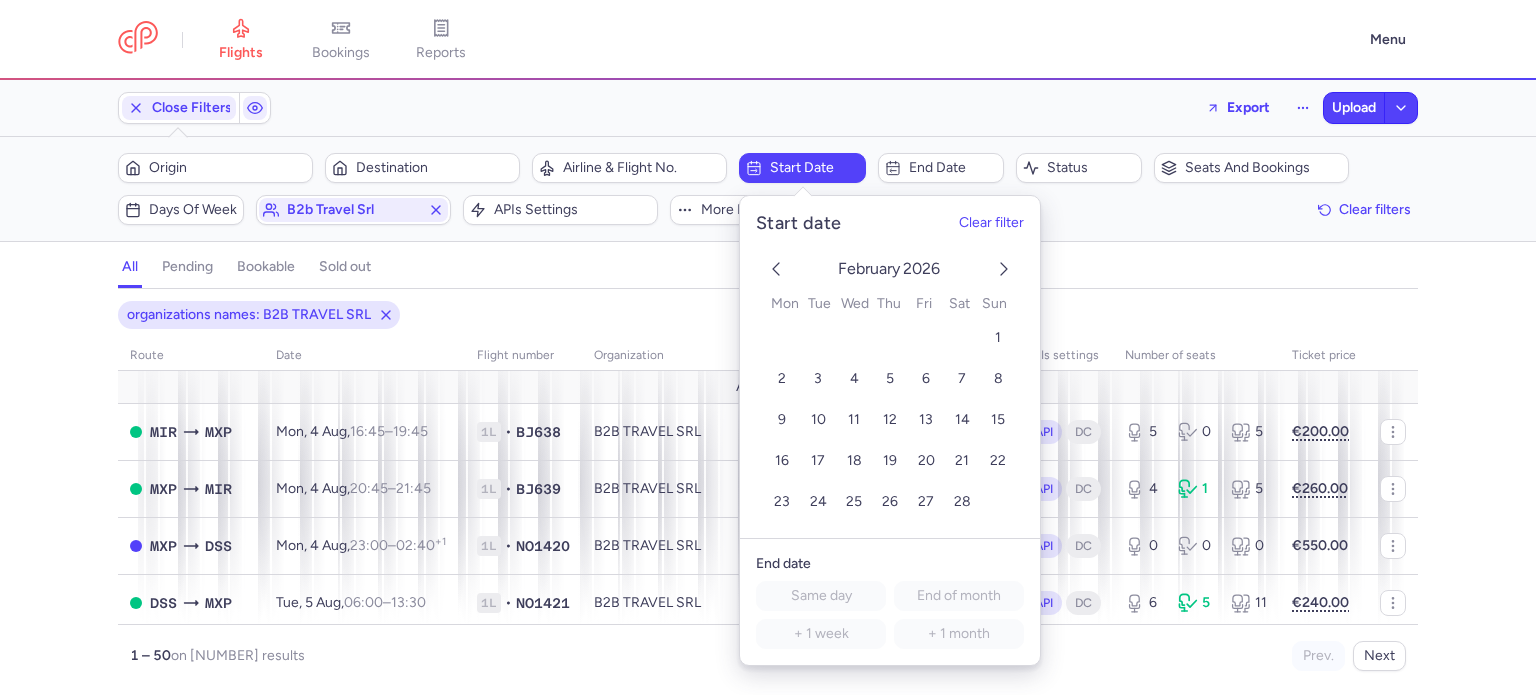 click 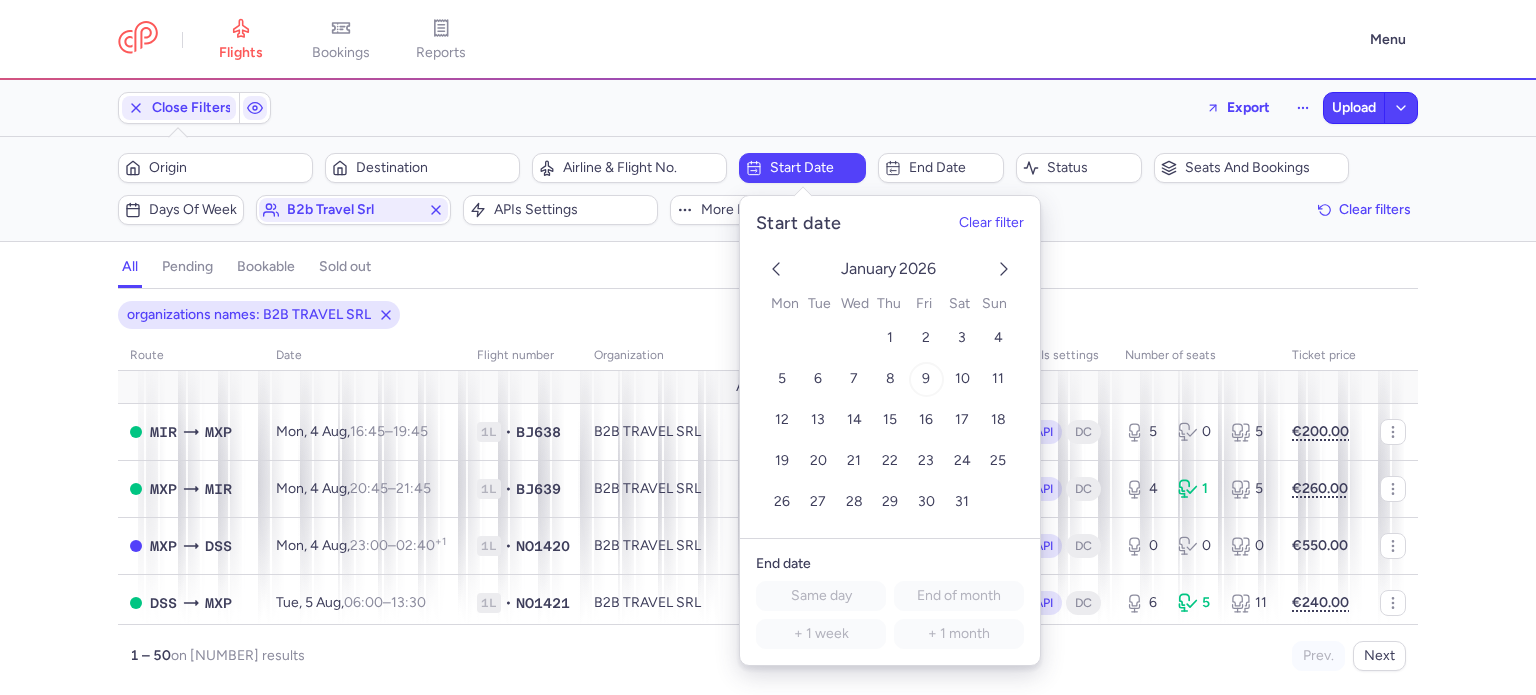 click on "9" at bounding box center [926, 378] 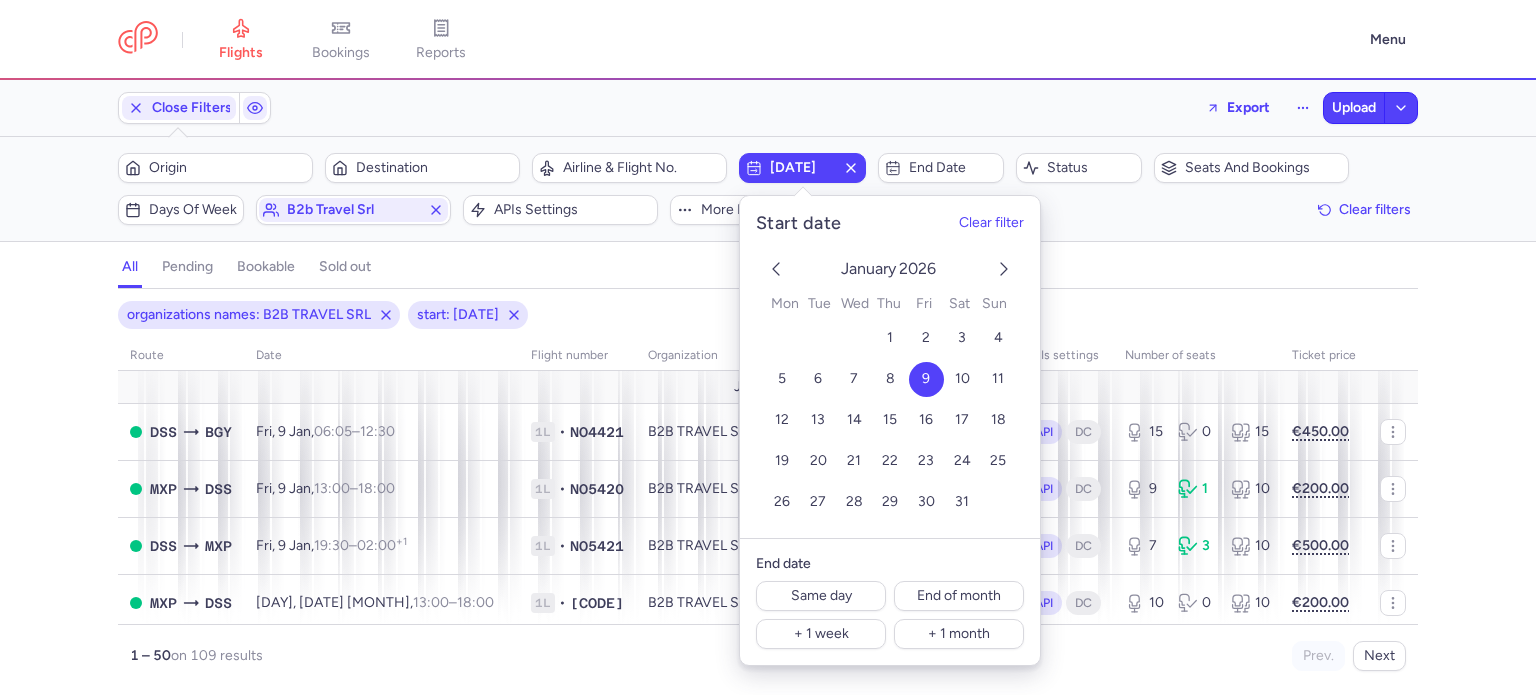 click on "organizations names: B2B TRAVEL SRL start: 2026-01-09 route date Flight number organization APIs settings number of seats Ticket price January 26  DSS  BGY Fri, 9 Jan,  06:05  –  12:30  +0 1L • NO4421 B2B TRAVEL SRL API DC 15 0 15 €450.00  MXP  DSS Fri, 9 Jan,  13:00  –  18:00  +0 1L • NO5420 B2B TRAVEL SRL API DC 9 1 10 €200.00  DSS  MXP Fri, 9 Jan,  19:30  –  02:00  +1 1L • NO5421 B2B TRAVEL SRL API DC 7 3 10 €500.00  MXP  DSS Tue, 13 Jan,  13:00  –  18:00  +0 1L • NO2420 B2B TRAVEL SRL API DC 10 0 10 €200.00  DSS  MXP Tue, 13 Jan,  19:30  –  02:00  +1 1L • NO2421 B2B TRAVEL SRL API DC 10 0 10 €450.00  BGY  DSS Thu, 15 Jan,  07:30  –  12:20  +0 1L • NO4420 B2B TRAVEL SRL API DC 10 0 10 €200.00  DSS  FCO Thu, 15 Jan,  13:50  –  22:40  +0 1L • NO5454 B2B TRAVEL SRL API DC 6 0 6 €400.00  DSS  VRN Thu, 15 Jan,  13:50  –  20:40  +0 1L • NO5454 B2B TRAVEL SRL API DC 5 0 5 €400.00  VRN  DSS Thu, 15 Jan,  21:30  –  04:35  +1 1L • NO5454 B2B TRAVEL SRL API DC 10 0" at bounding box center (768, 498) 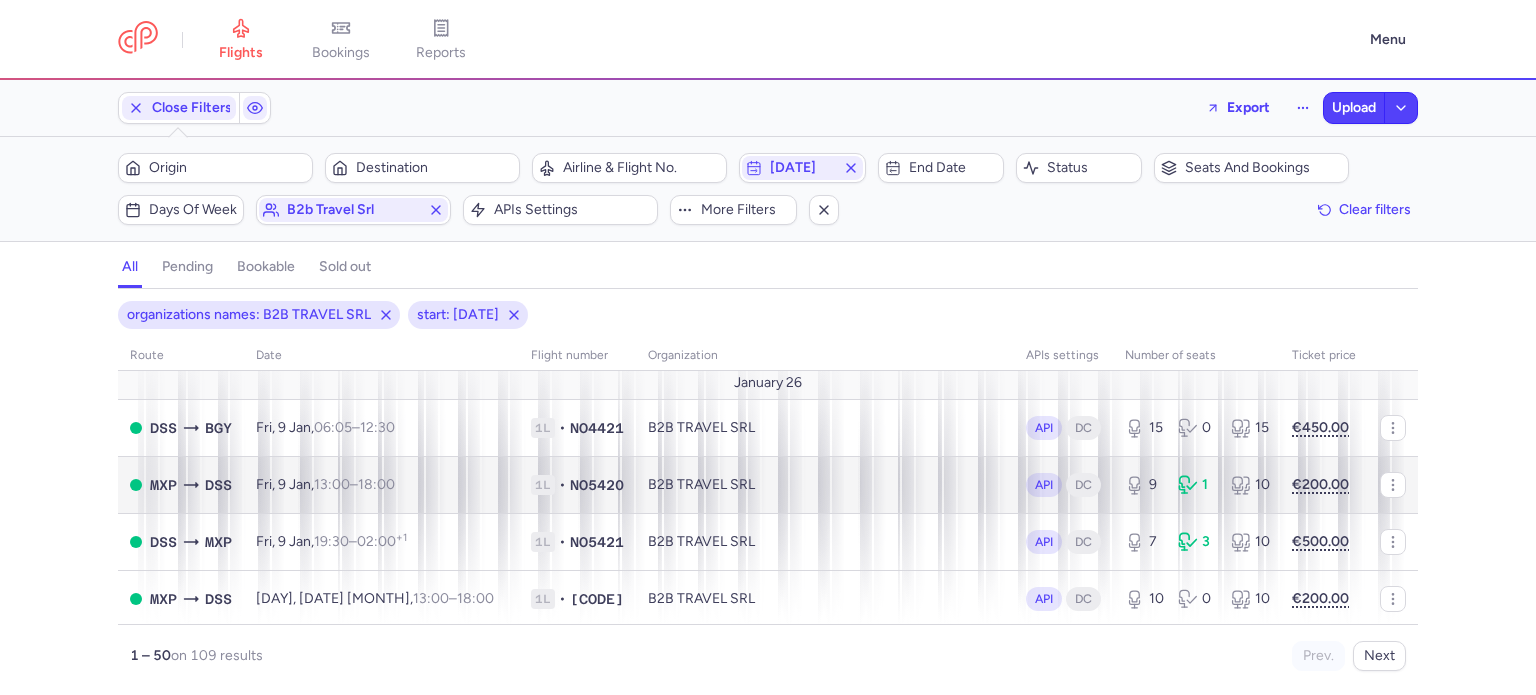 scroll, scrollTop: 0, scrollLeft: 0, axis: both 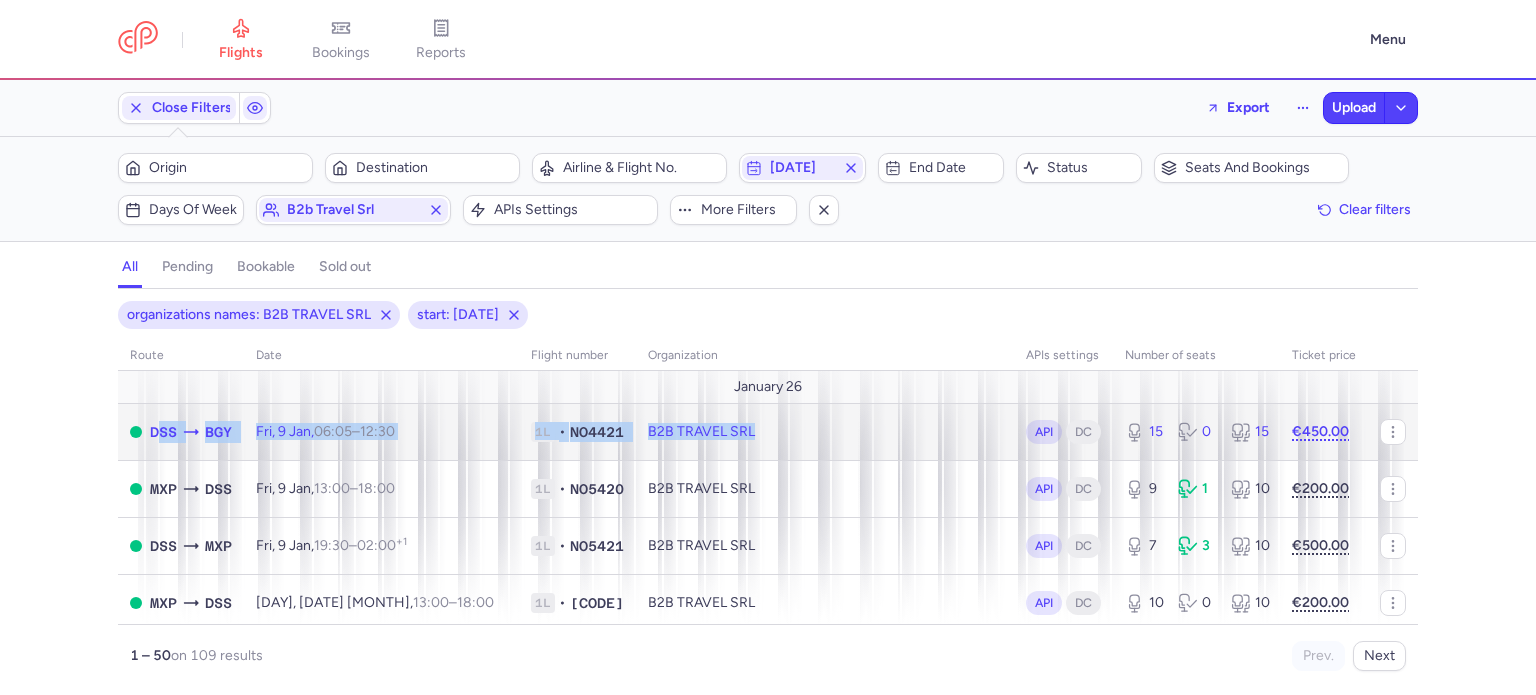 drag, startPoint x: 148, startPoint y: 428, endPoint x: 688, endPoint y: 429, distance: 540.0009 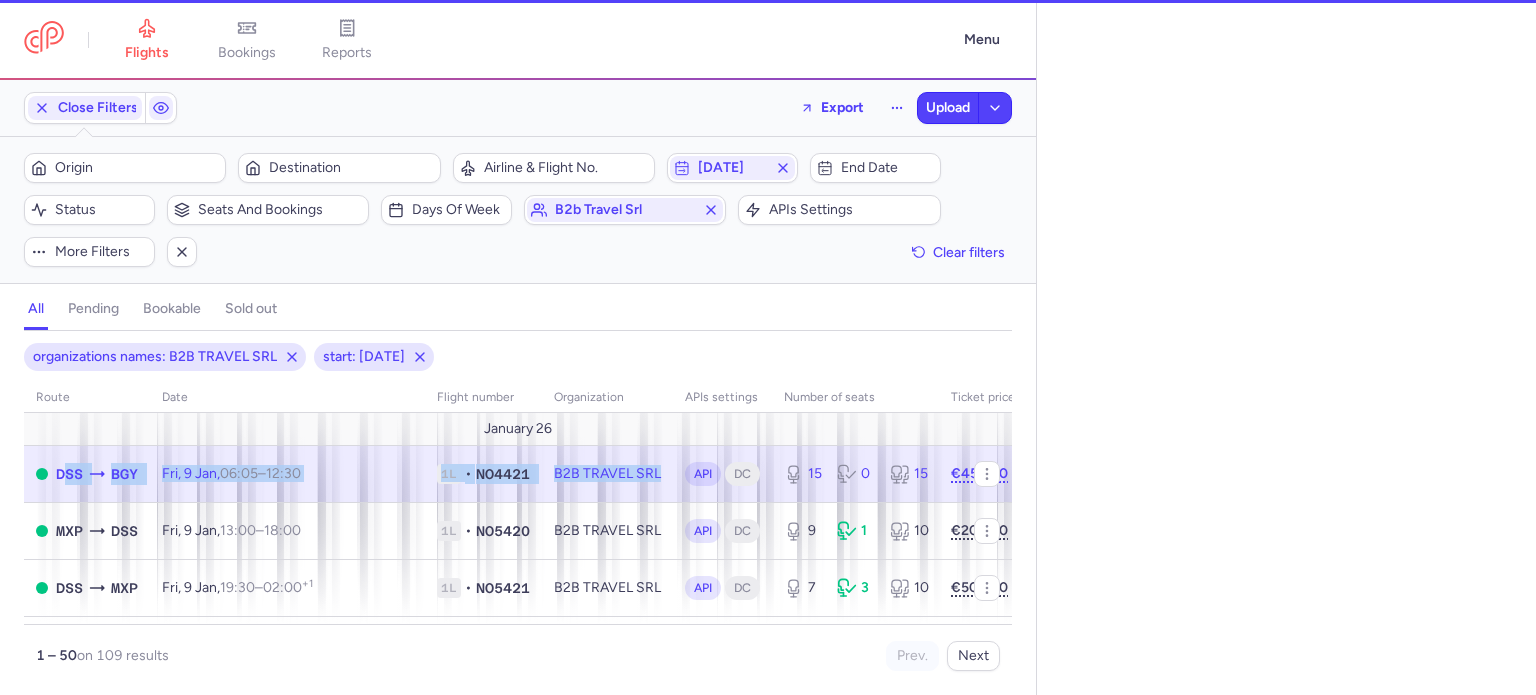 select on "hours" 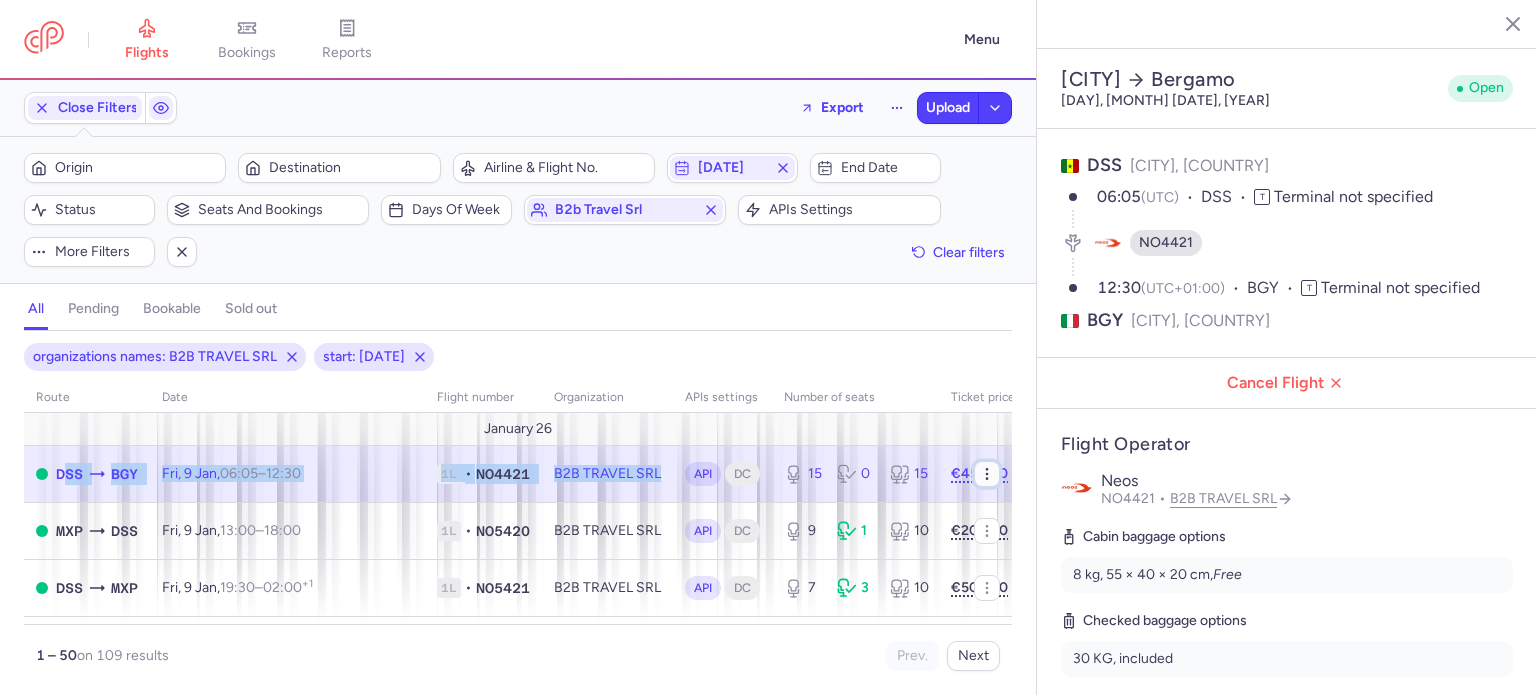 click 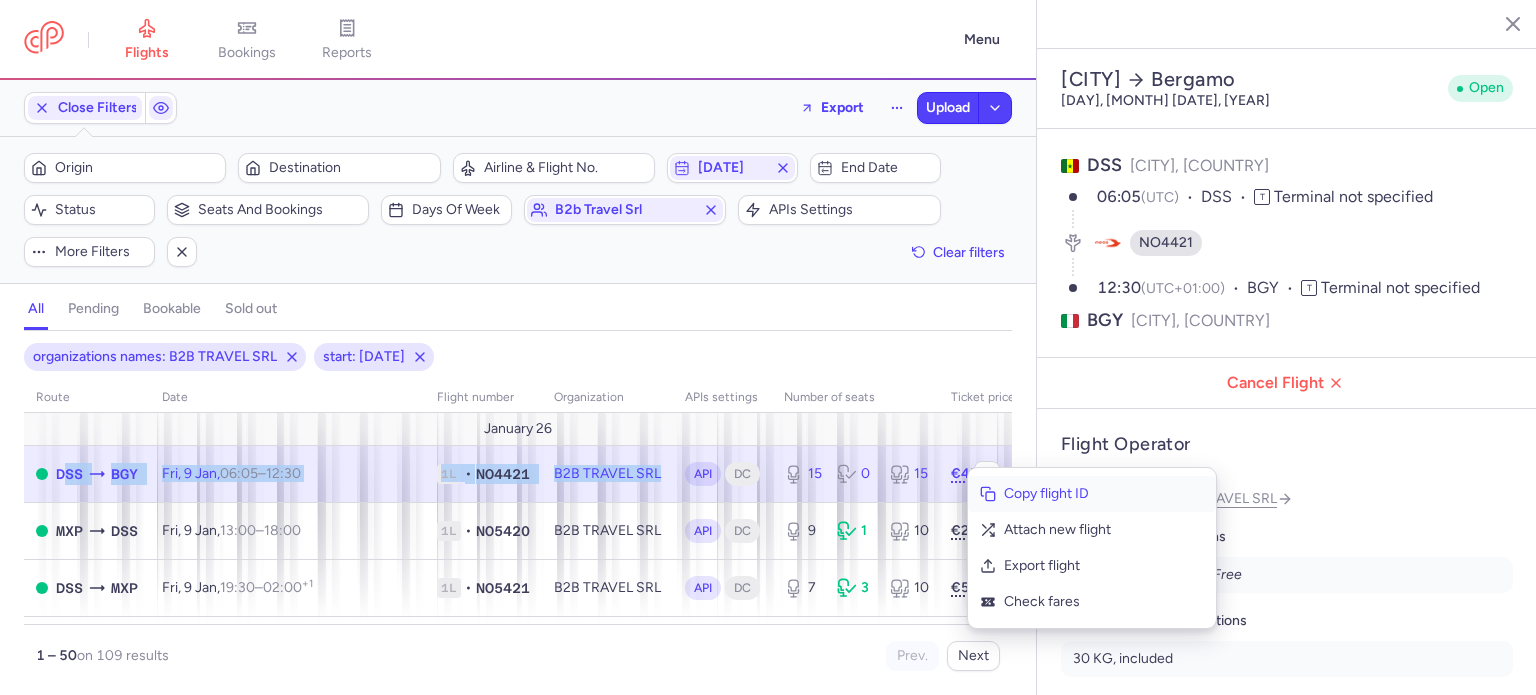 click on "Copy flight ID" 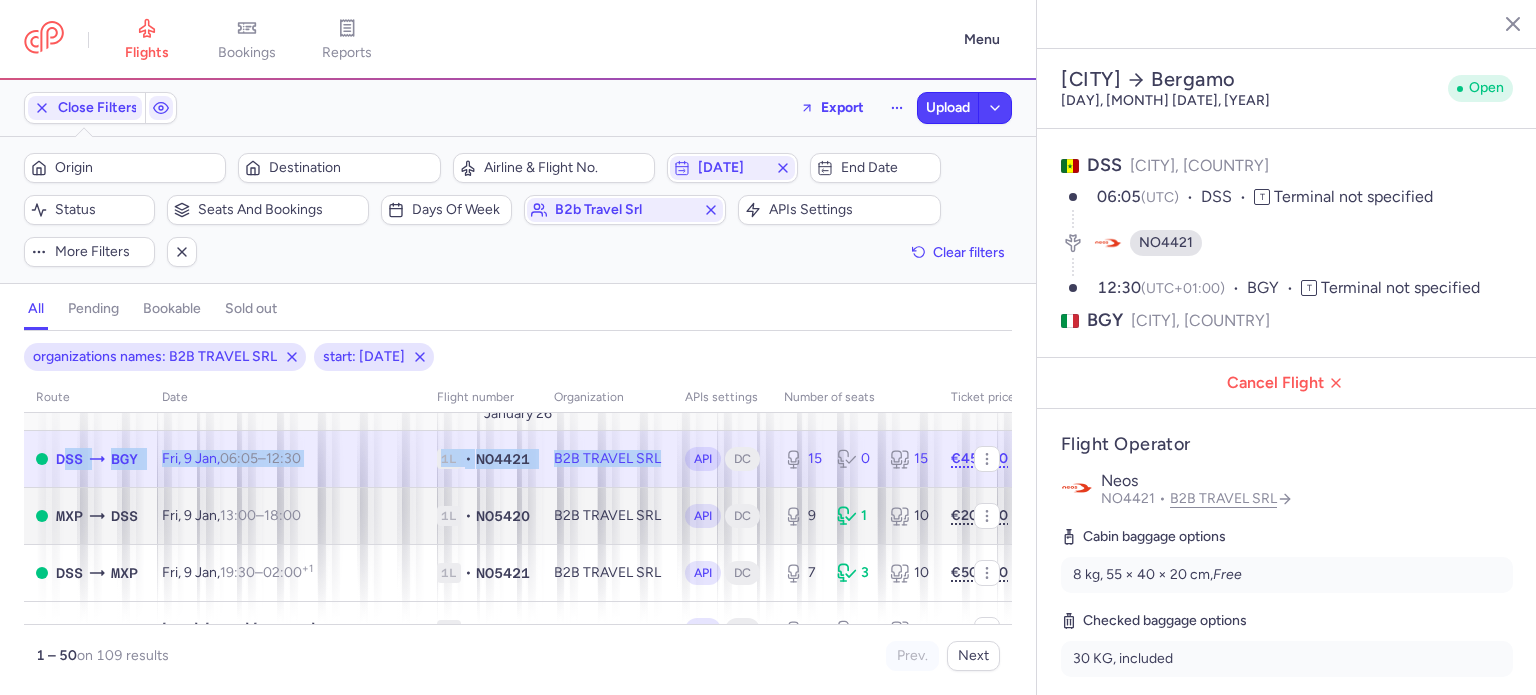 scroll, scrollTop: 0, scrollLeft: 0, axis: both 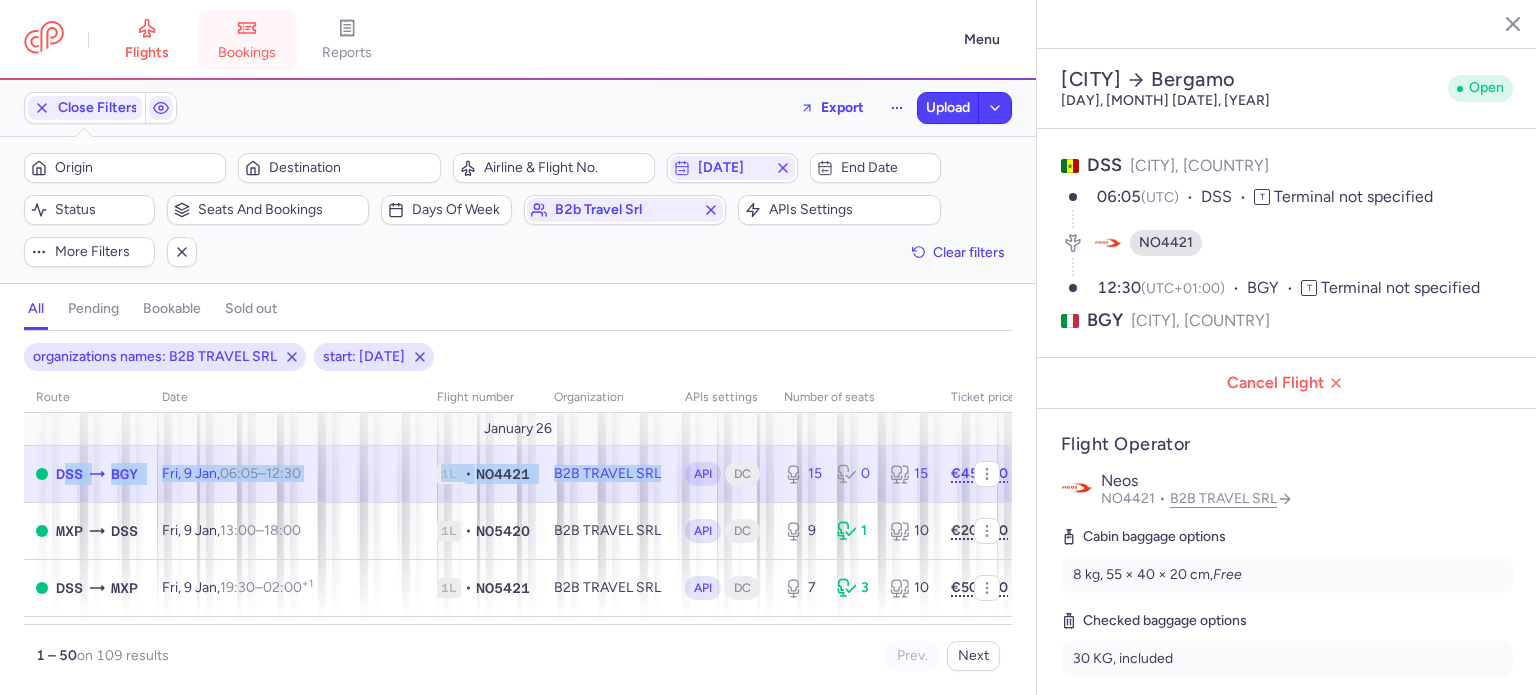 click on "bookings" at bounding box center [247, 53] 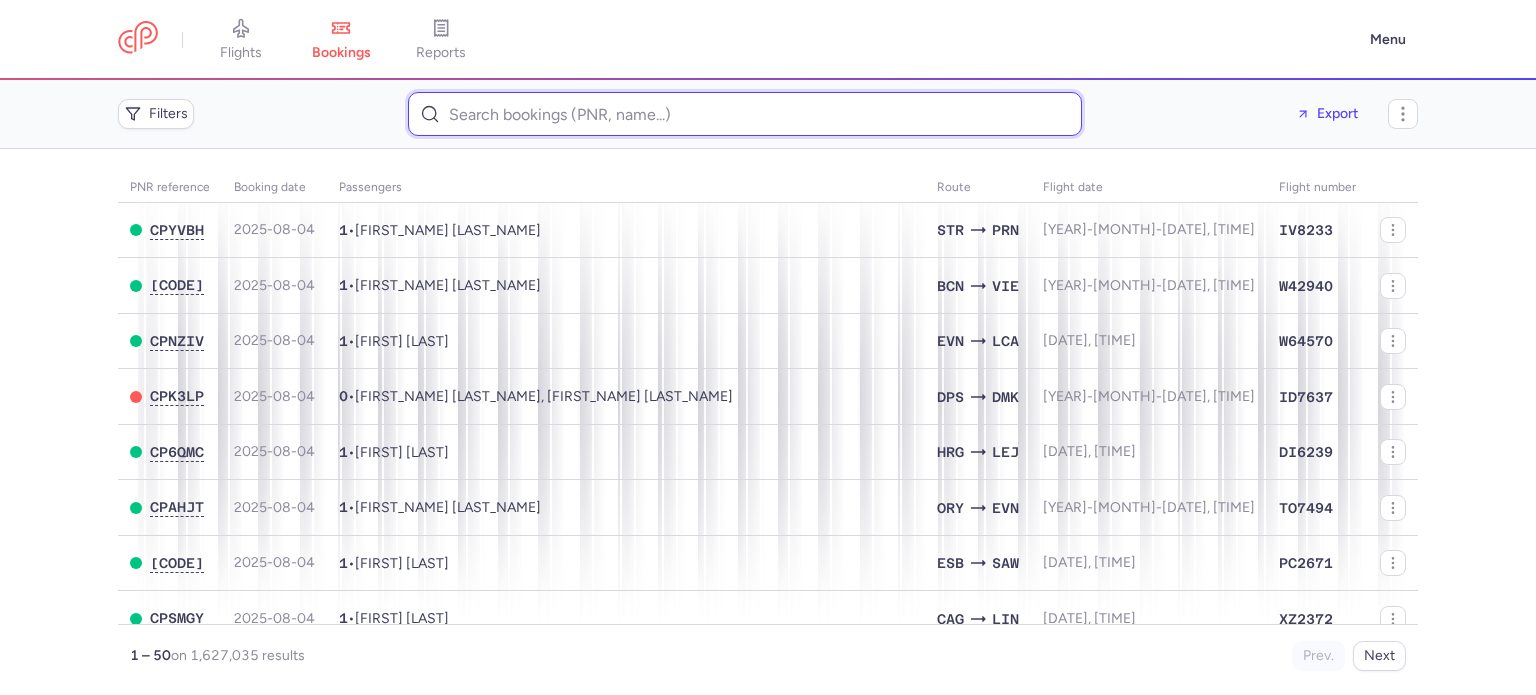 click at bounding box center (745, 114) 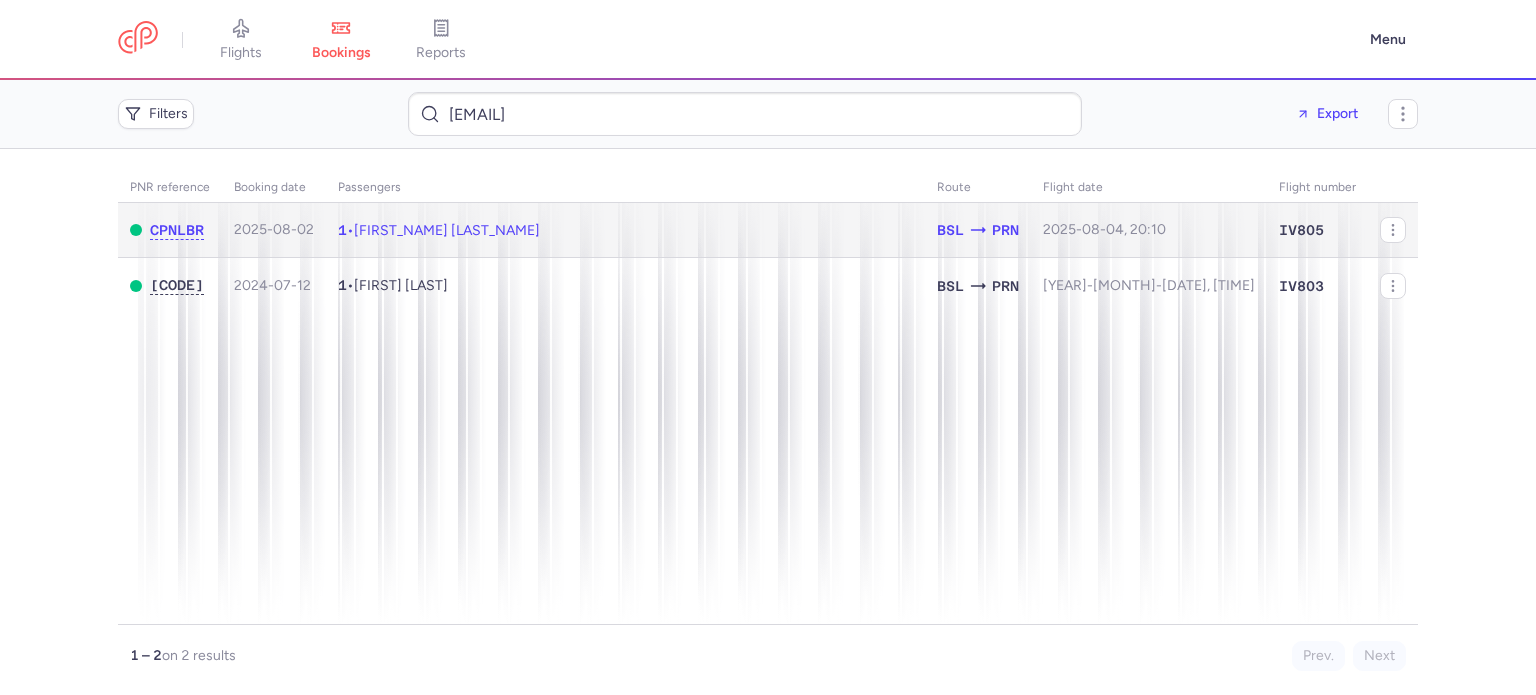 click on "1  •  Ymrame HYSENI" 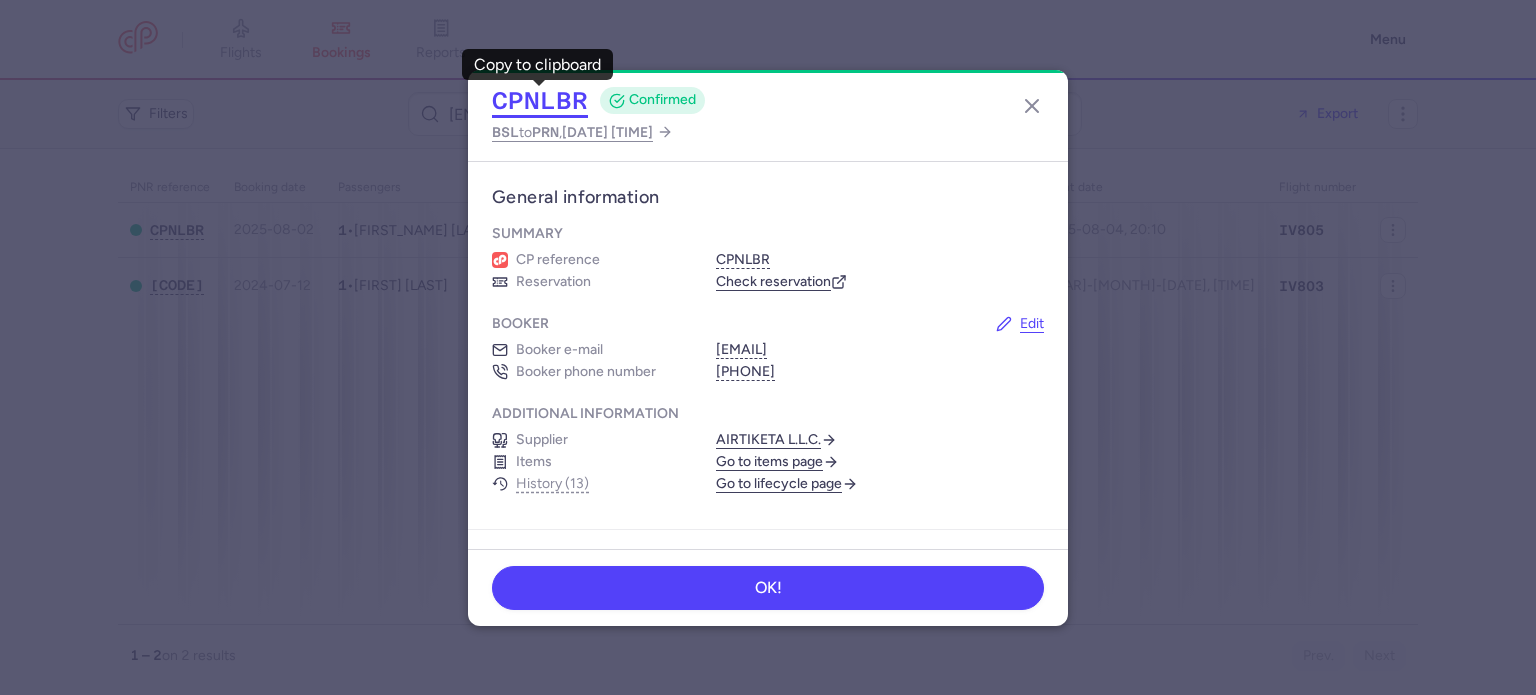click on "CPNLBR" 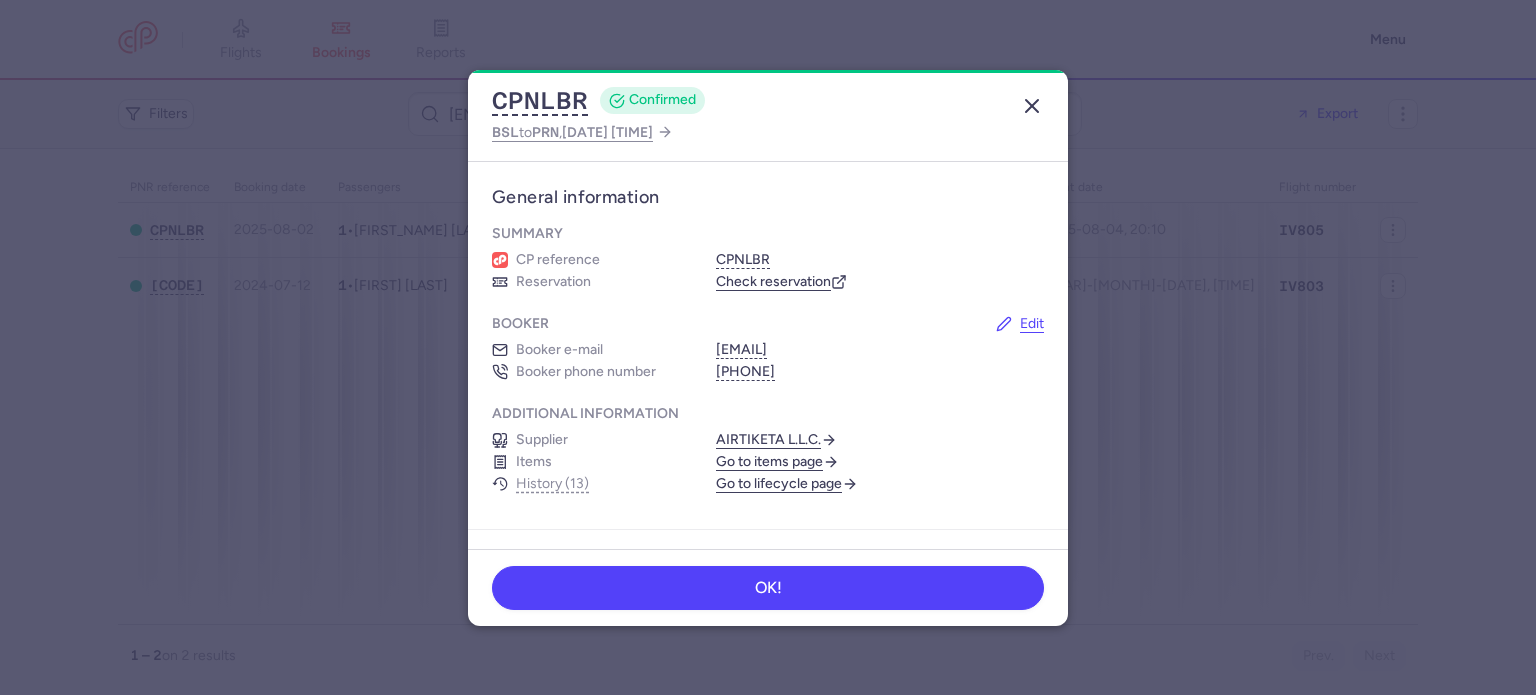 click 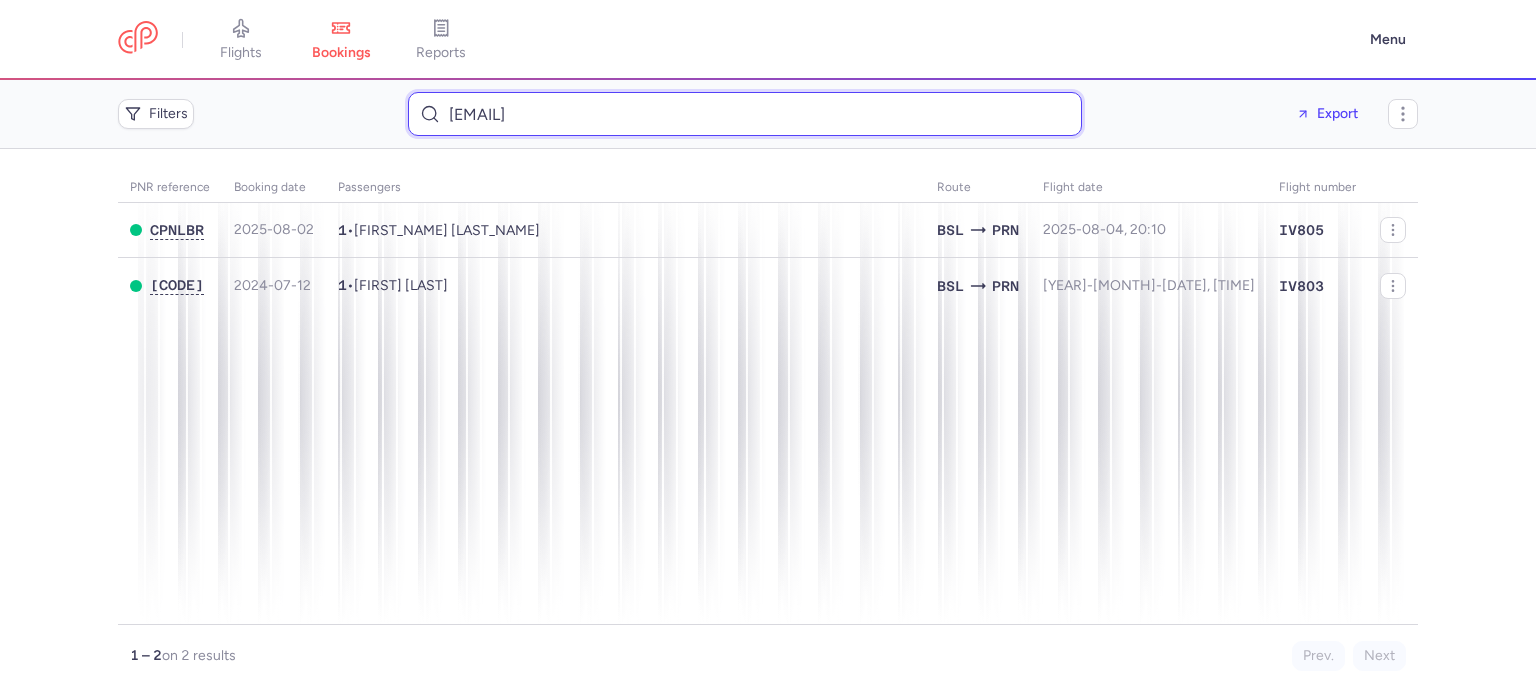click on "auroraaaa0105@gmail.com" at bounding box center [745, 114] 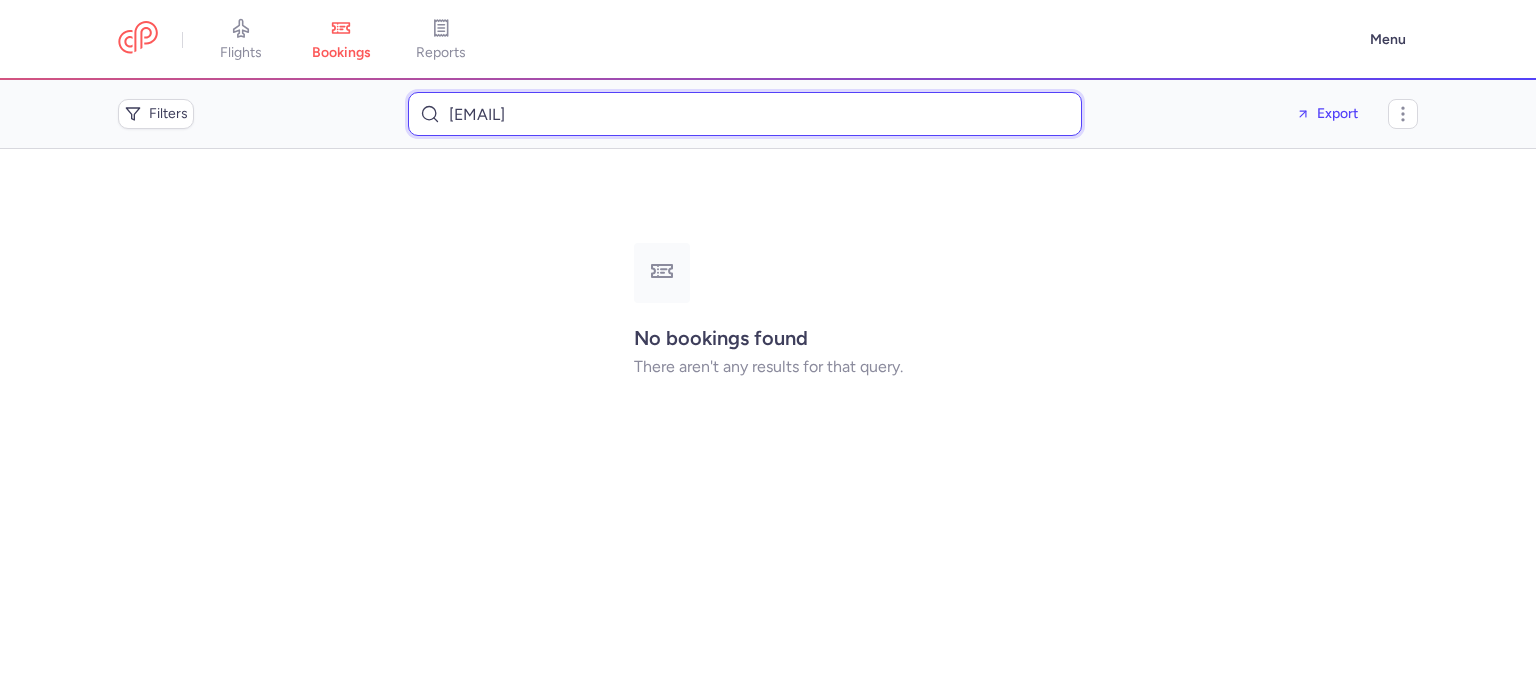 click on "s.bassigy@googlemail.com" at bounding box center (745, 114) 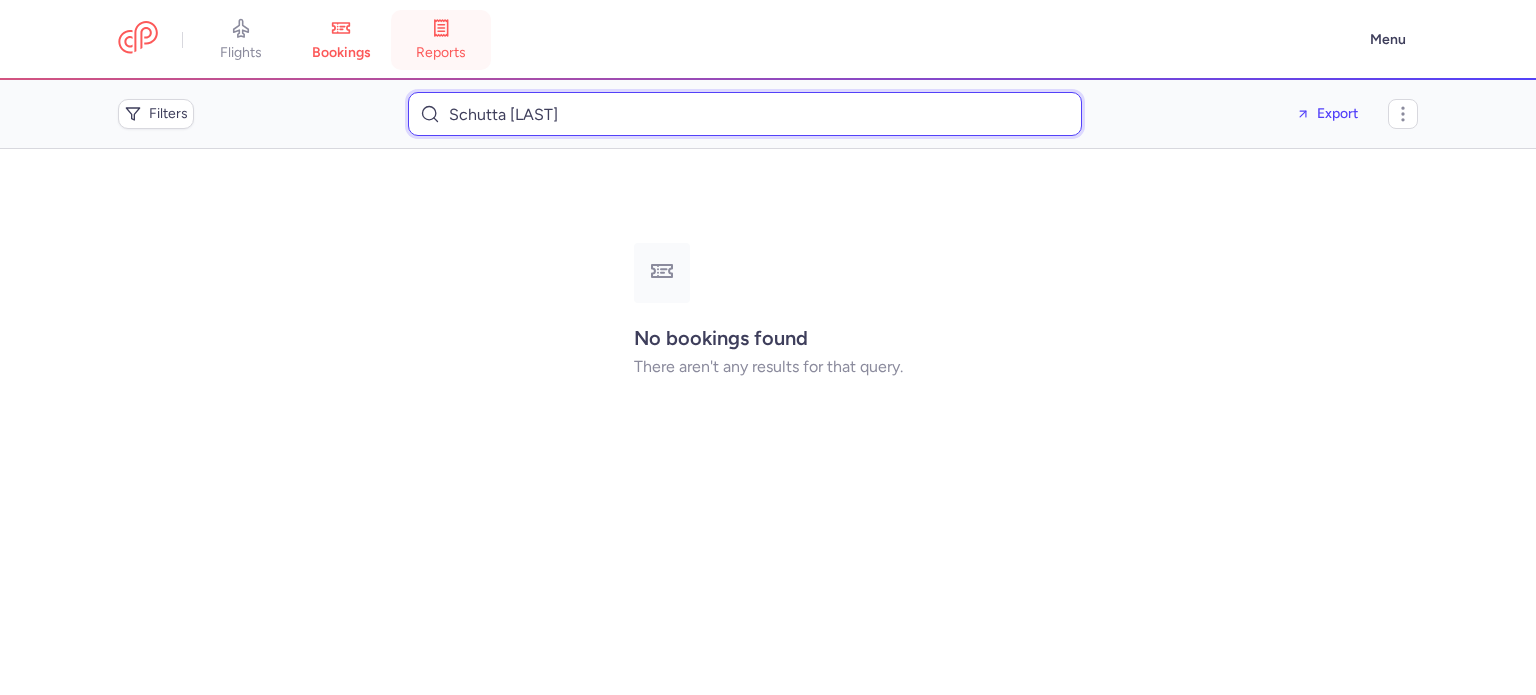 type on "Schutta Aurel" 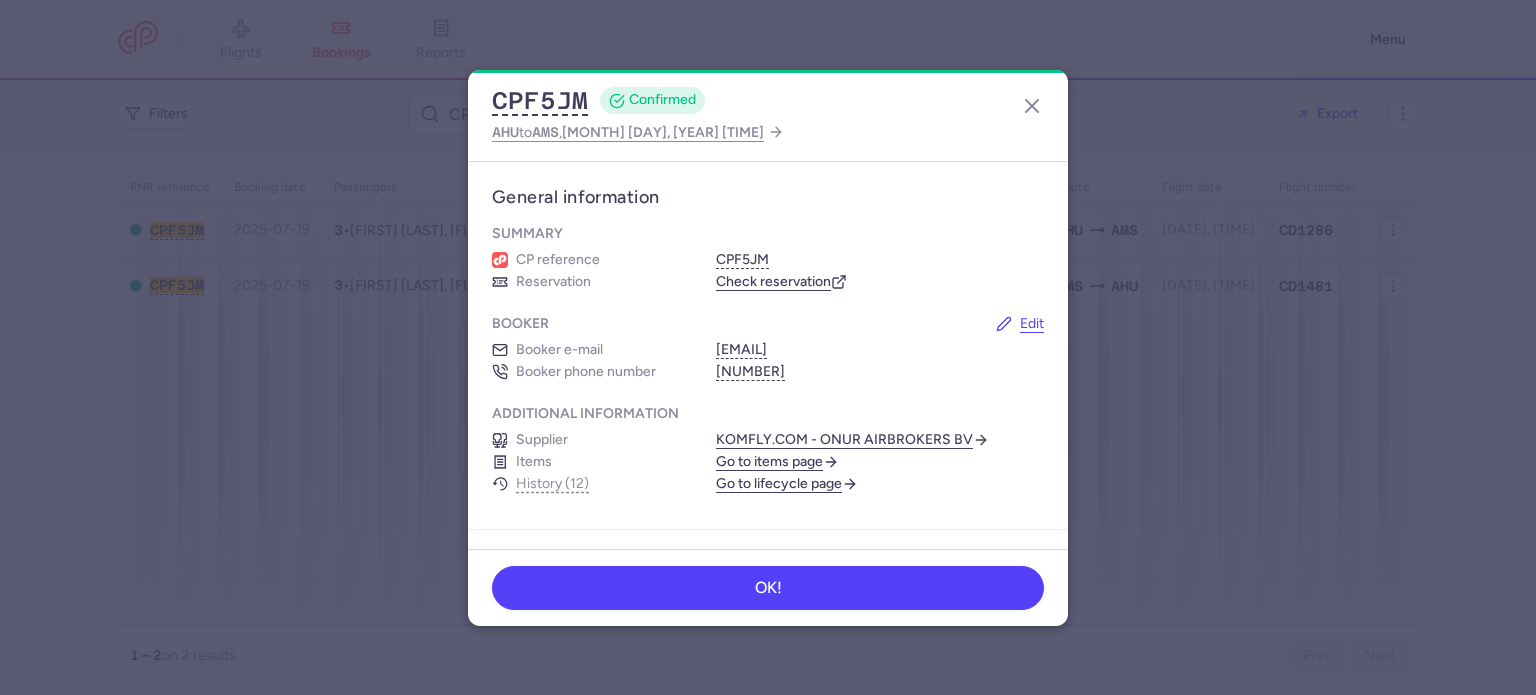 scroll, scrollTop: 0, scrollLeft: 0, axis: both 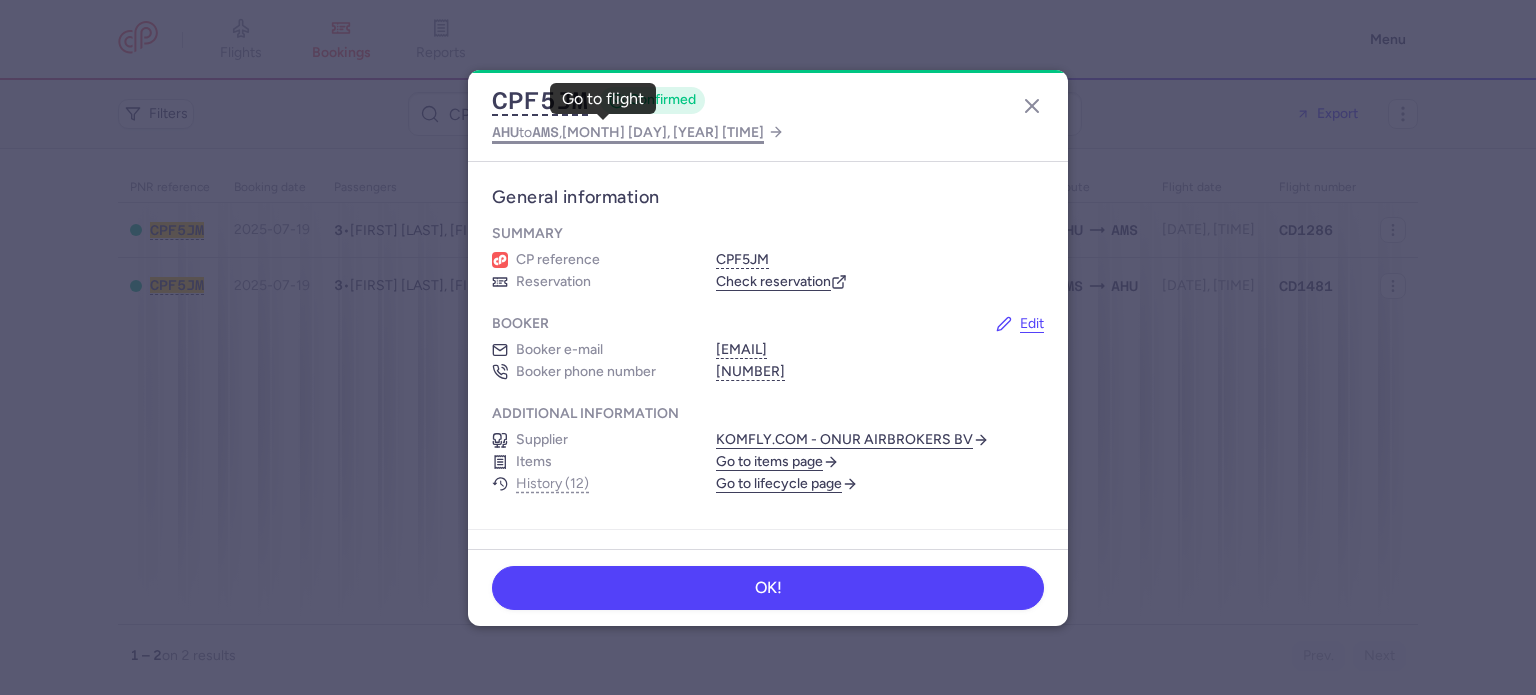 click on "[MONTH] [DAY], [YEAR] [TIME]" at bounding box center [663, 132] 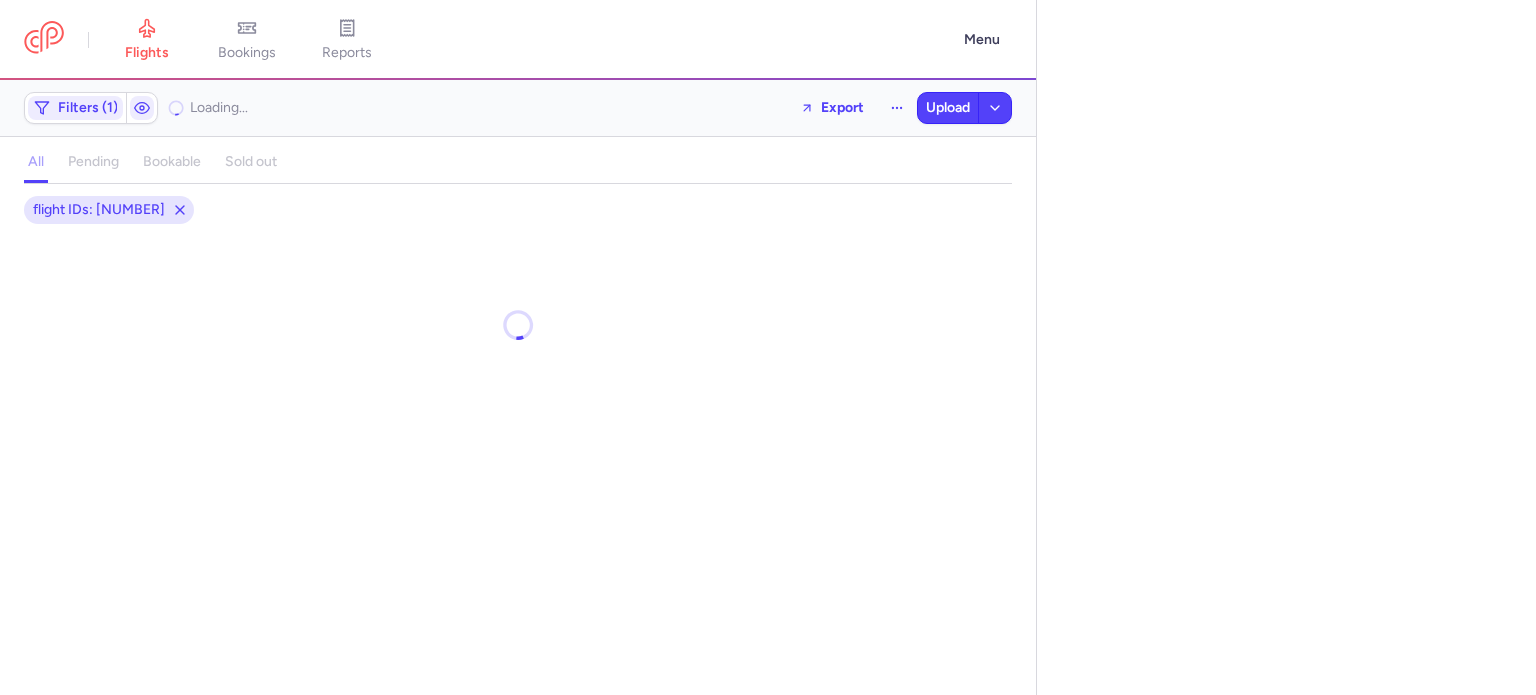select on "days" 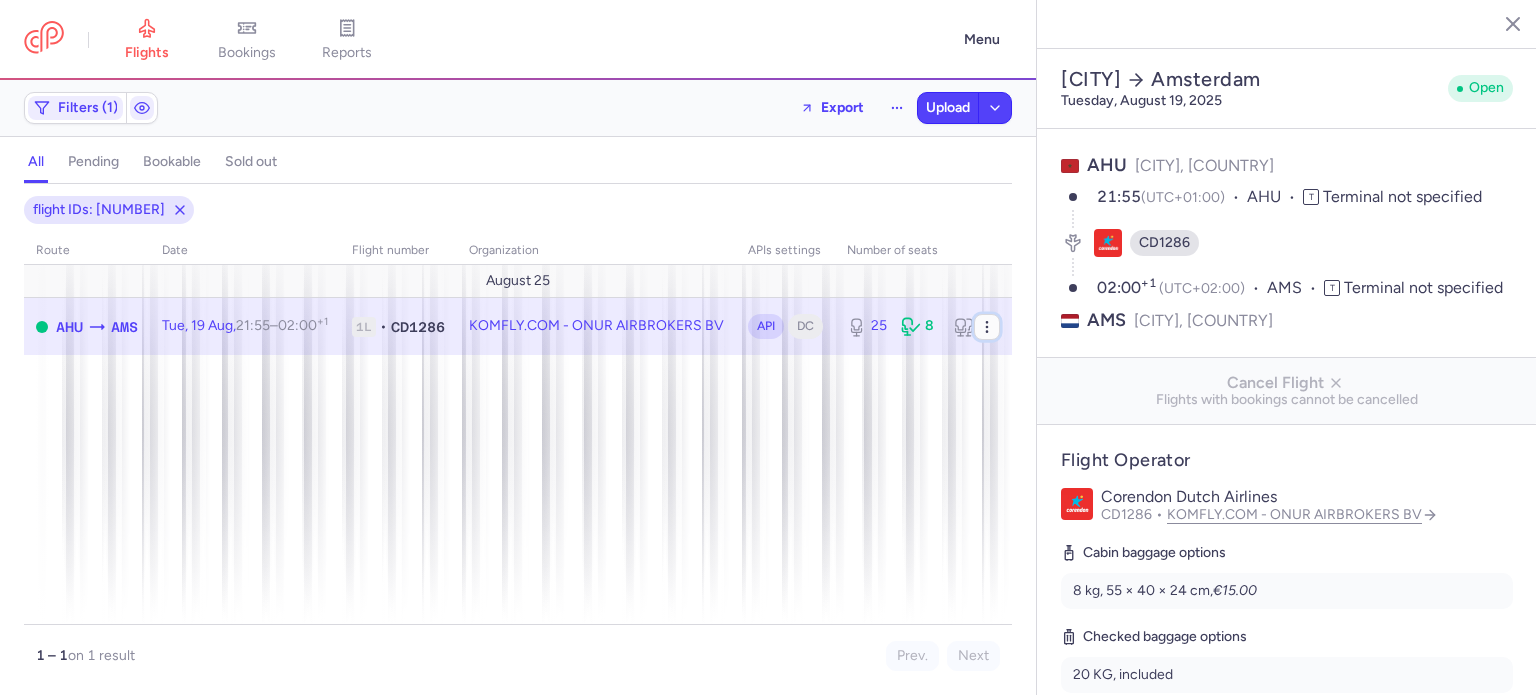 click 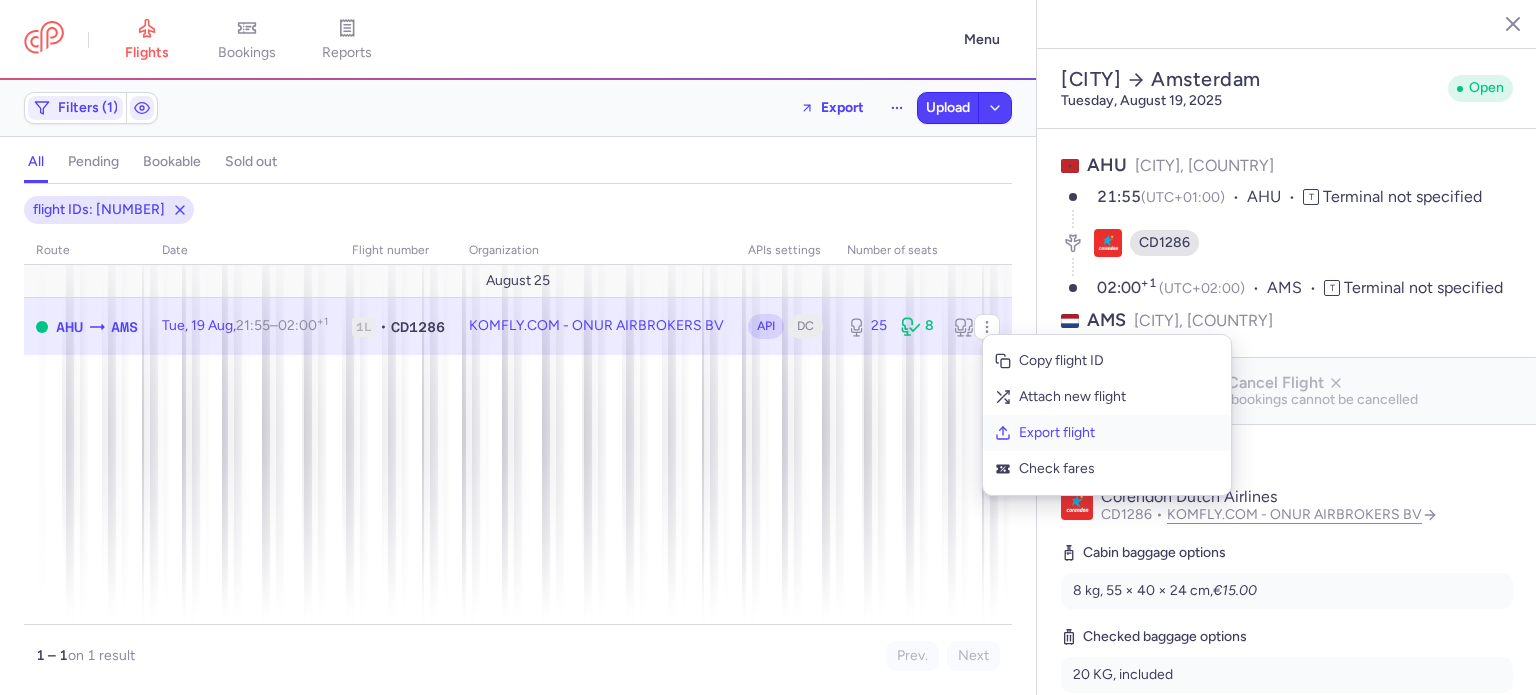 click on "Export flight" 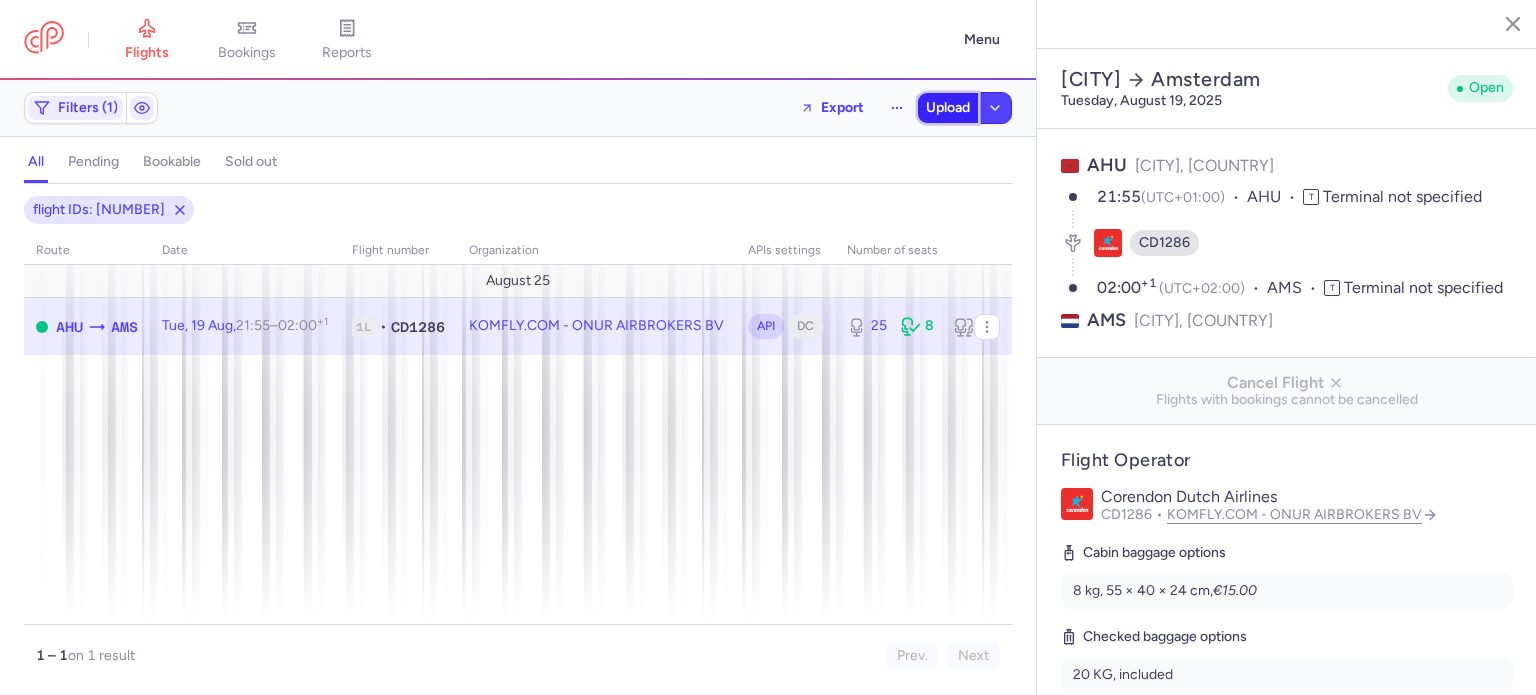 click on "Upload" at bounding box center (948, 108) 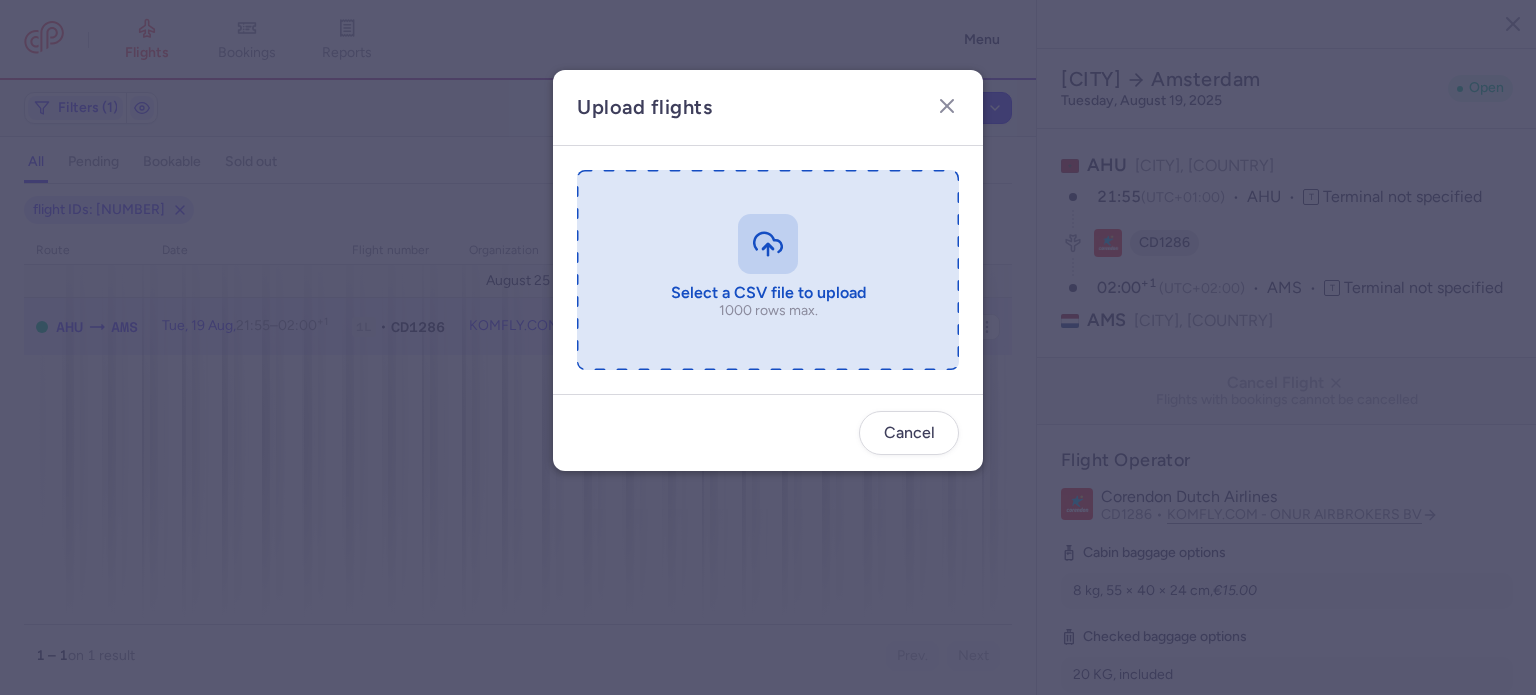 click at bounding box center [768, 270] 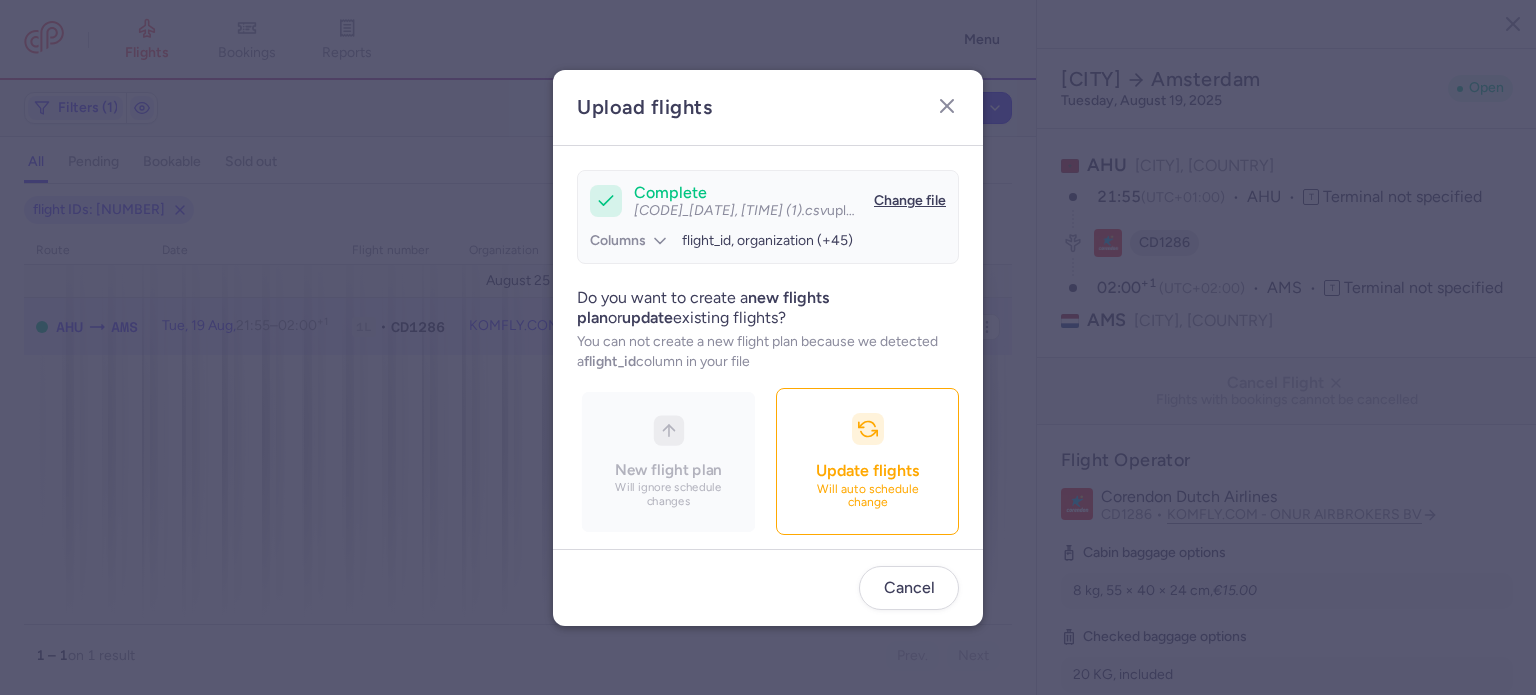 scroll, scrollTop: 172, scrollLeft: 0, axis: vertical 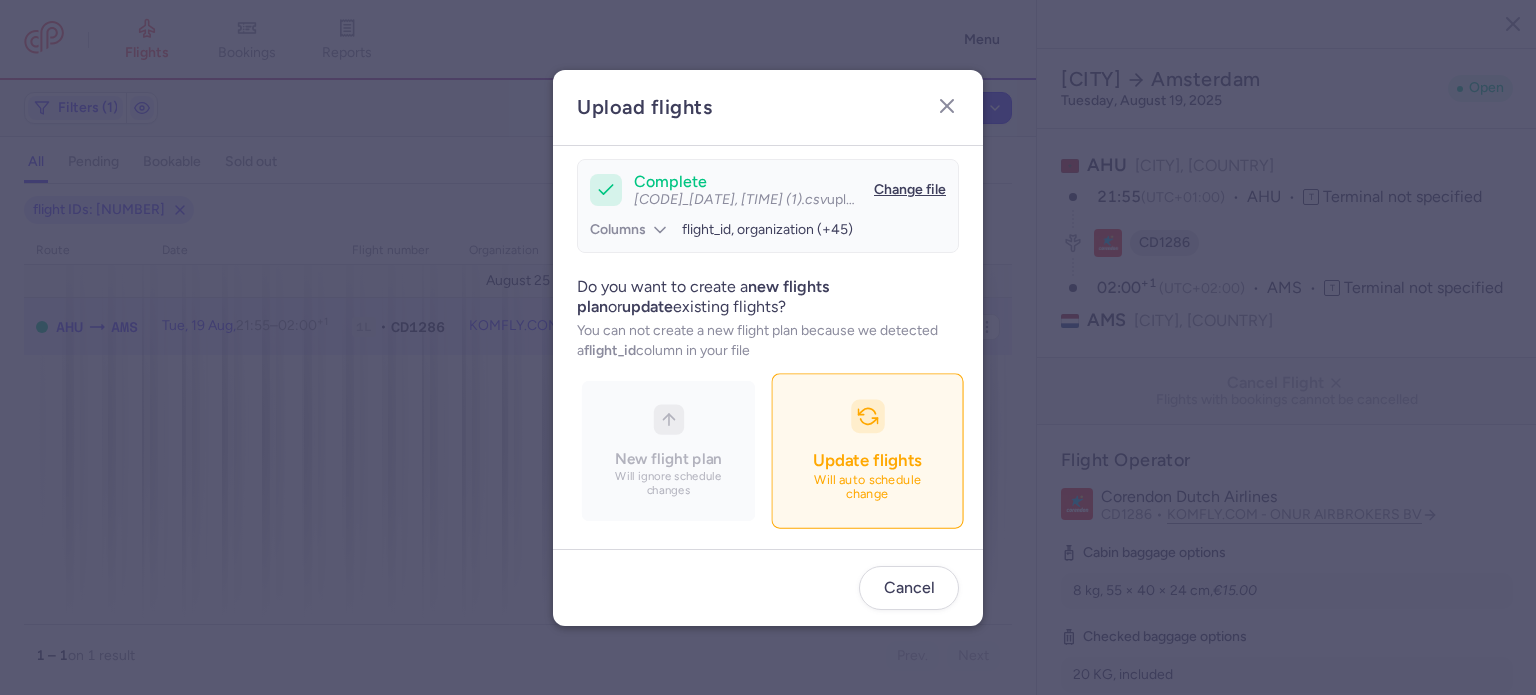 click on "Update flights" at bounding box center (867, 460) 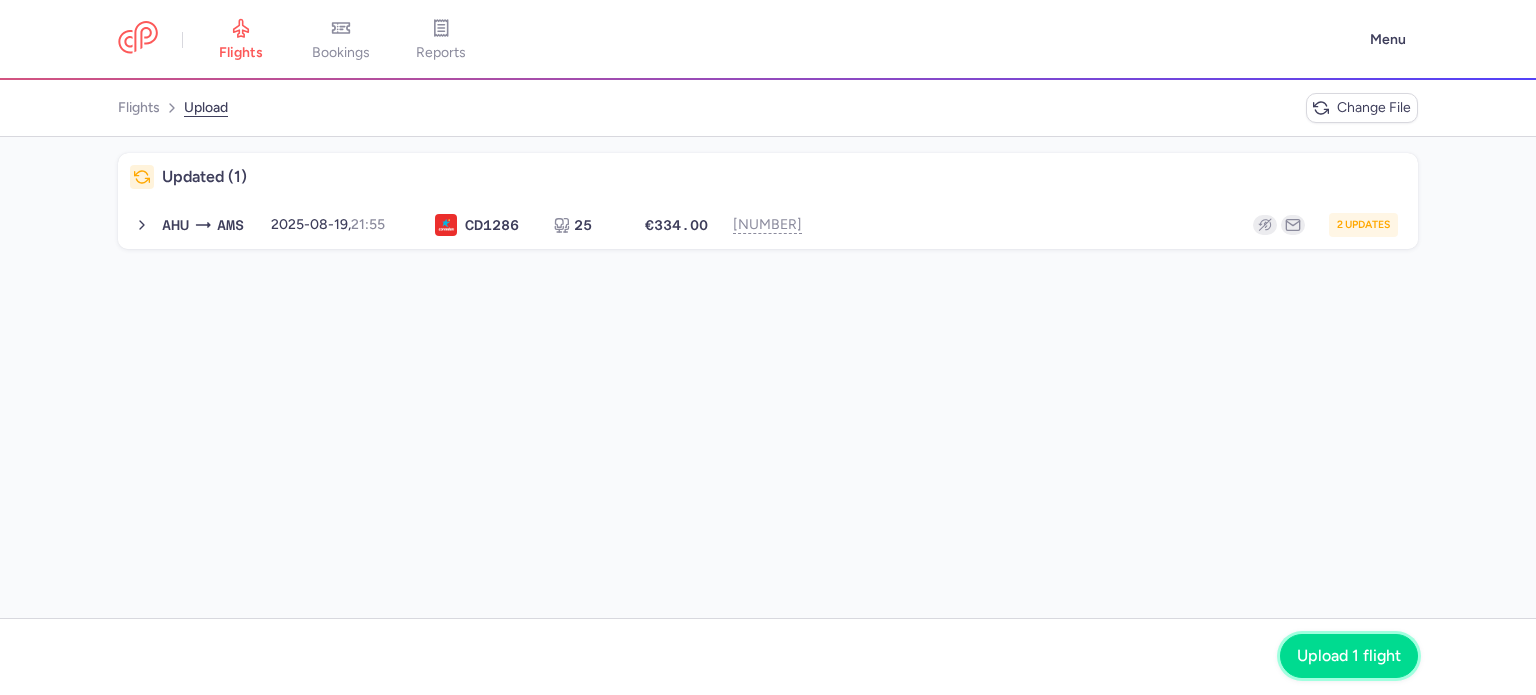 click on "Upload 1 flight" at bounding box center (1349, 656) 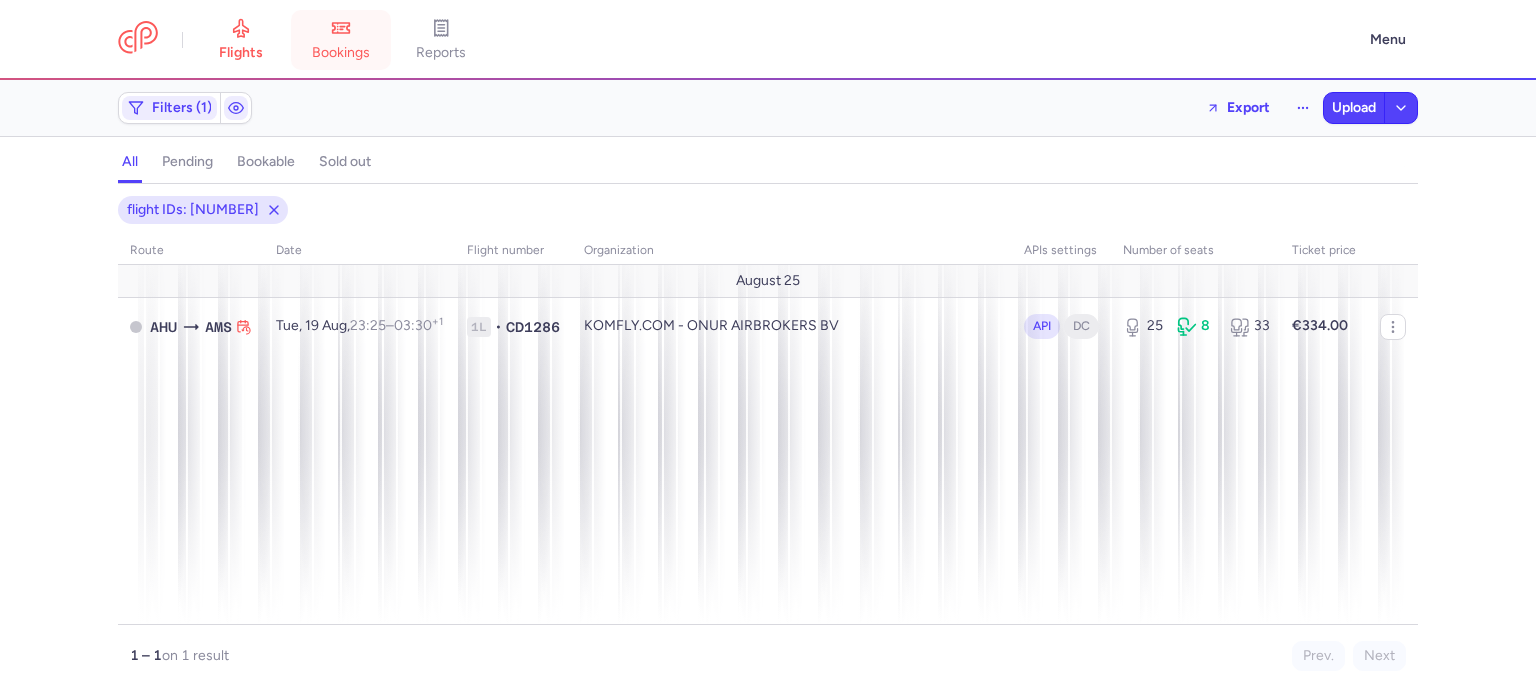 click 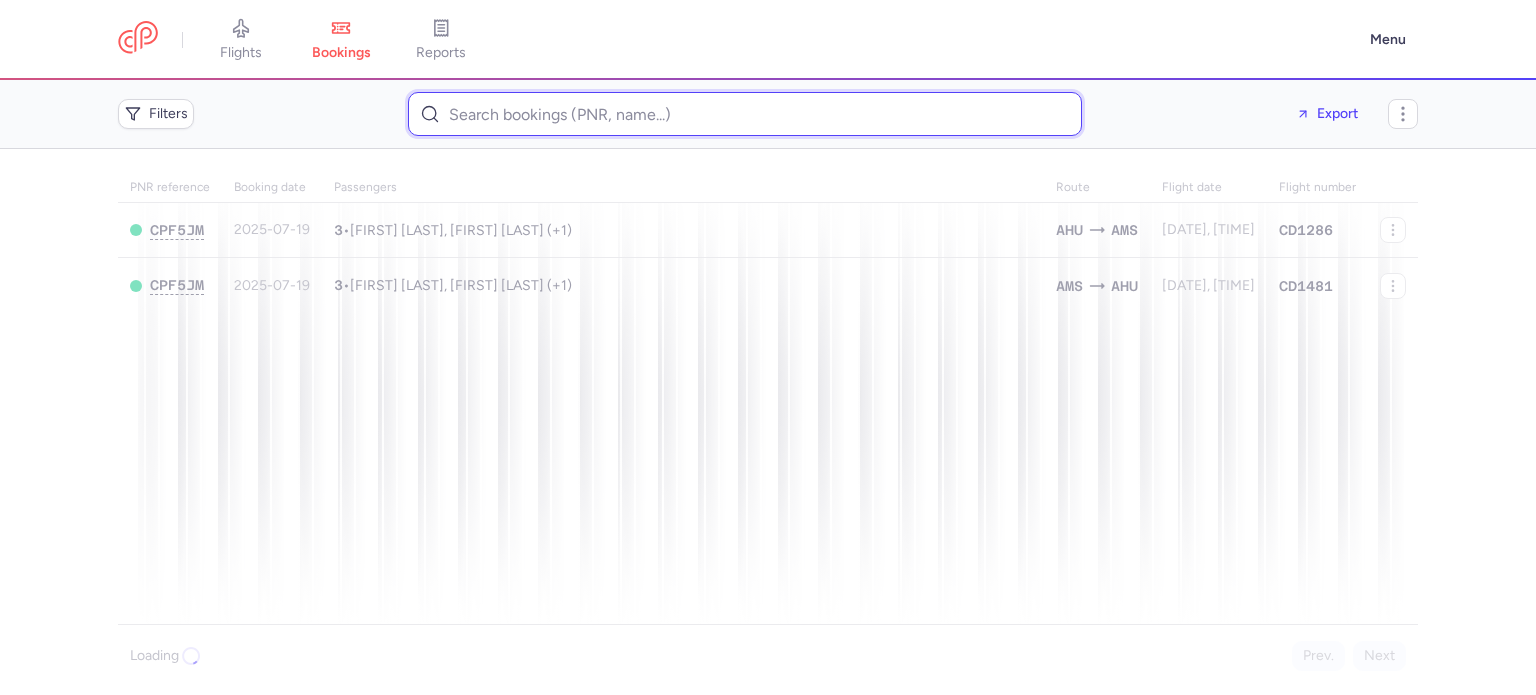 paste on "ks39205@universum-ks.org" 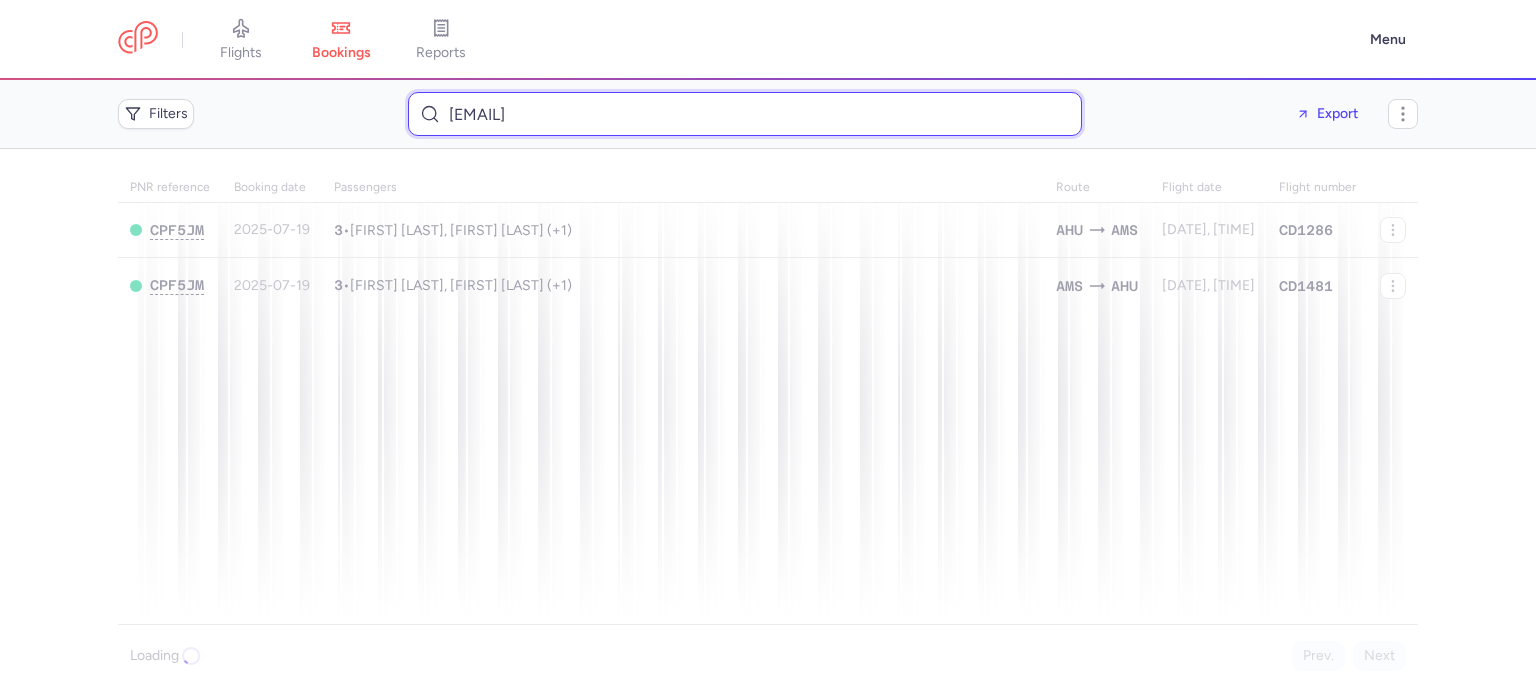 click on "ks39205@universum-ks.org" at bounding box center [745, 114] 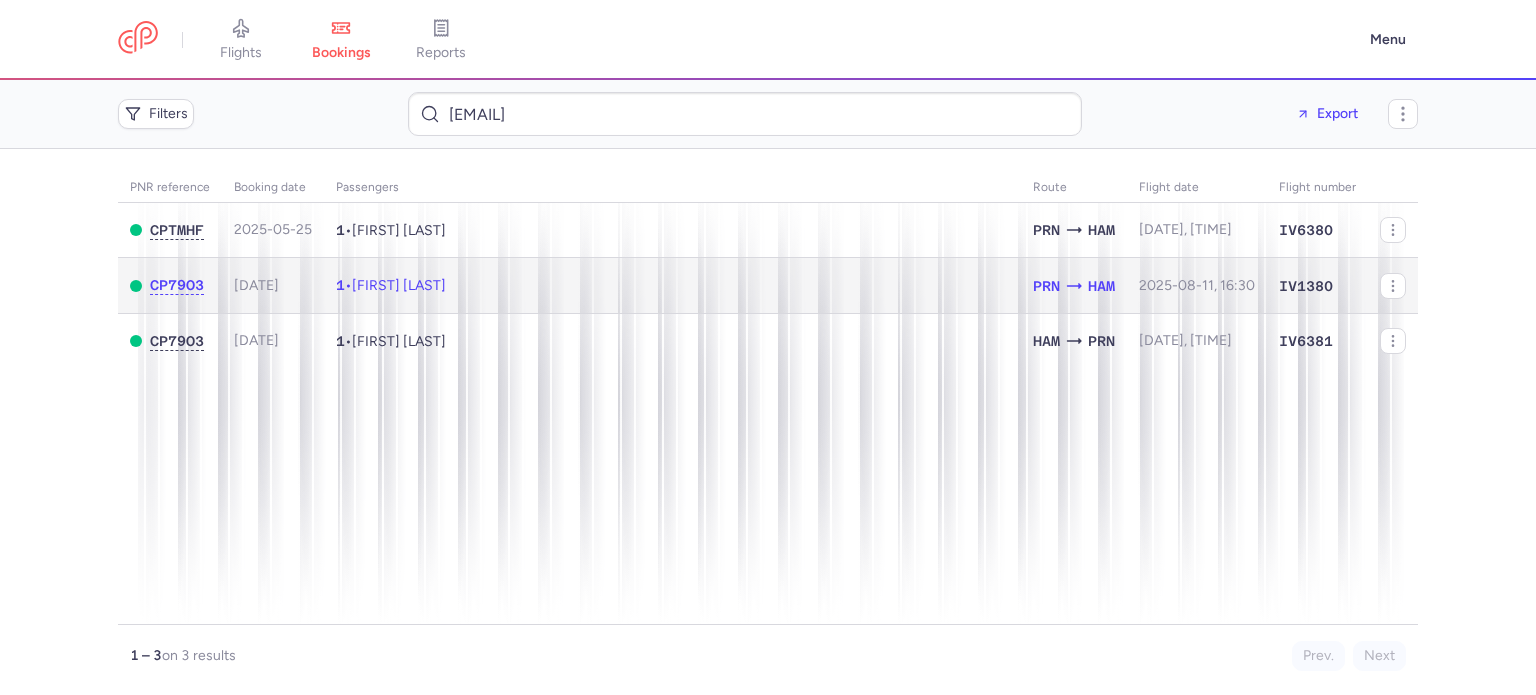 click on "1  •  Kreshnik SHALA" 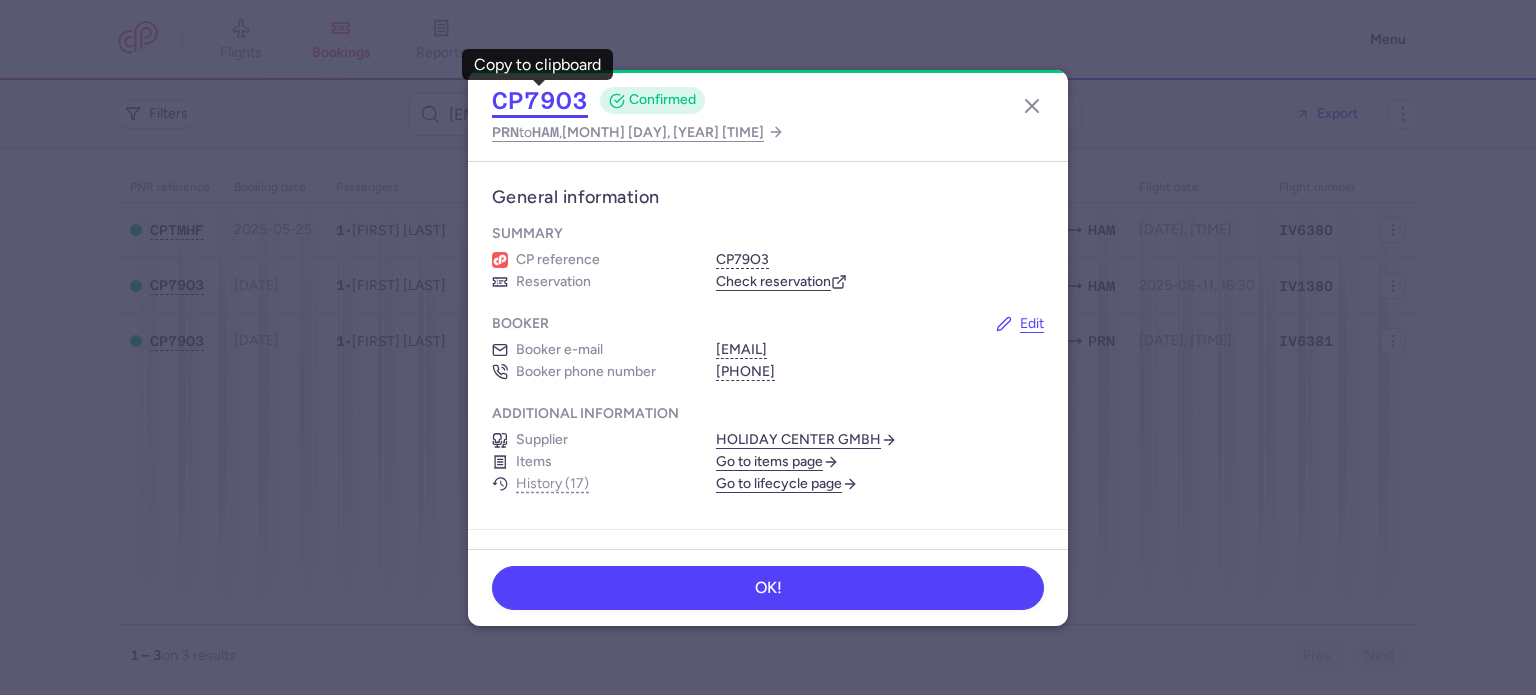 click on "CP79O3" 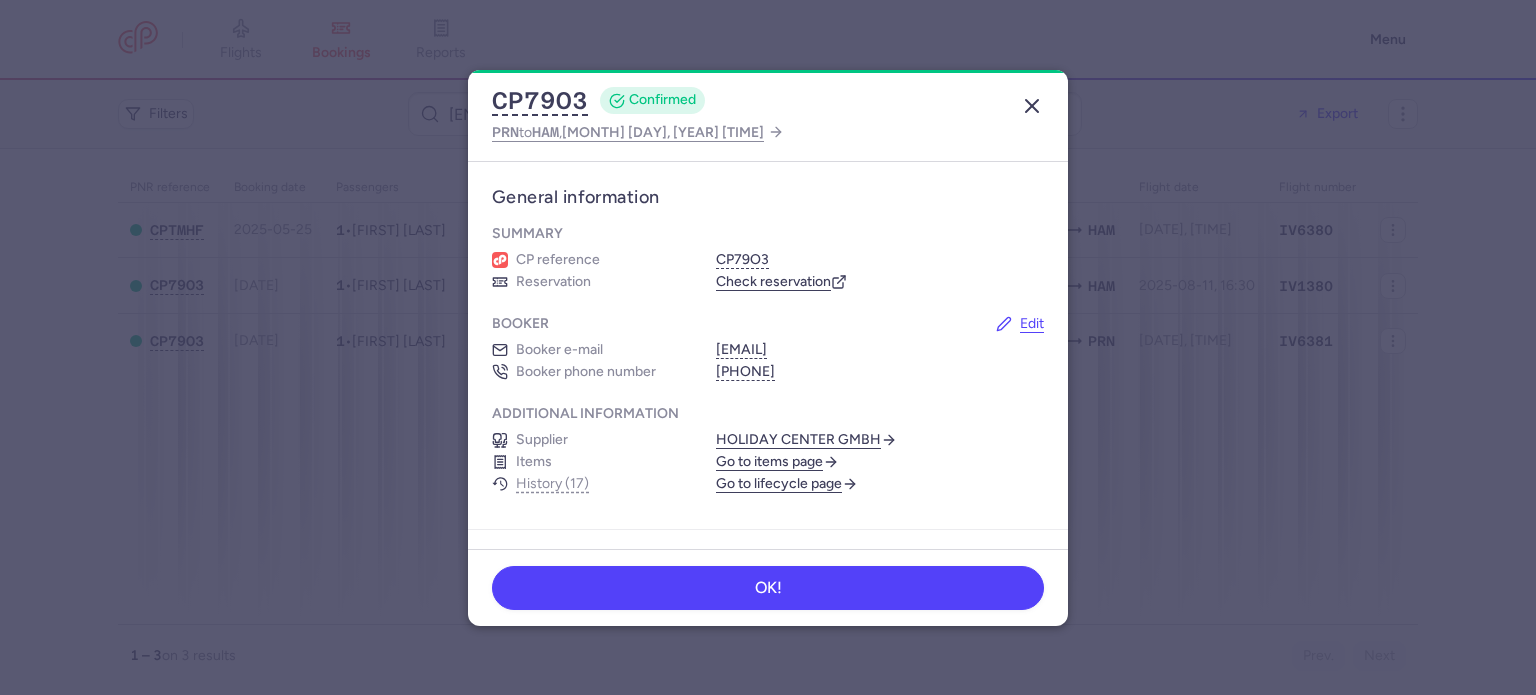 click 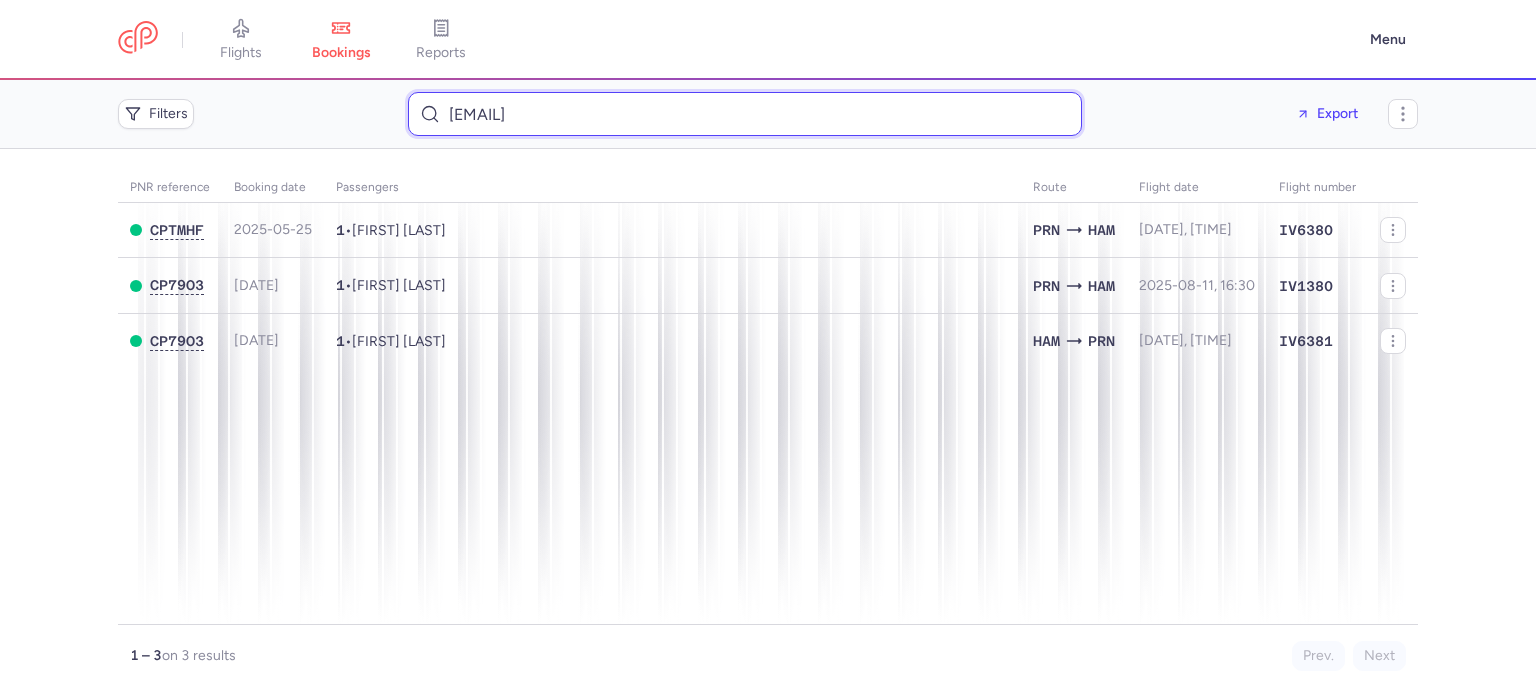 click on "ks39205@universum-ks.org" at bounding box center [745, 114] 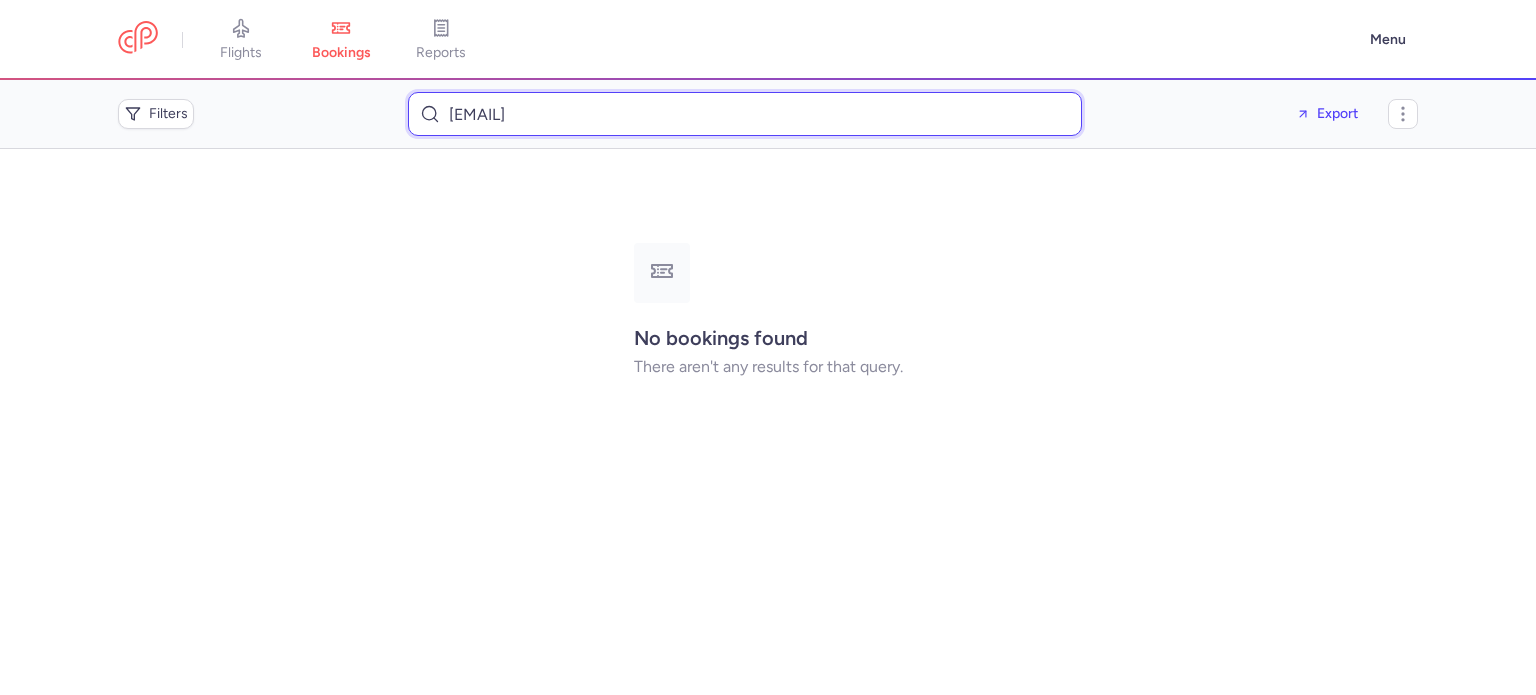 click on "fabiola.luza@gmail.com" at bounding box center [745, 114] 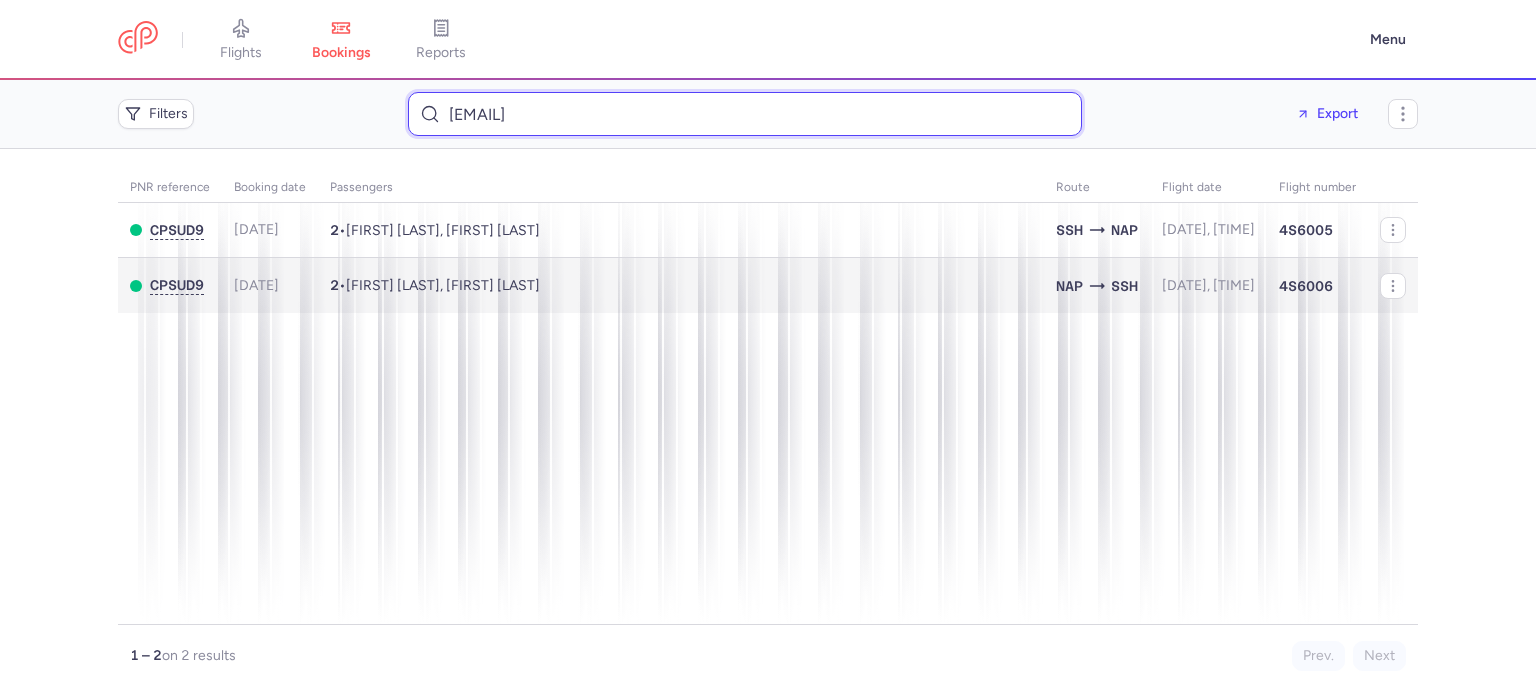 type on "davideguarnieri2006@gmail.com" 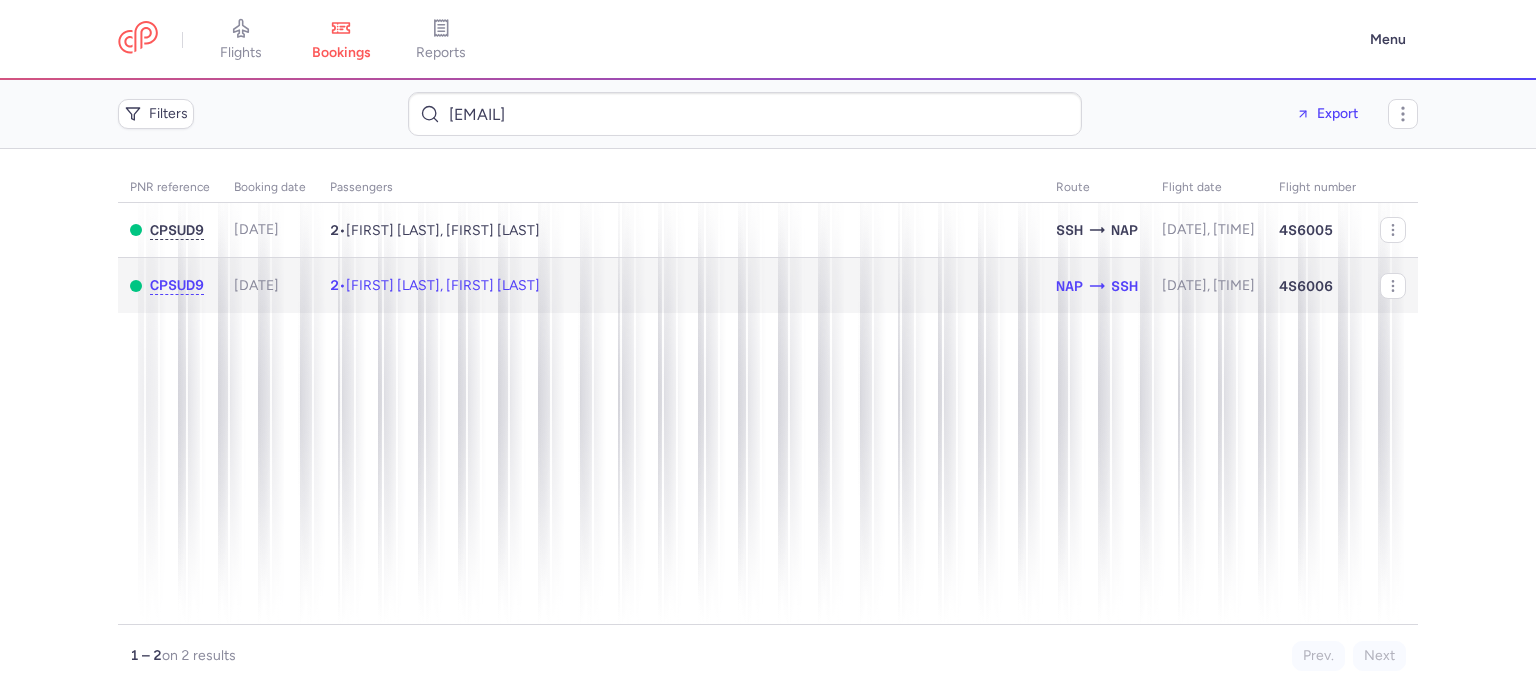 click on "2  •  Gabriella CERRATO, Davide GUARNIERI" 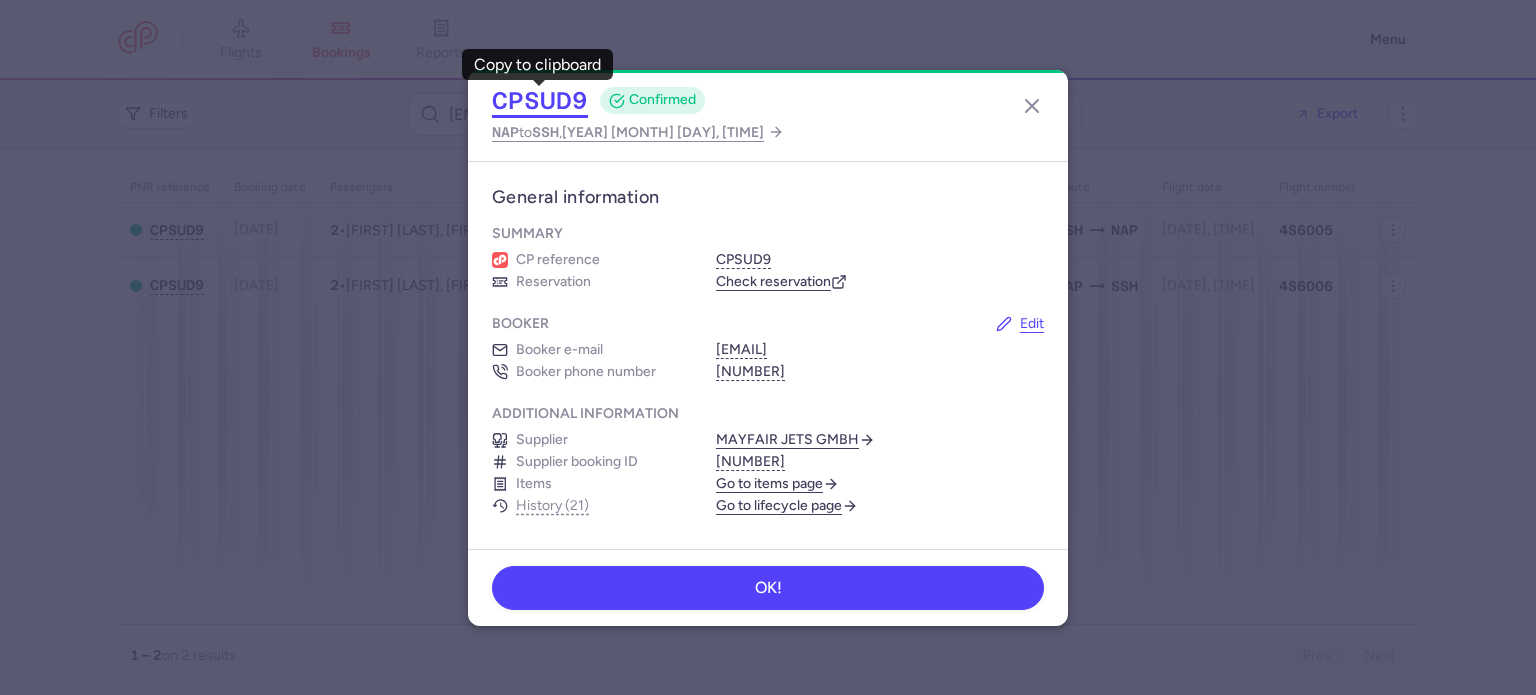 click on "CPSUD9" 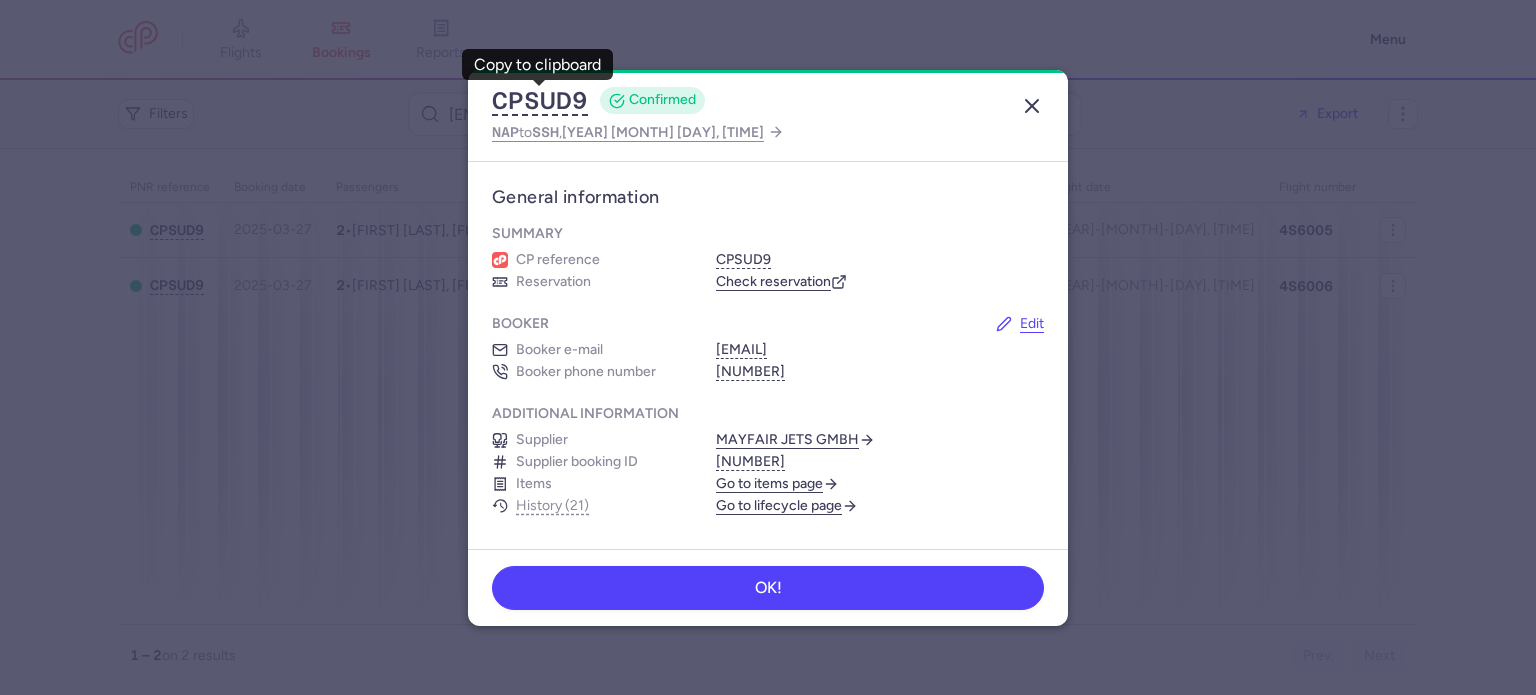 scroll, scrollTop: 0, scrollLeft: 0, axis: both 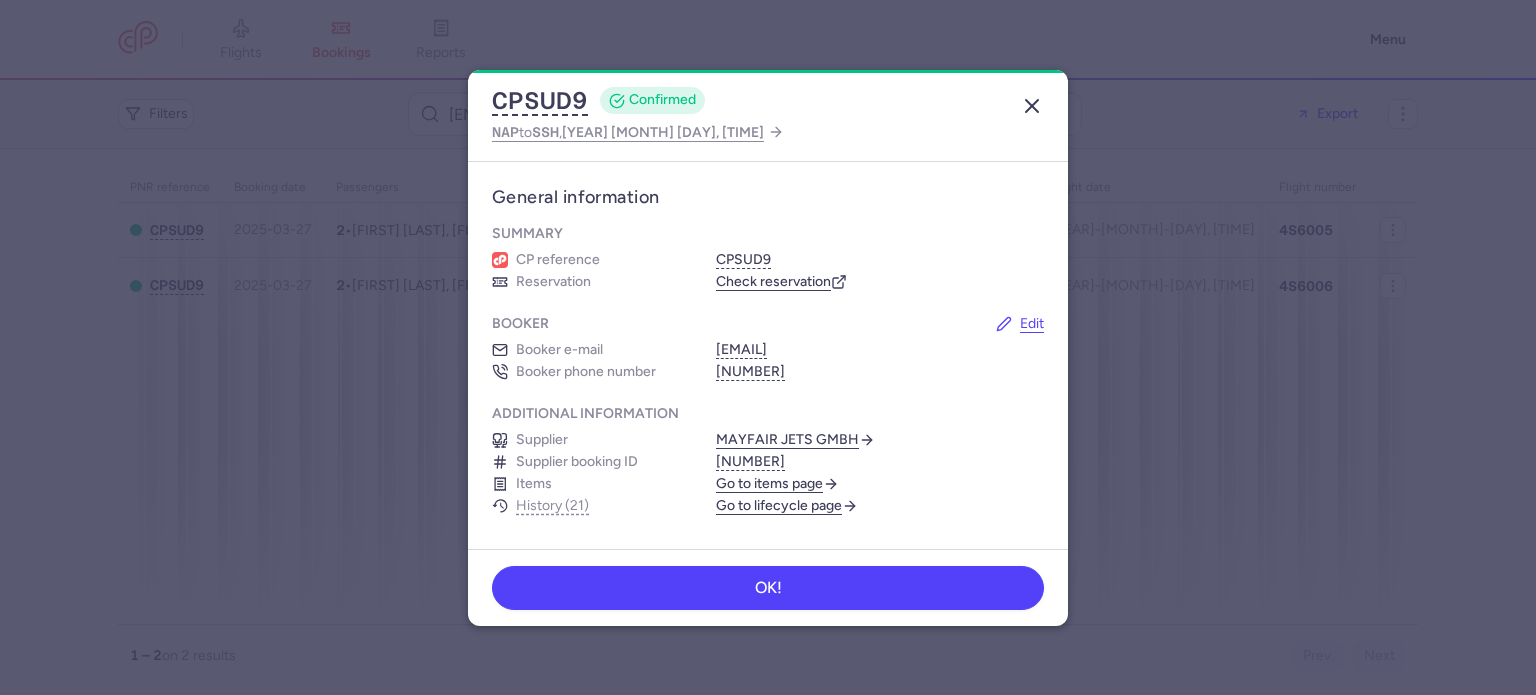 click 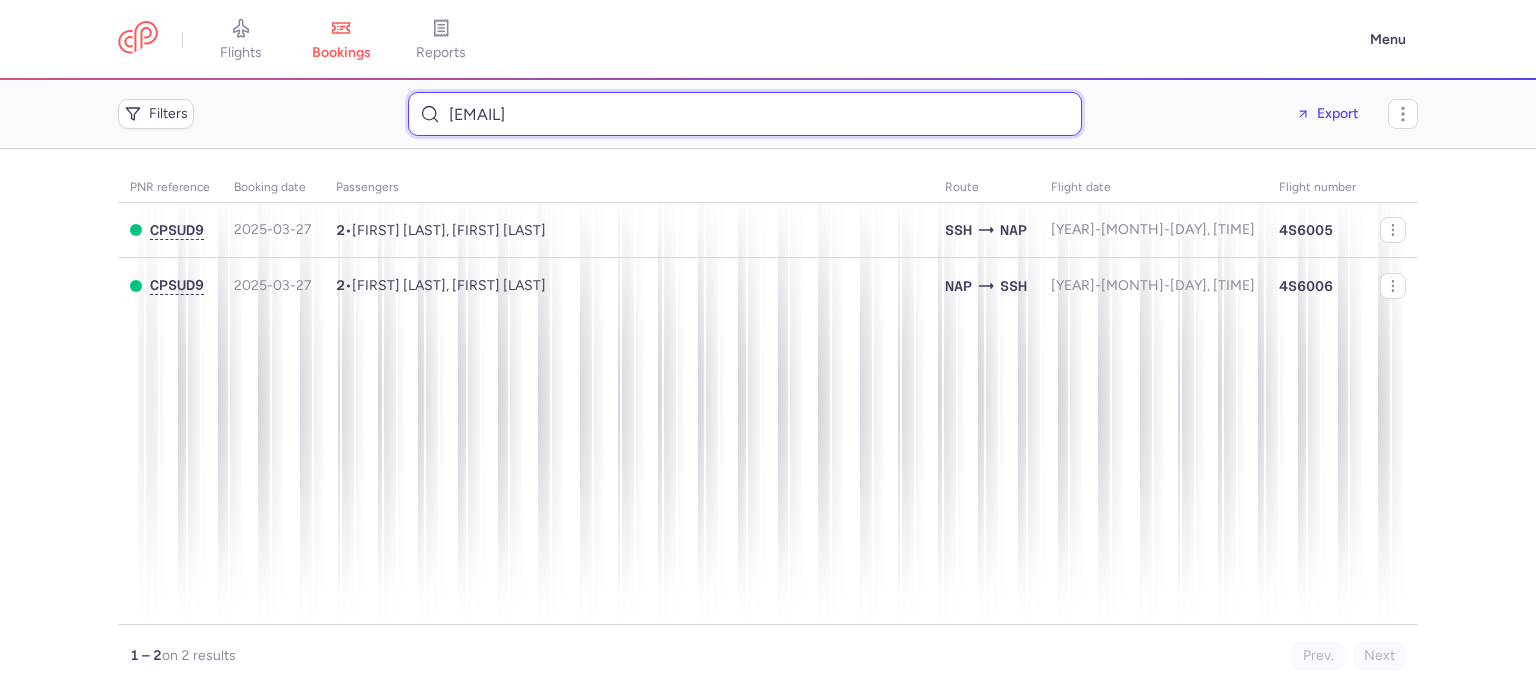 click on "[EMAIL]" at bounding box center [745, 114] 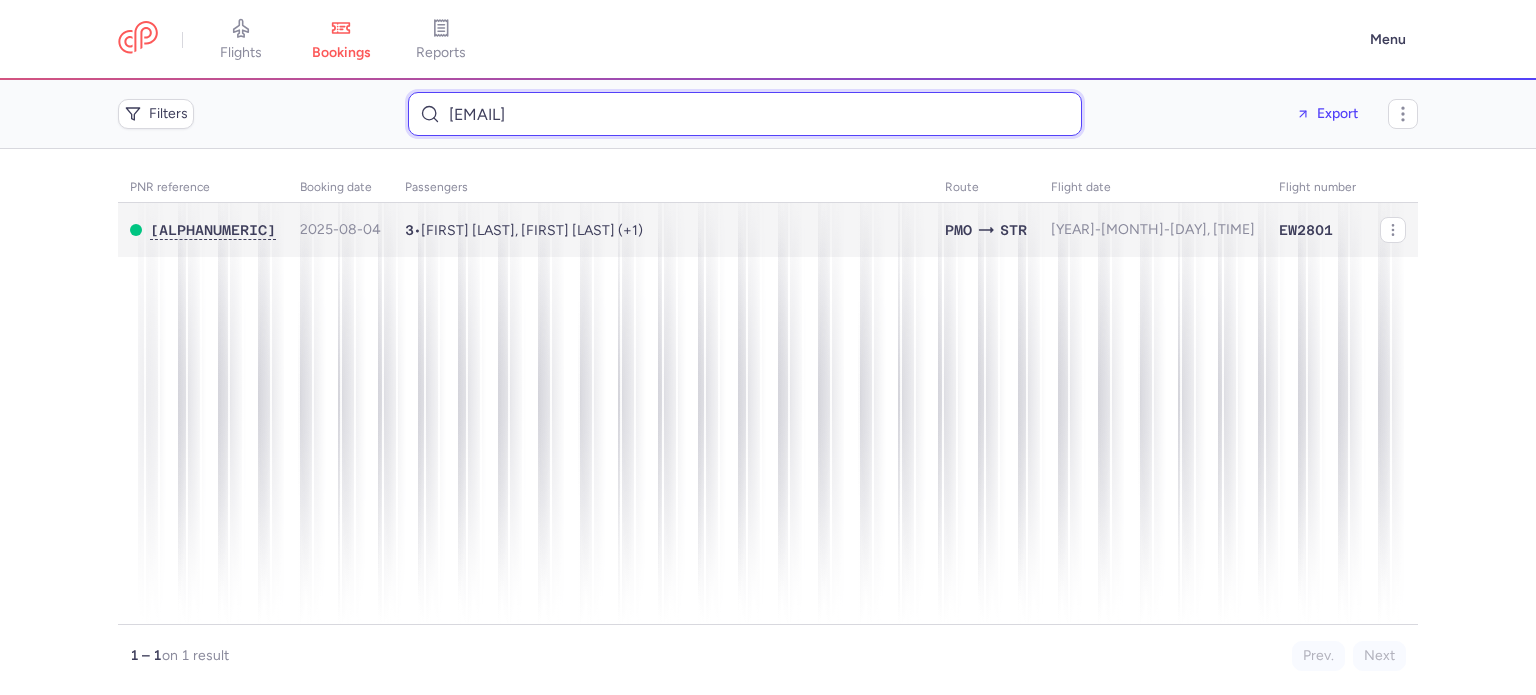 type on "[EMAIL]" 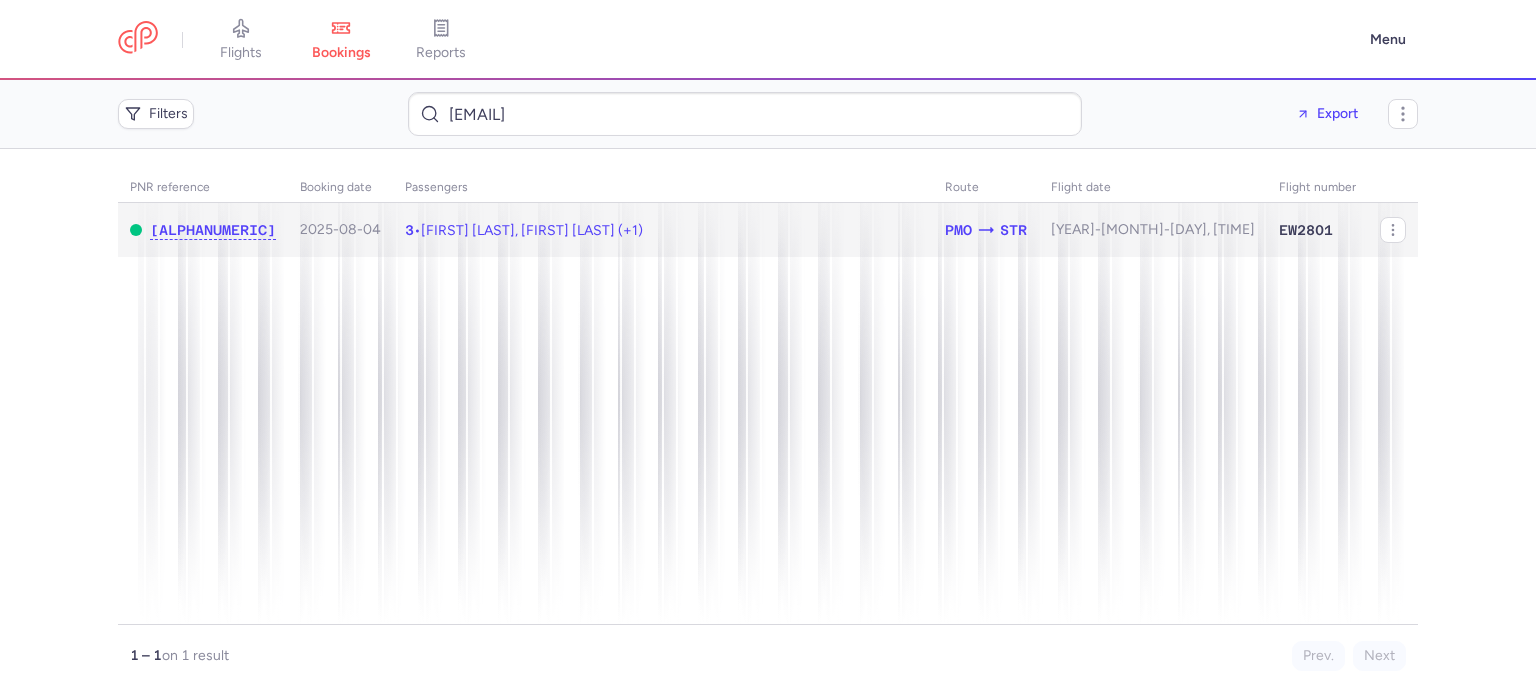 click on "[NUMBER]  •  [FIRST] [LAST], [FIRST] [LAST] (+1)" 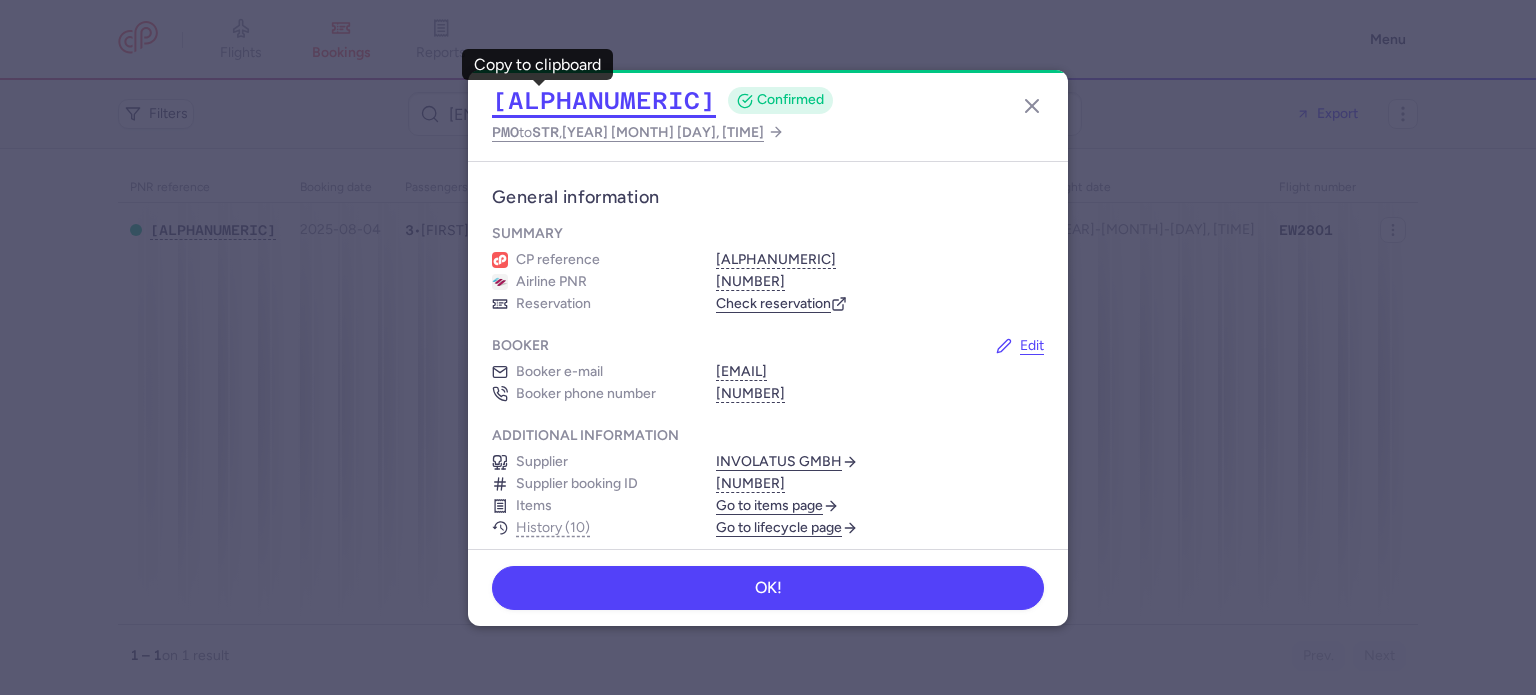 click on "[ALPHANUMERIC]" 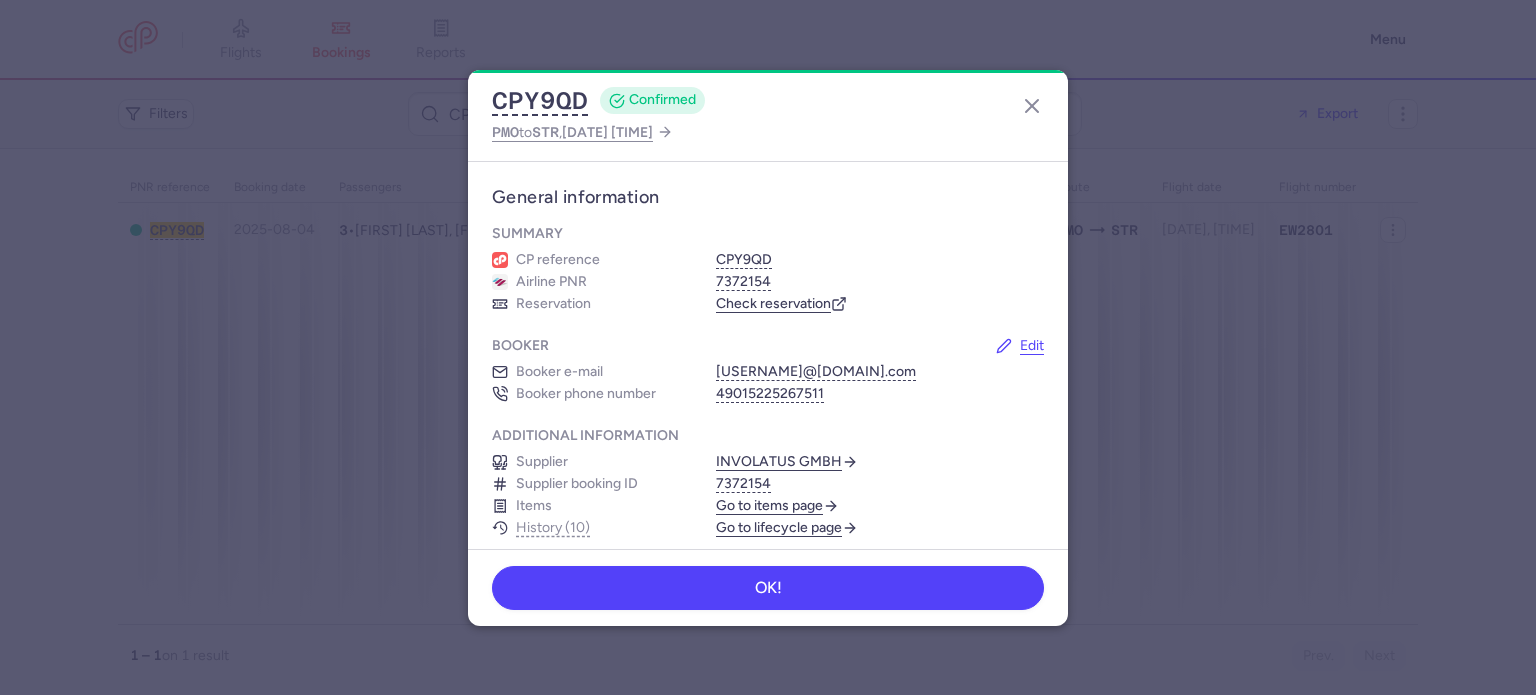 scroll, scrollTop: 0, scrollLeft: 0, axis: both 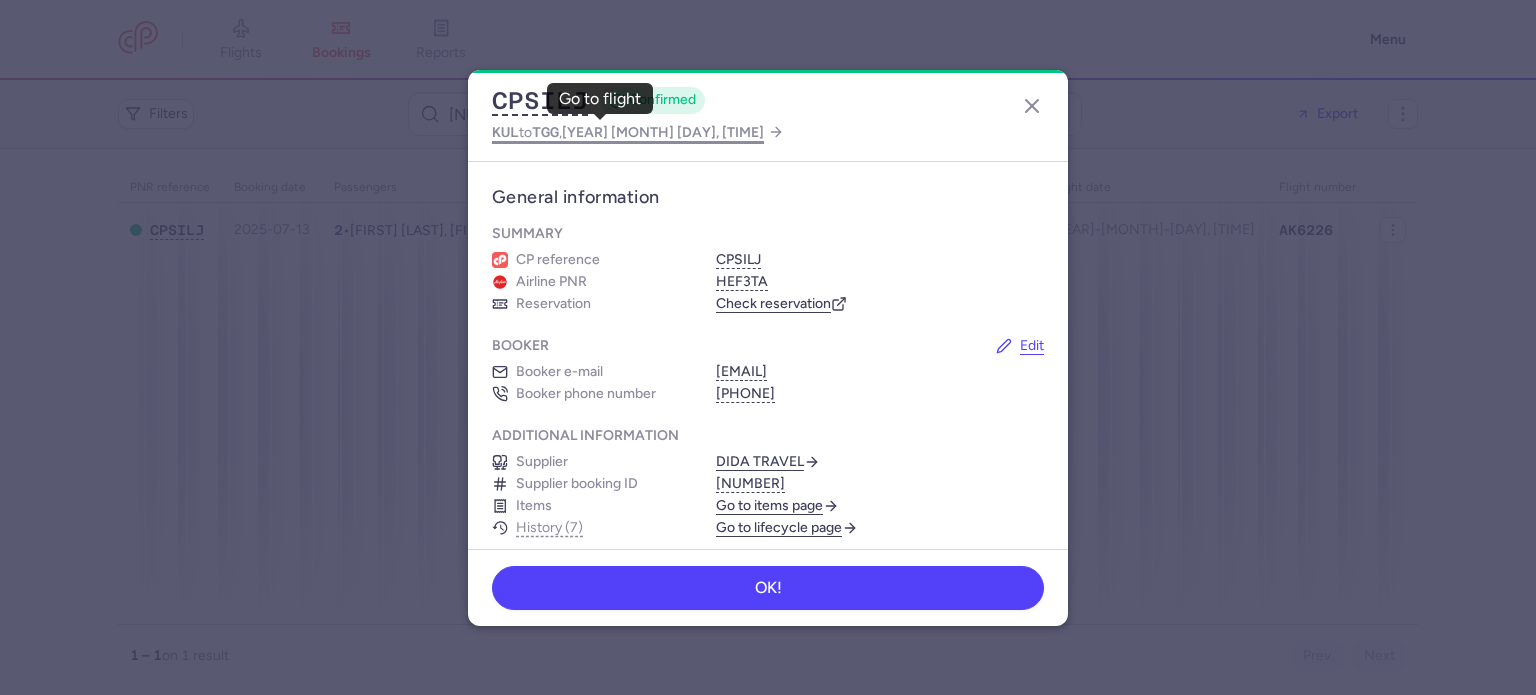 click on "[YEAR] [MONTH] [DAY], [TIME]" at bounding box center [663, 132] 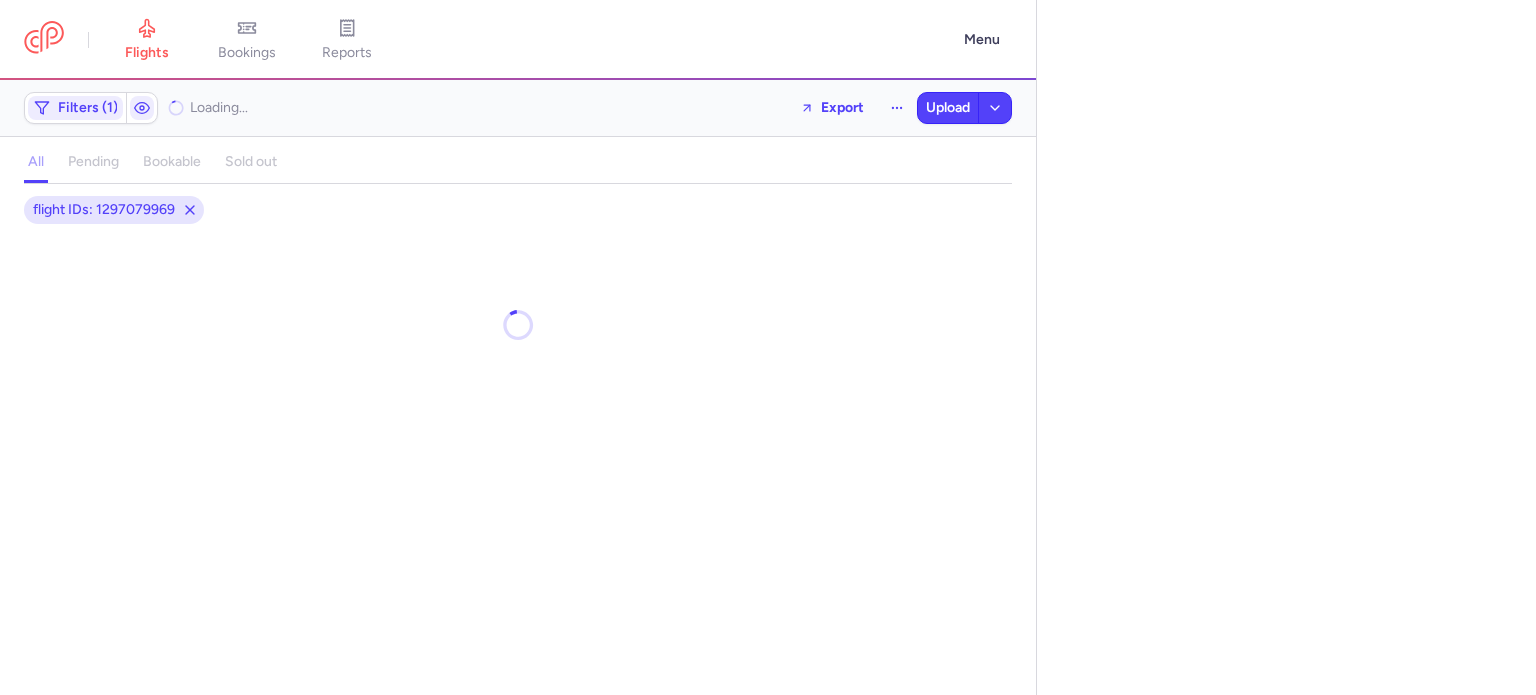select on "days" 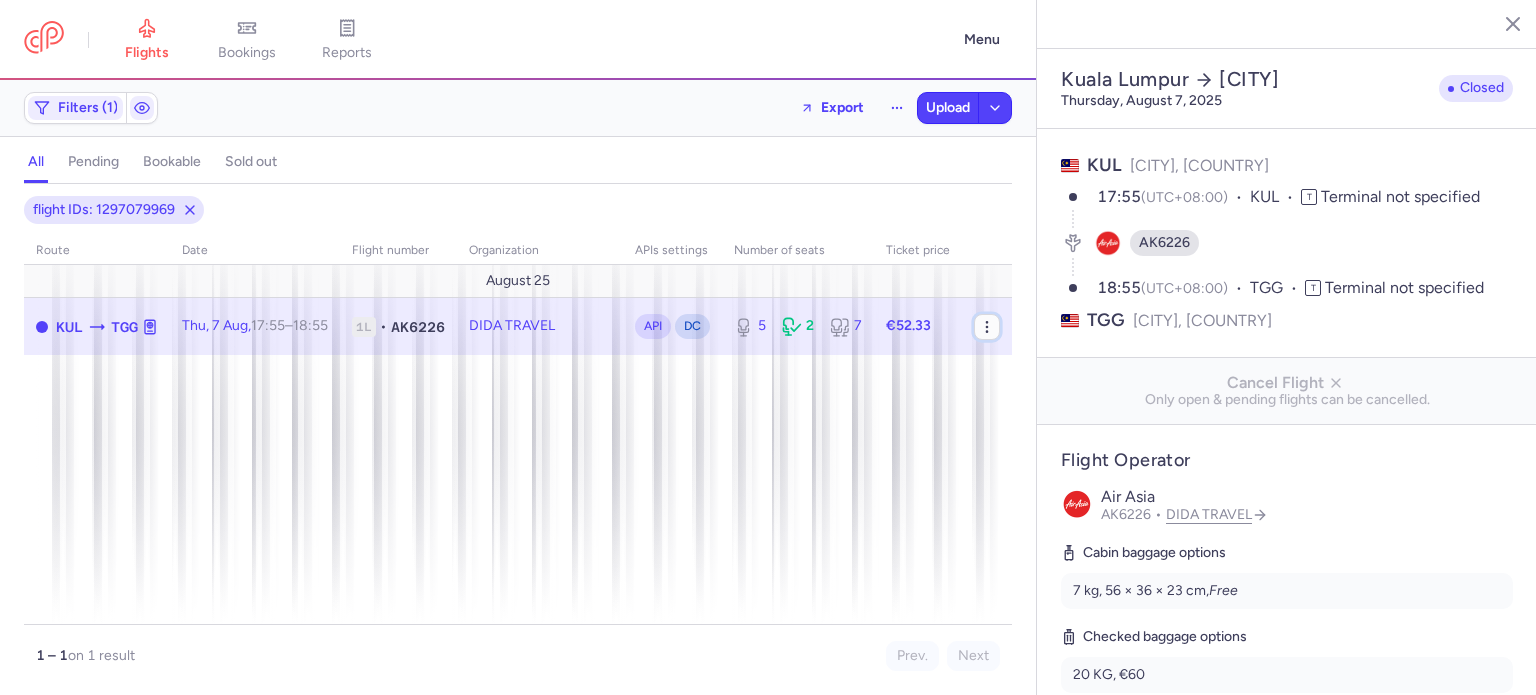 click 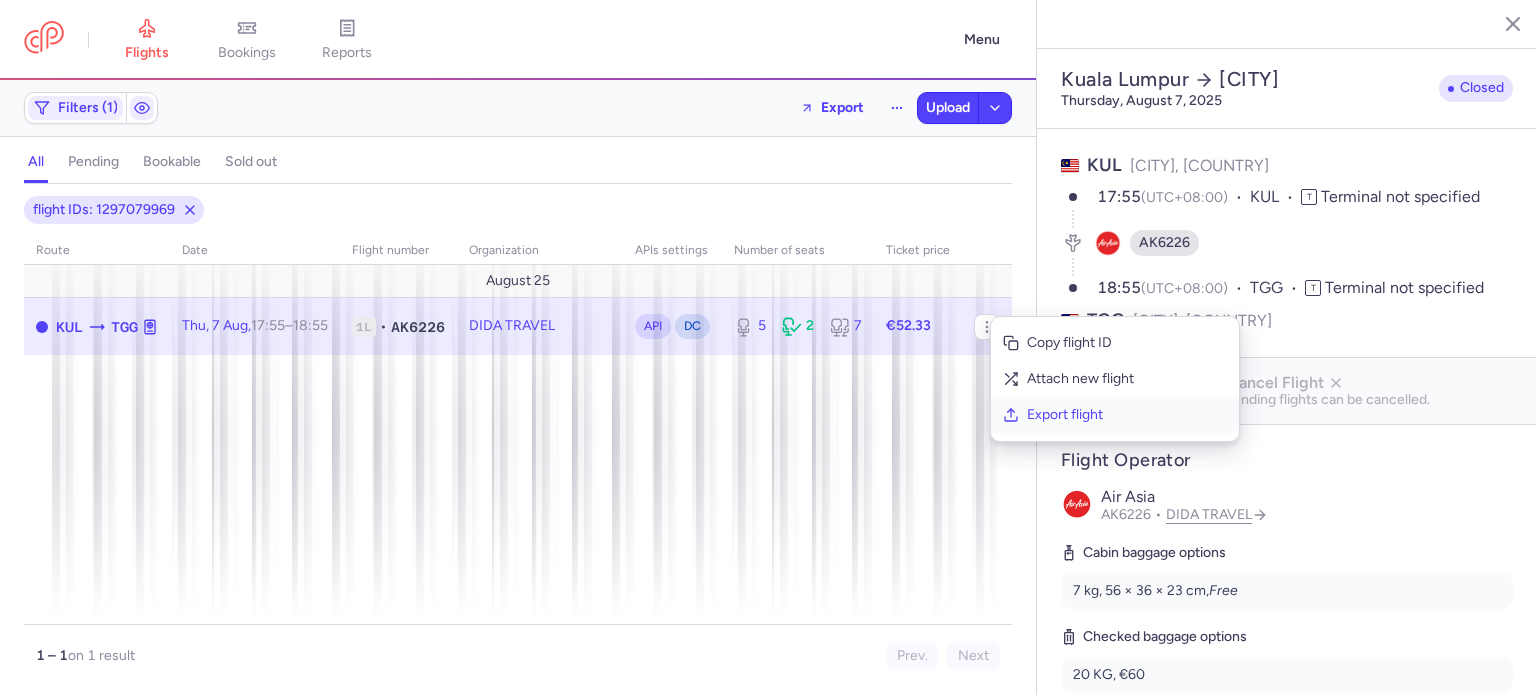 click on "Export flight" at bounding box center [1127, 415] 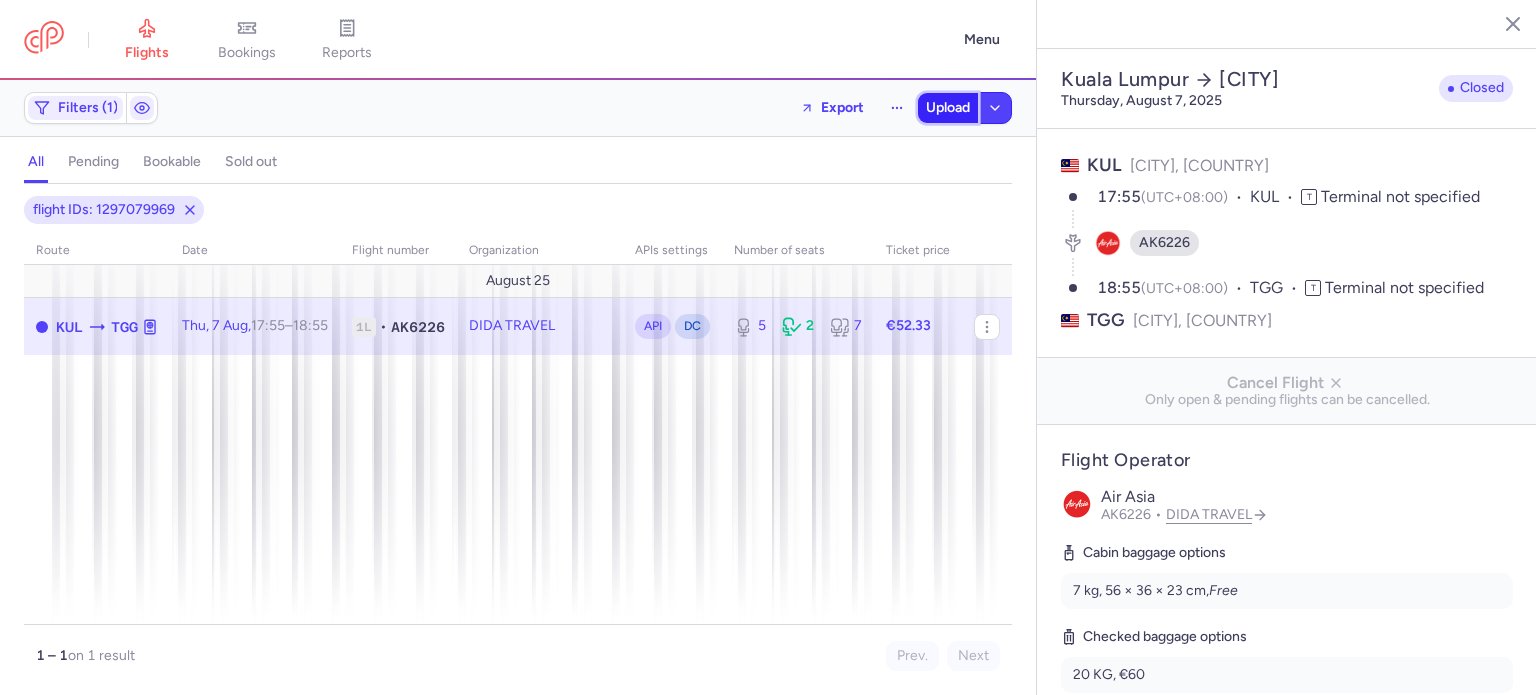 click on "Upload" at bounding box center [948, 108] 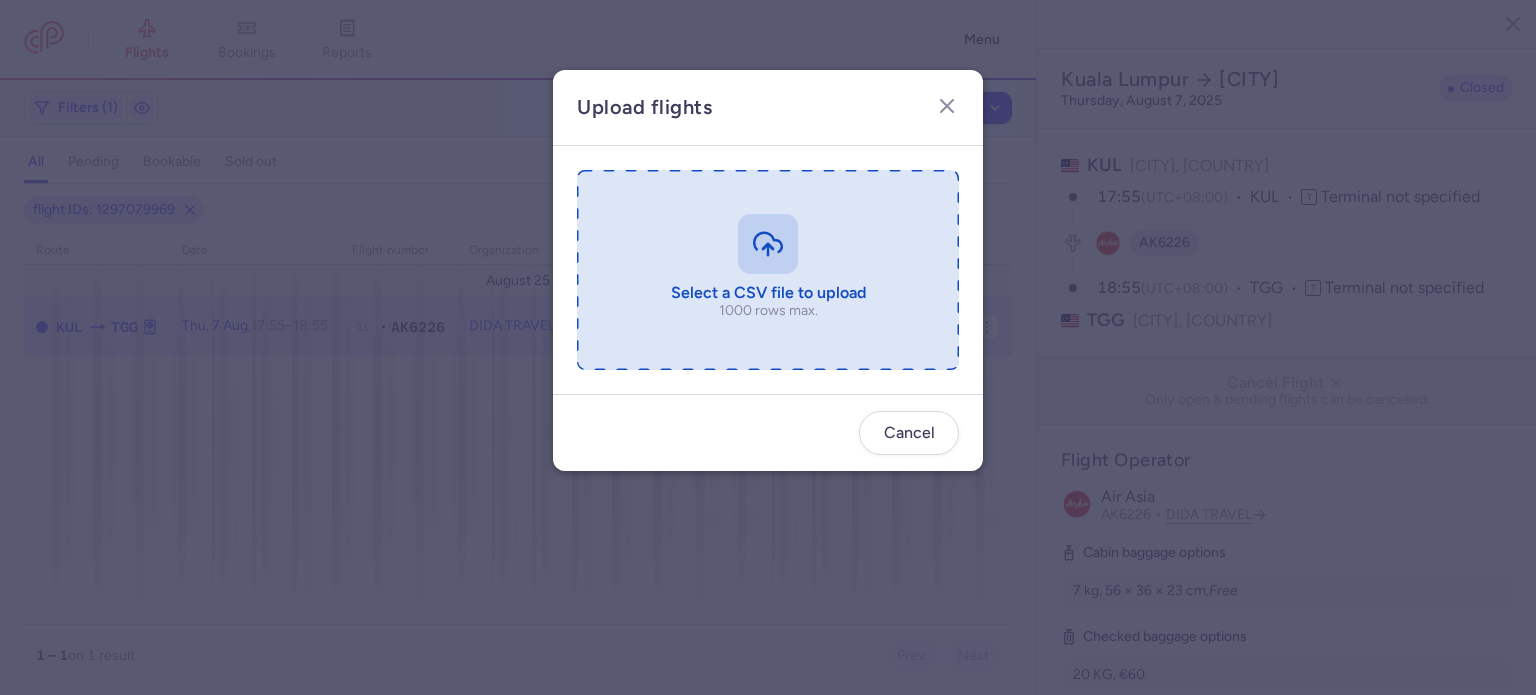 click at bounding box center (768, 270) 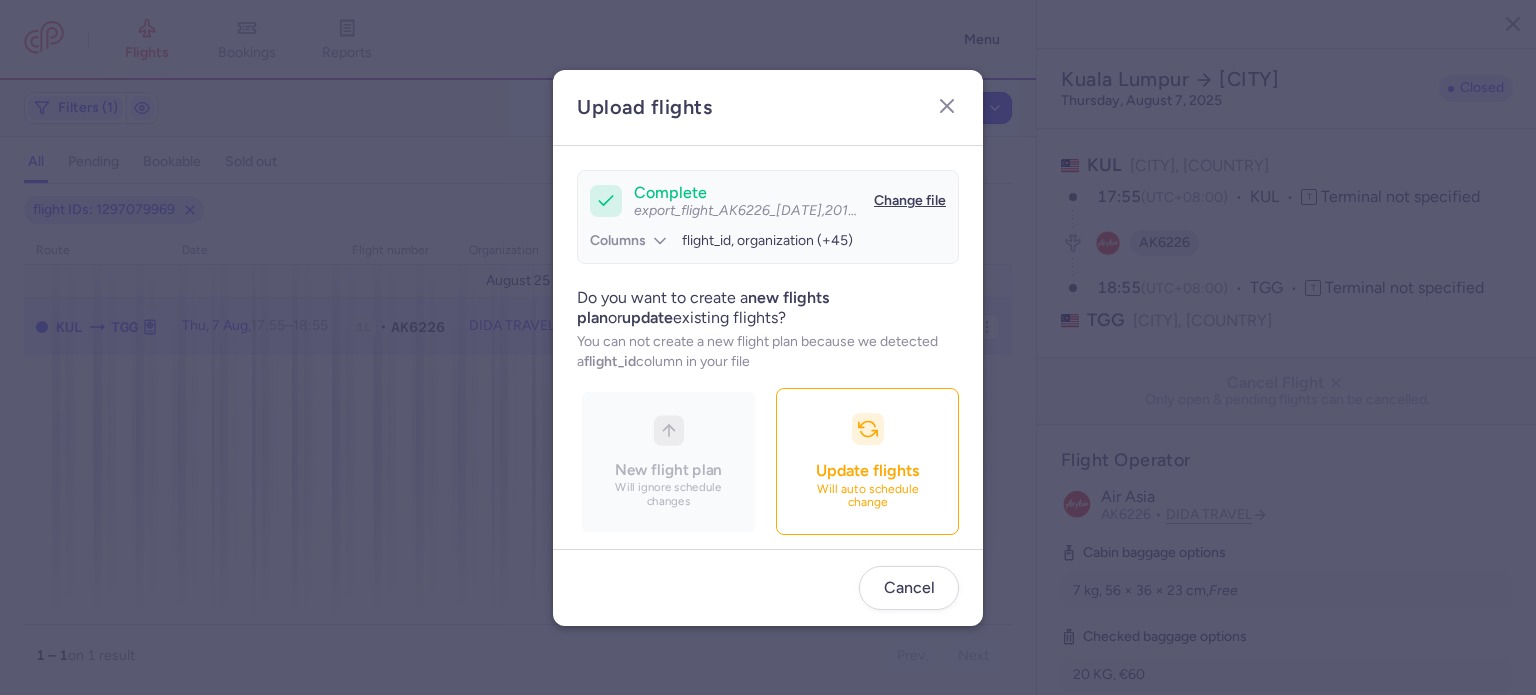 scroll, scrollTop: 172, scrollLeft: 0, axis: vertical 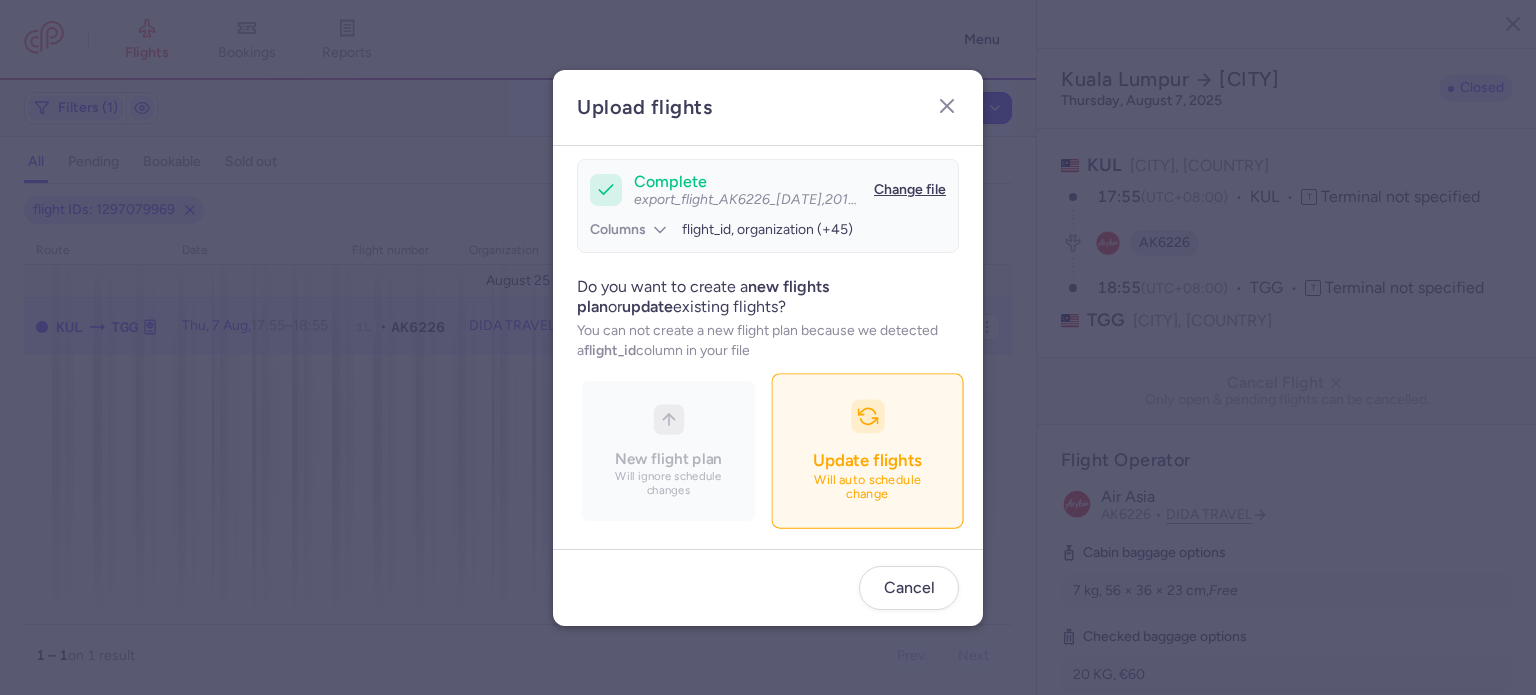 click on "Update flights" at bounding box center (867, 460) 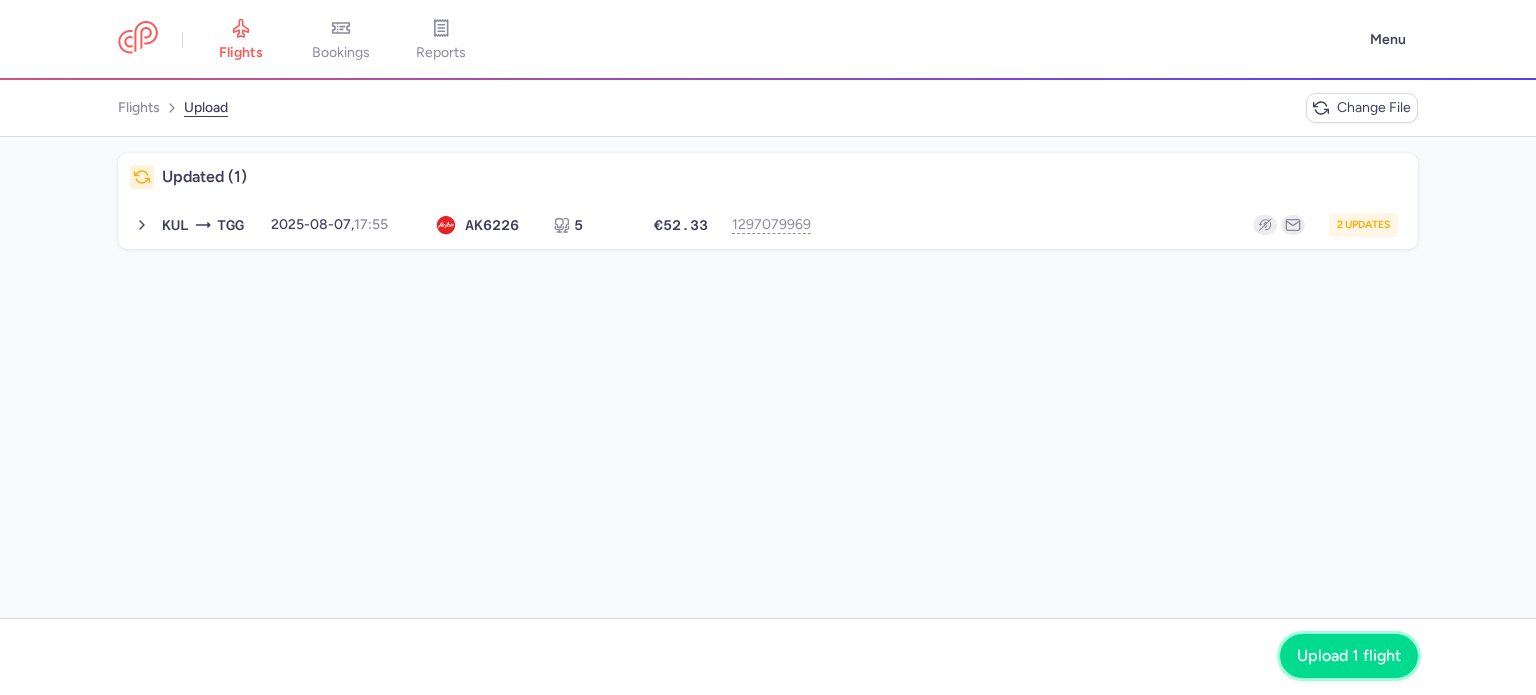 click on "Upload 1 flight" 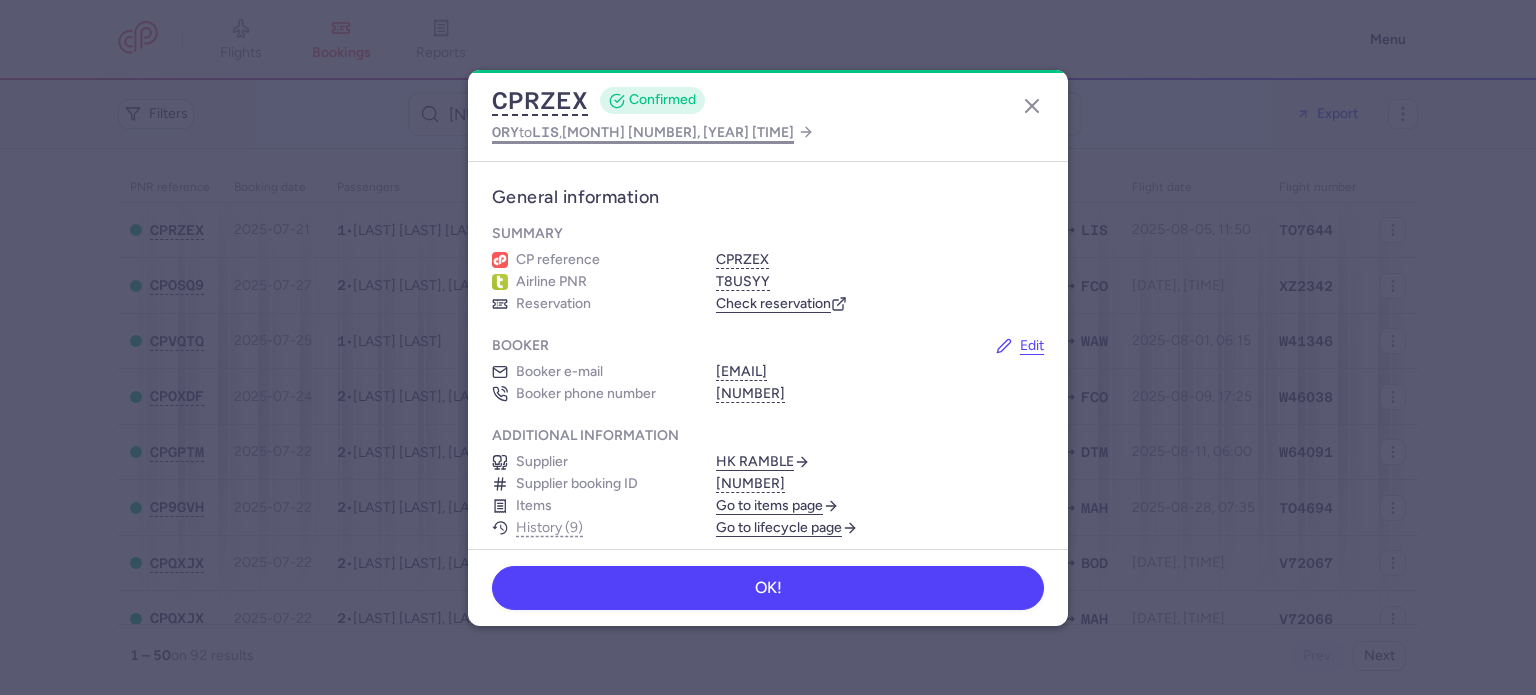 scroll, scrollTop: 0, scrollLeft: 0, axis: both 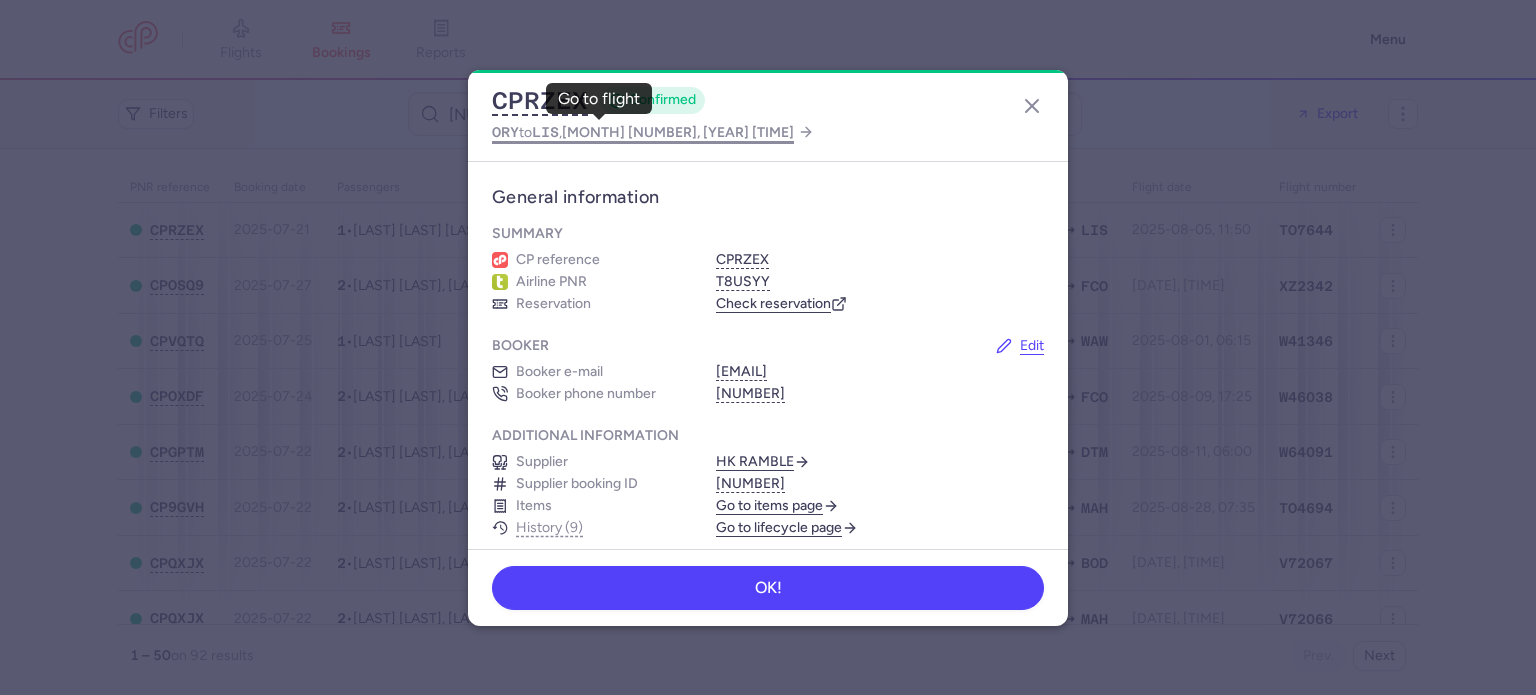 click on "[CITY]  to  [CITY] ,  [MONTH] [NUMBER], [YEAR] [TIME]" at bounding box center (643, 132) 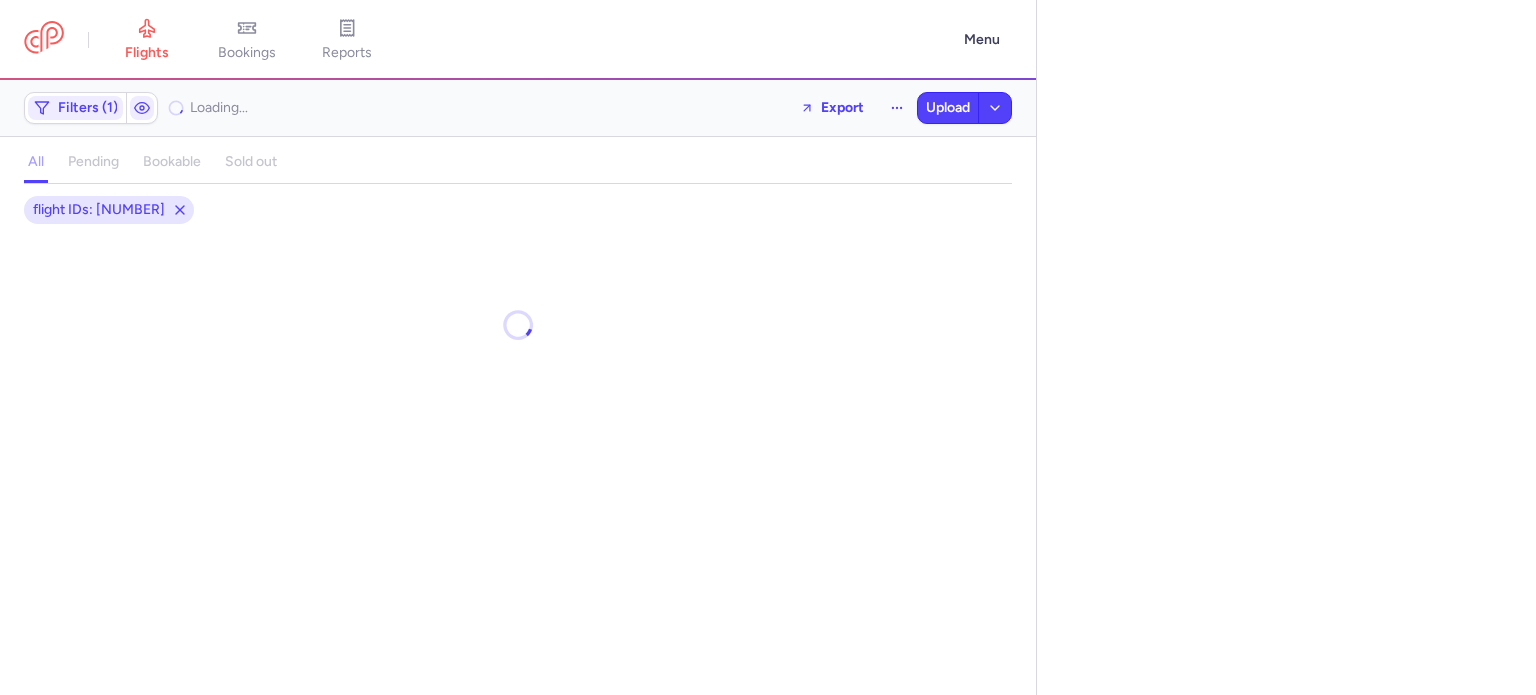 select on "days" 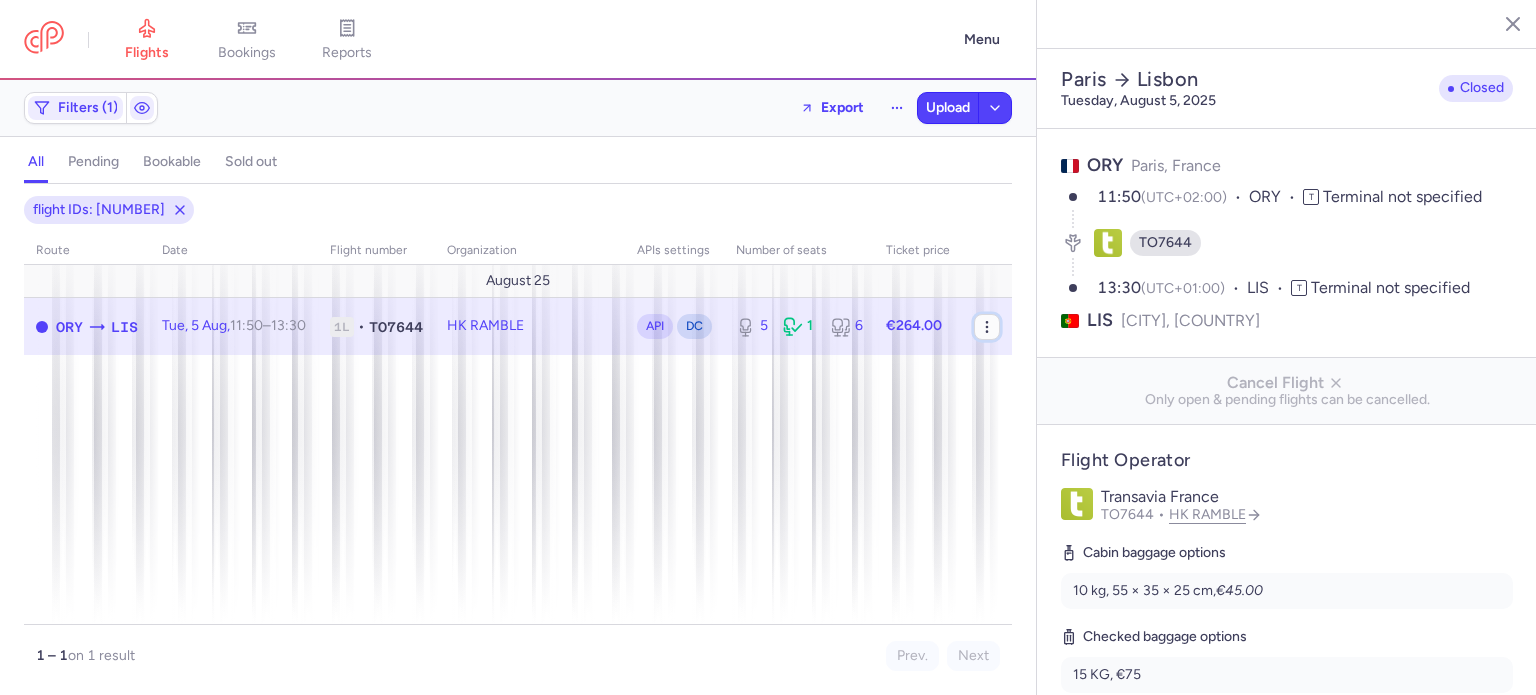 click 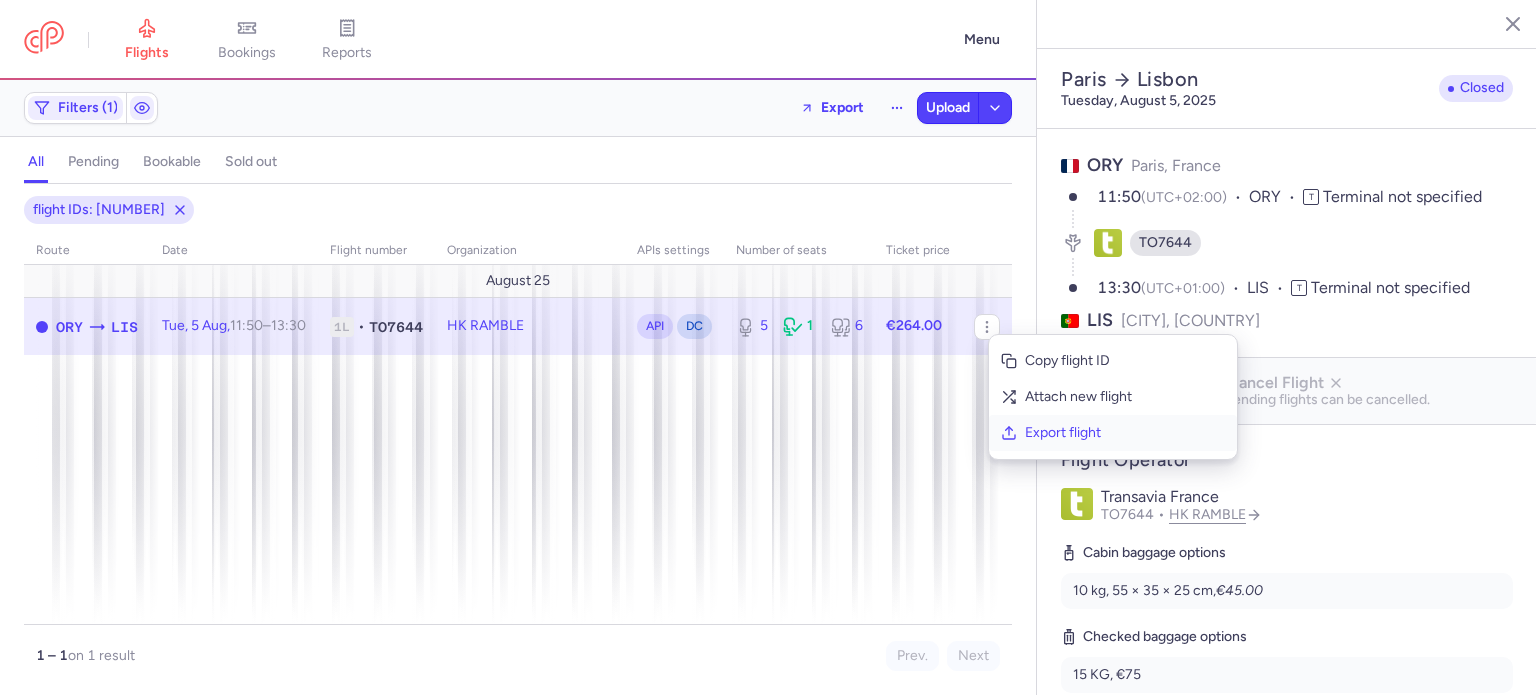 click on "Export flight" 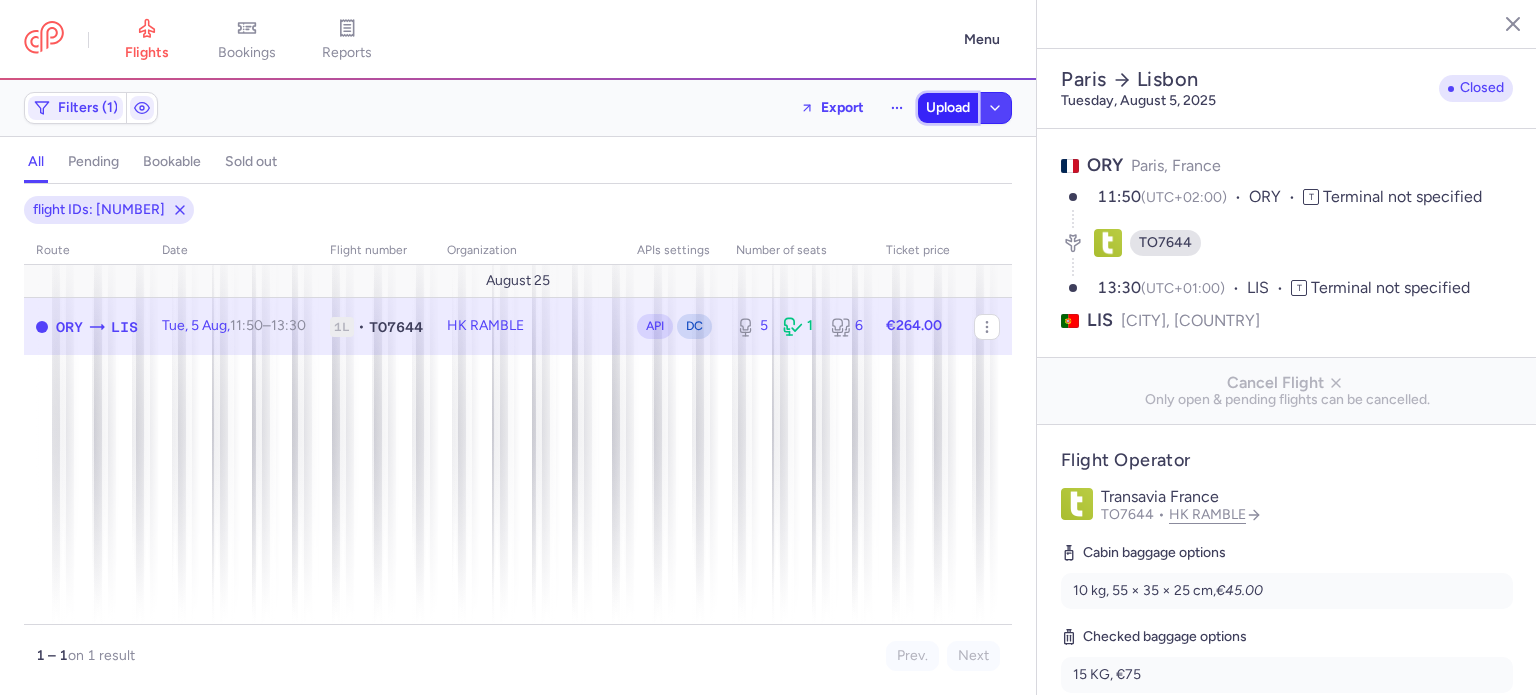 click on "Upload" at bounding box center [948, 108] 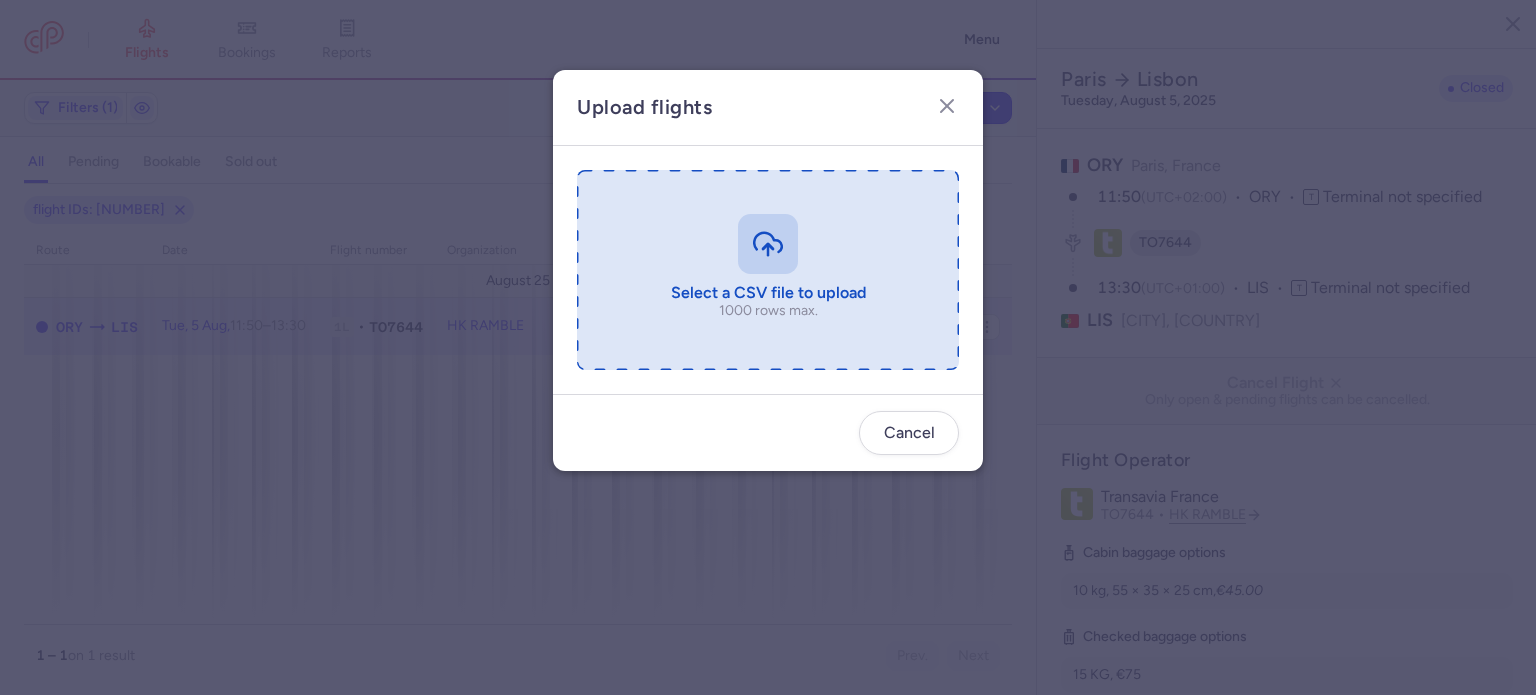 click at bounding box center [768, 270] 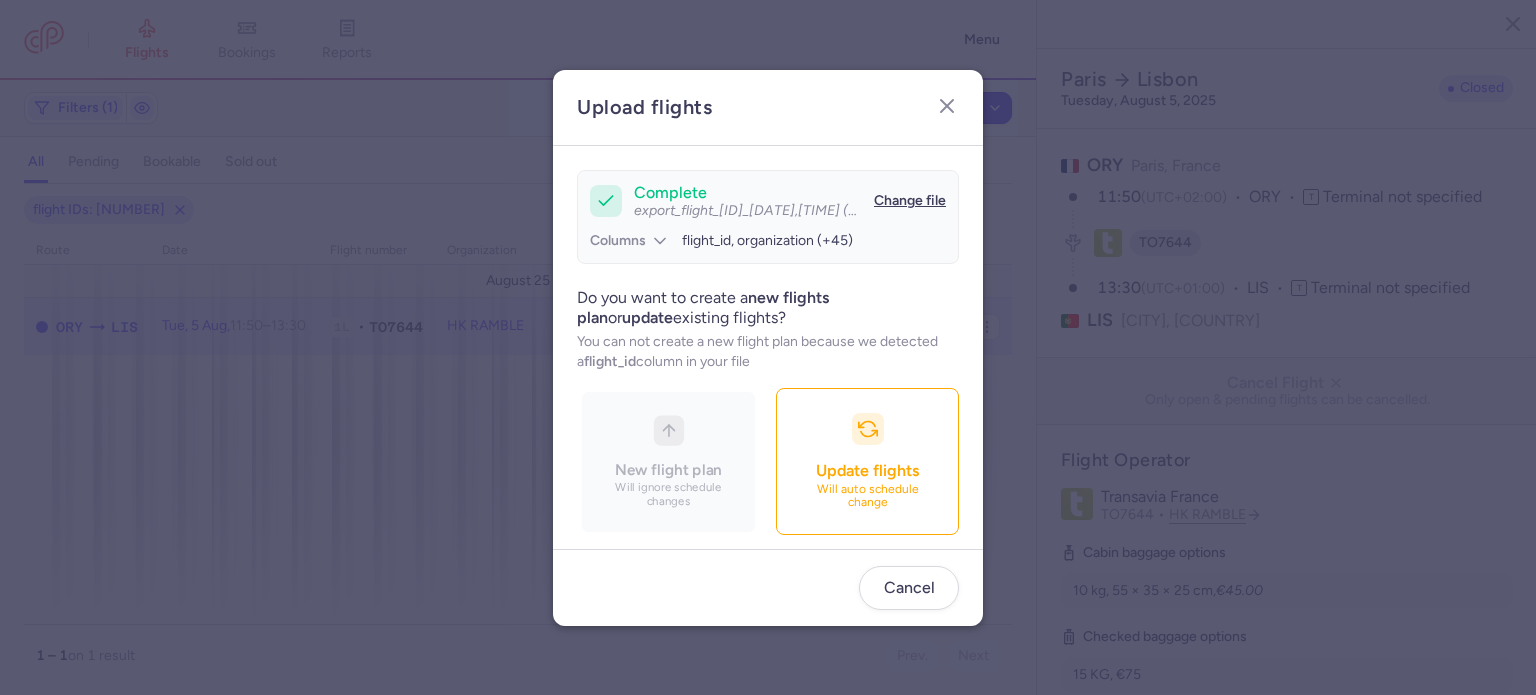 scroll, scrollTop: 172, scrollLeft: 0, axis: vertical 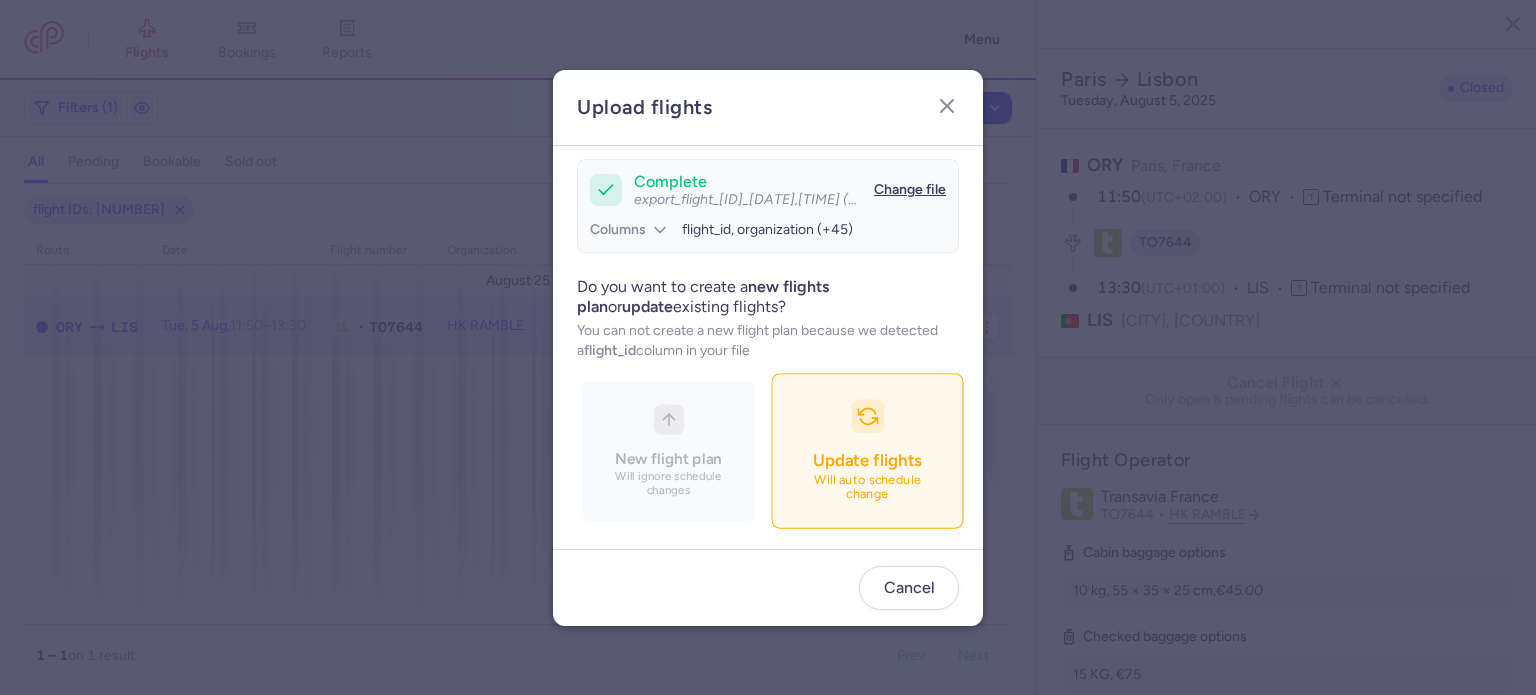 click on "Will auto schedule change" at bounding box center [868, 487] 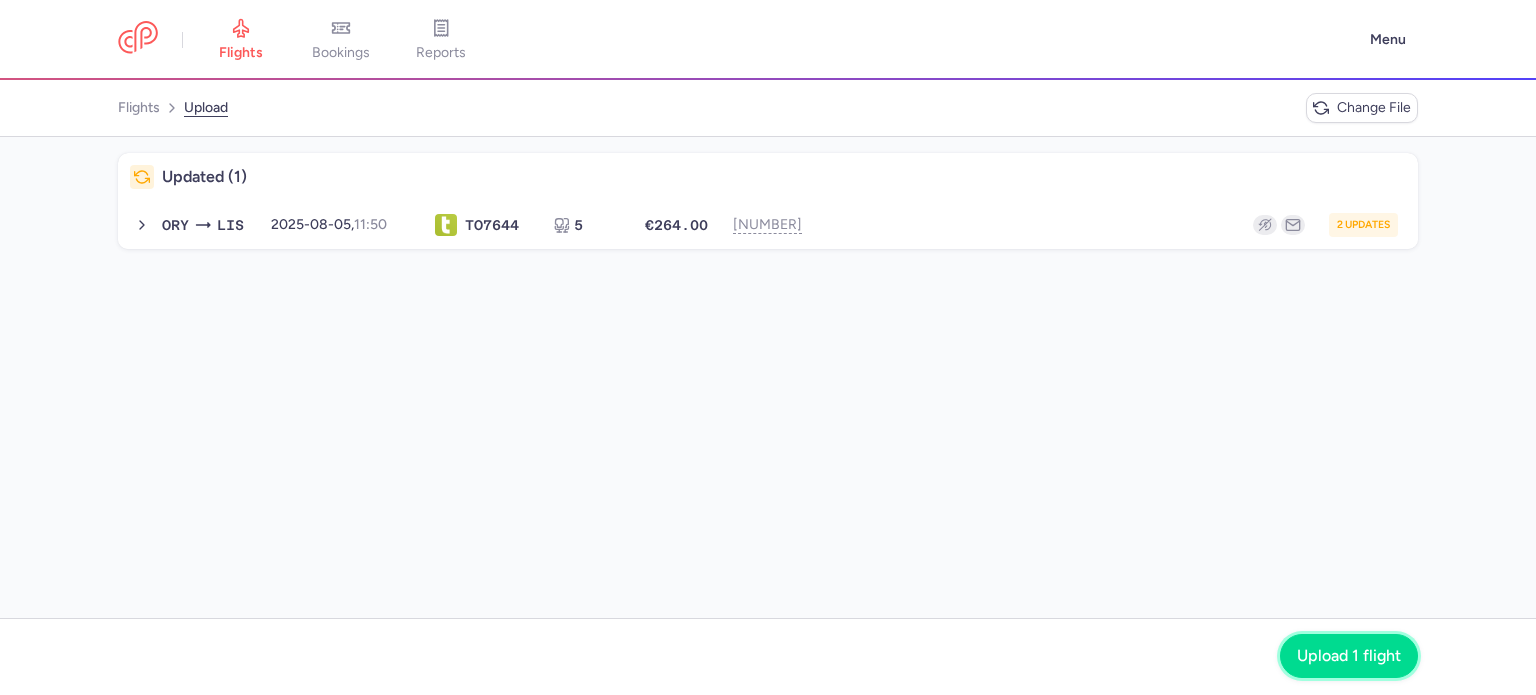 click on "Upload 1 flight" 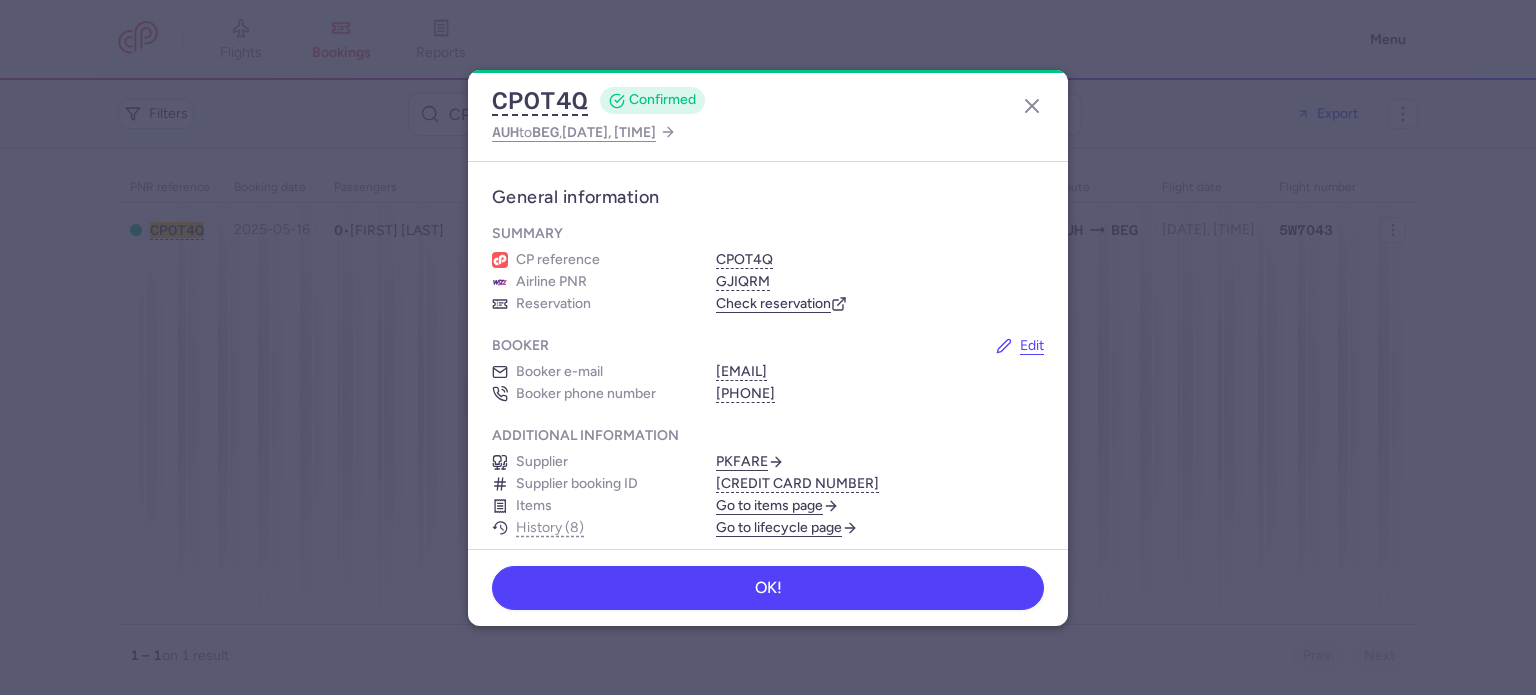 scroll, scrollTop: 0, scrollLeft: 0, axis: both 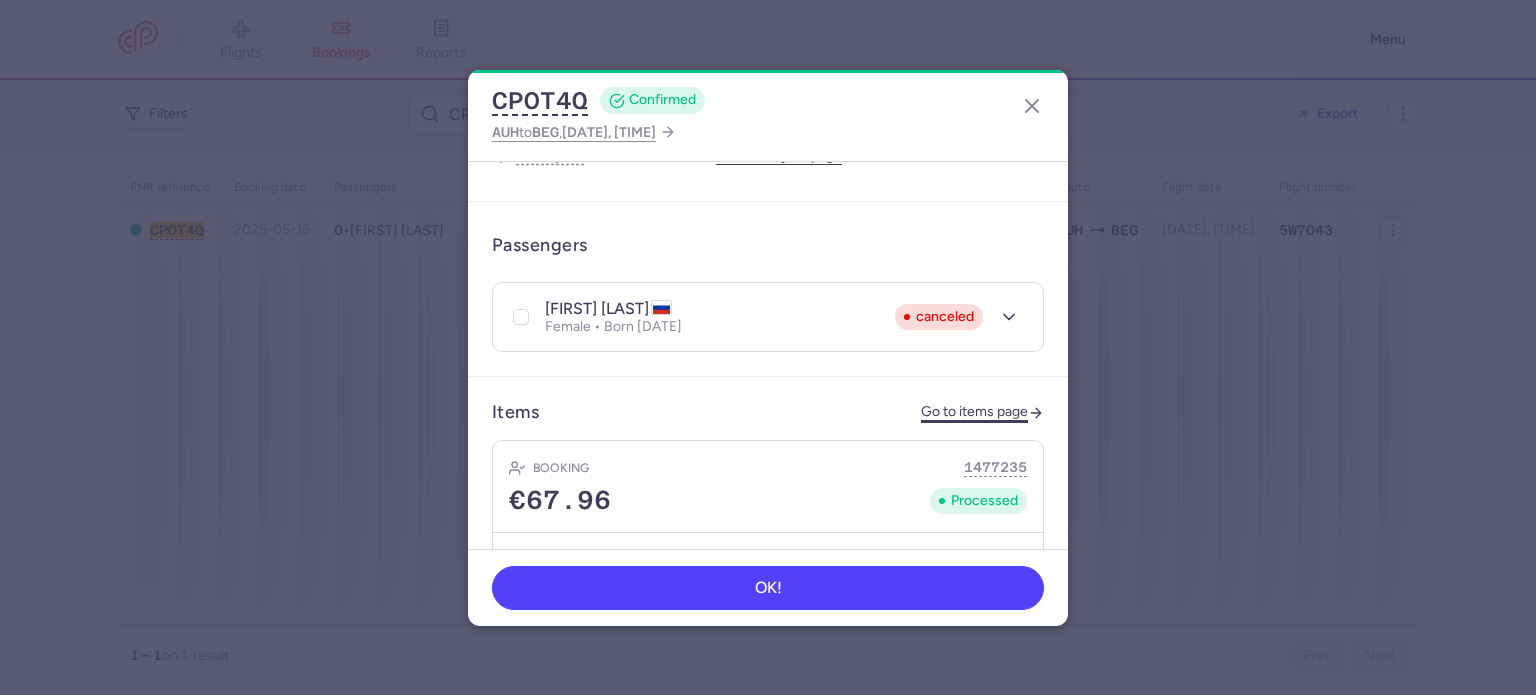 click on "Go to items page" 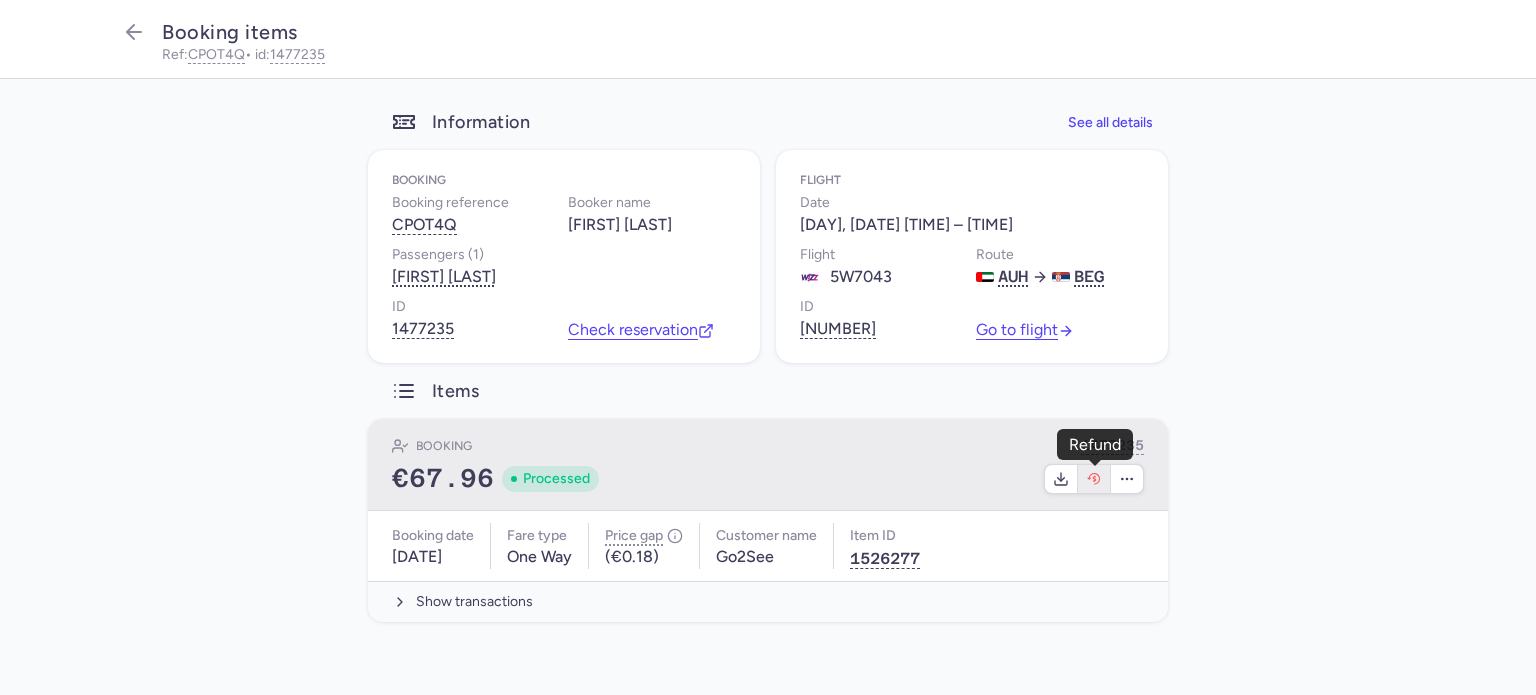 click 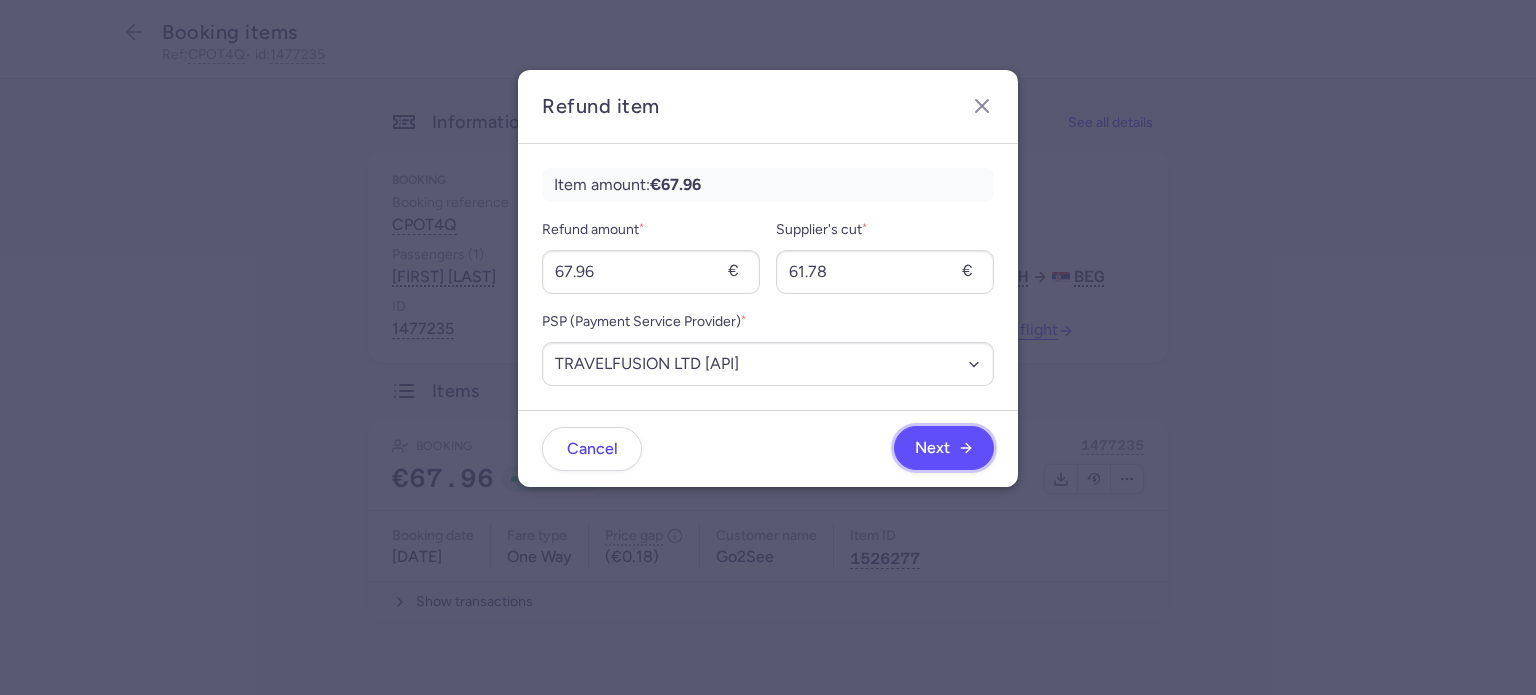 click on "Next" at bounding box center (932, 448) 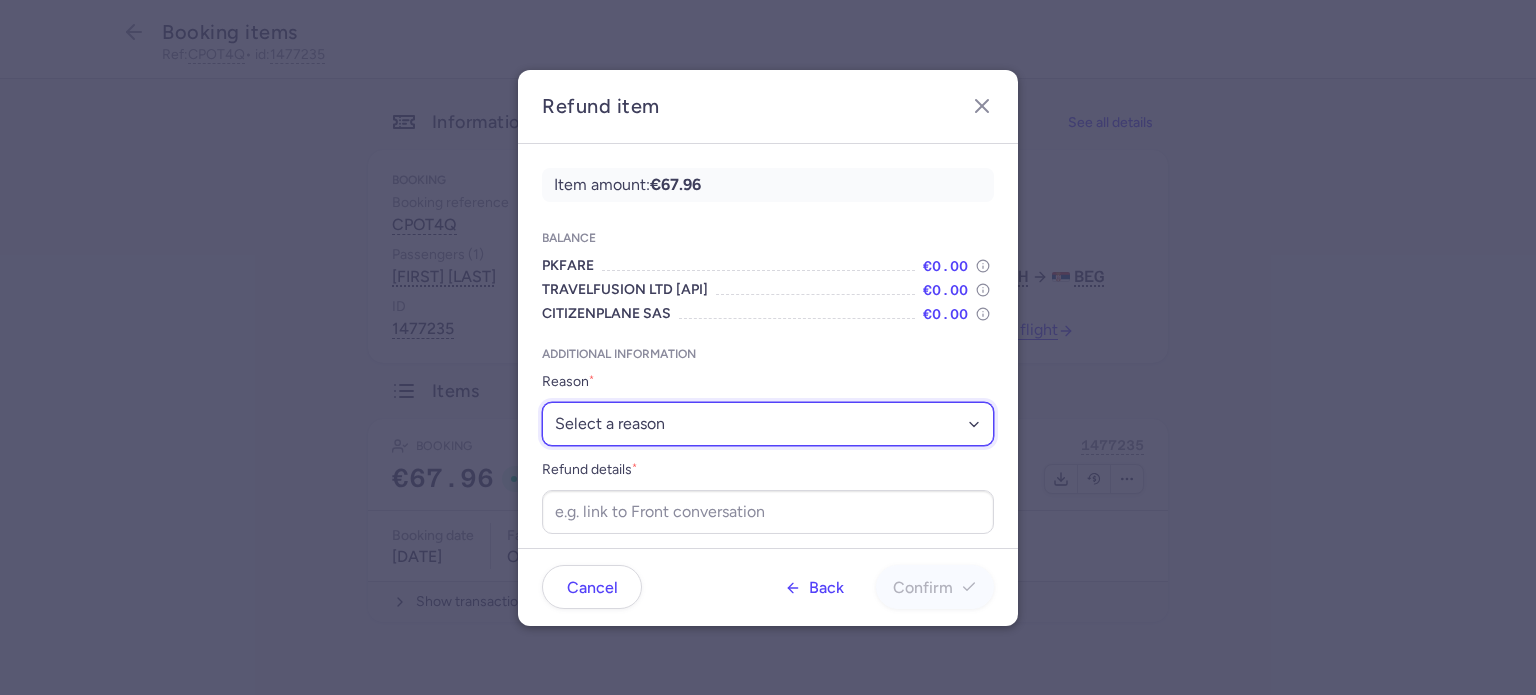 click on "Select a reason ✈️ Airline ceasing ops 💼 Ancillary issue 📄 APIS missing ⚙️ CitizenPlane error ⛔️ Denied boarding 🔁 Duplicate ❌ Flight canceled 🕵🏼‍♂️ Fraud 🎁 Goodwill 🎫 Goodwill allowance 🙃 Other 💺 Overbooking 💸 Refund with penalty 🙅 Schedule change not accepted 🤕 Supplier error 💵 Tax refund ❓ Unconfirmed booking" at bounding box center (768, 424) 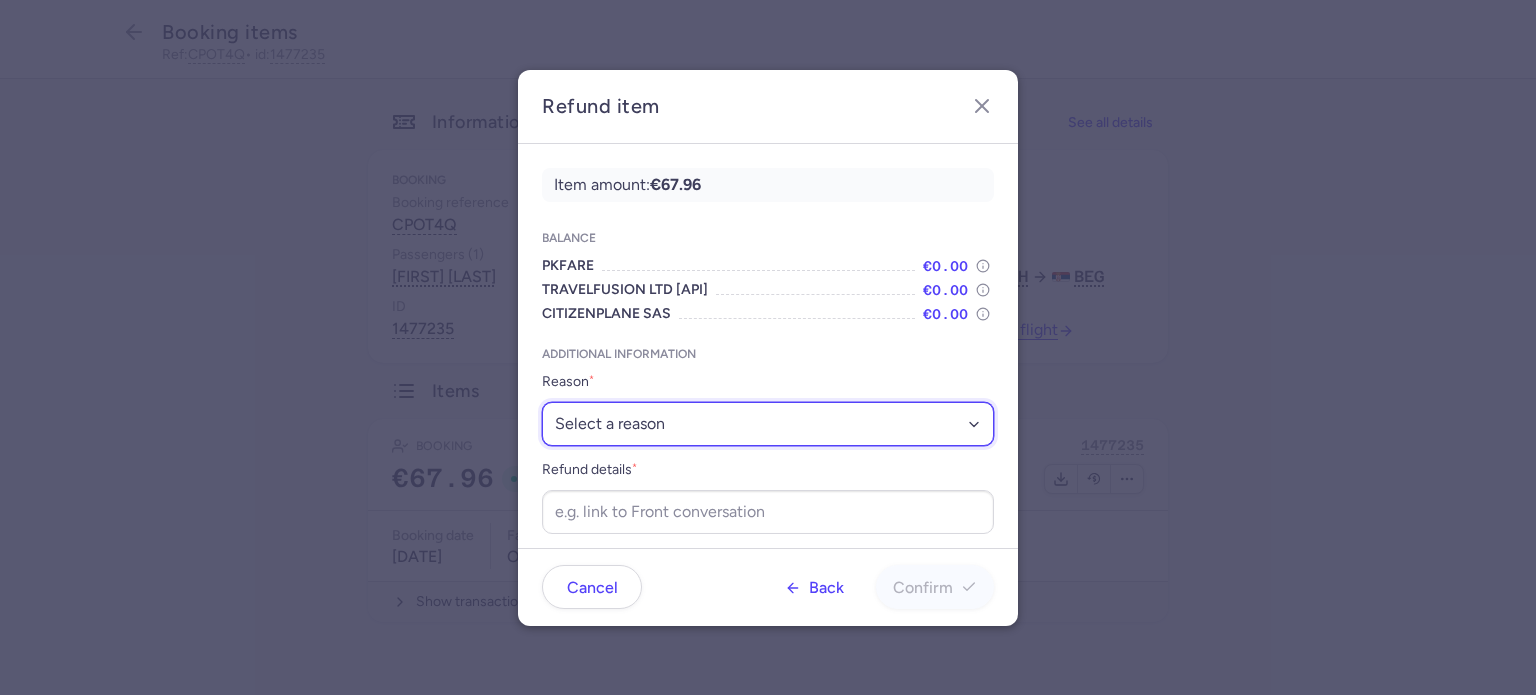 select on "FLIGHT_CANCELED" 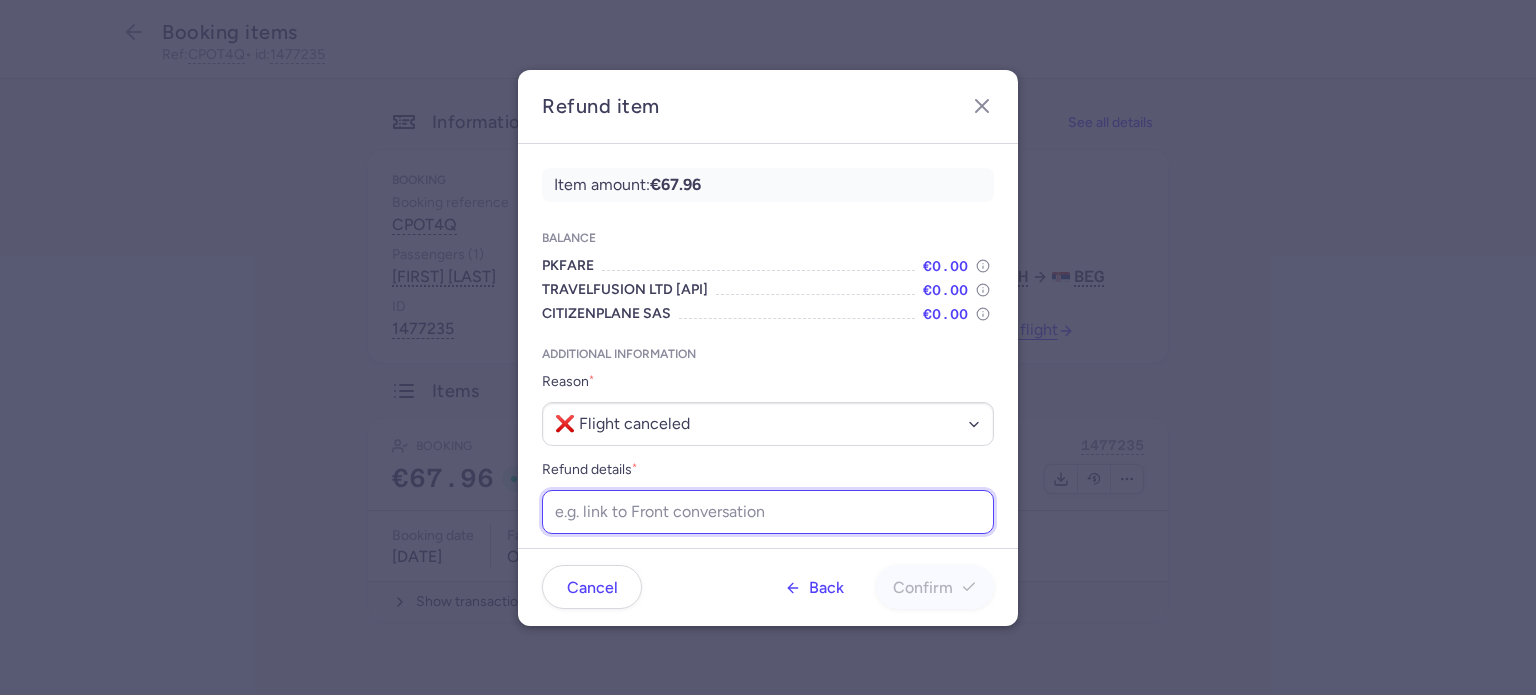 click on "Refund details  *" at bounding box center [768, 512] 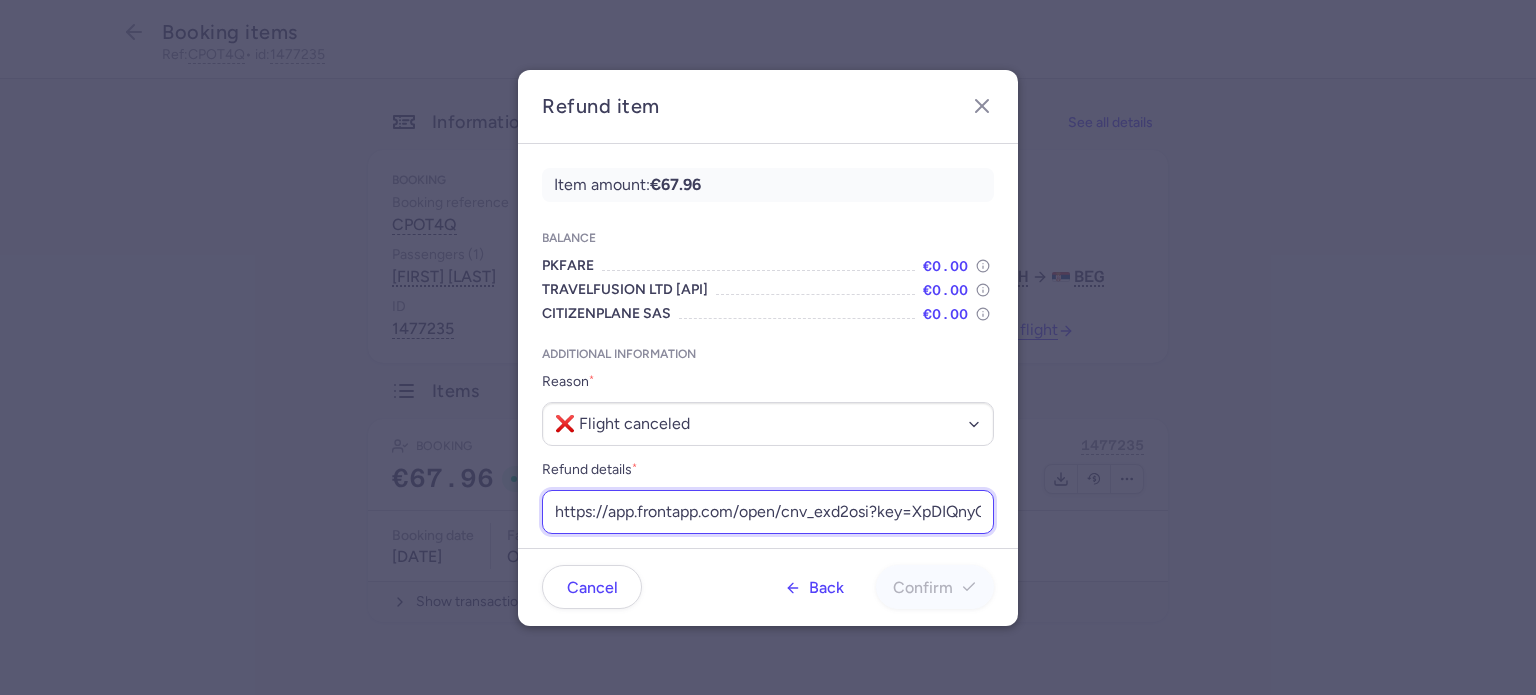 scroll, scrollTop: 0, scrollLeft: 244, axis: horizontal 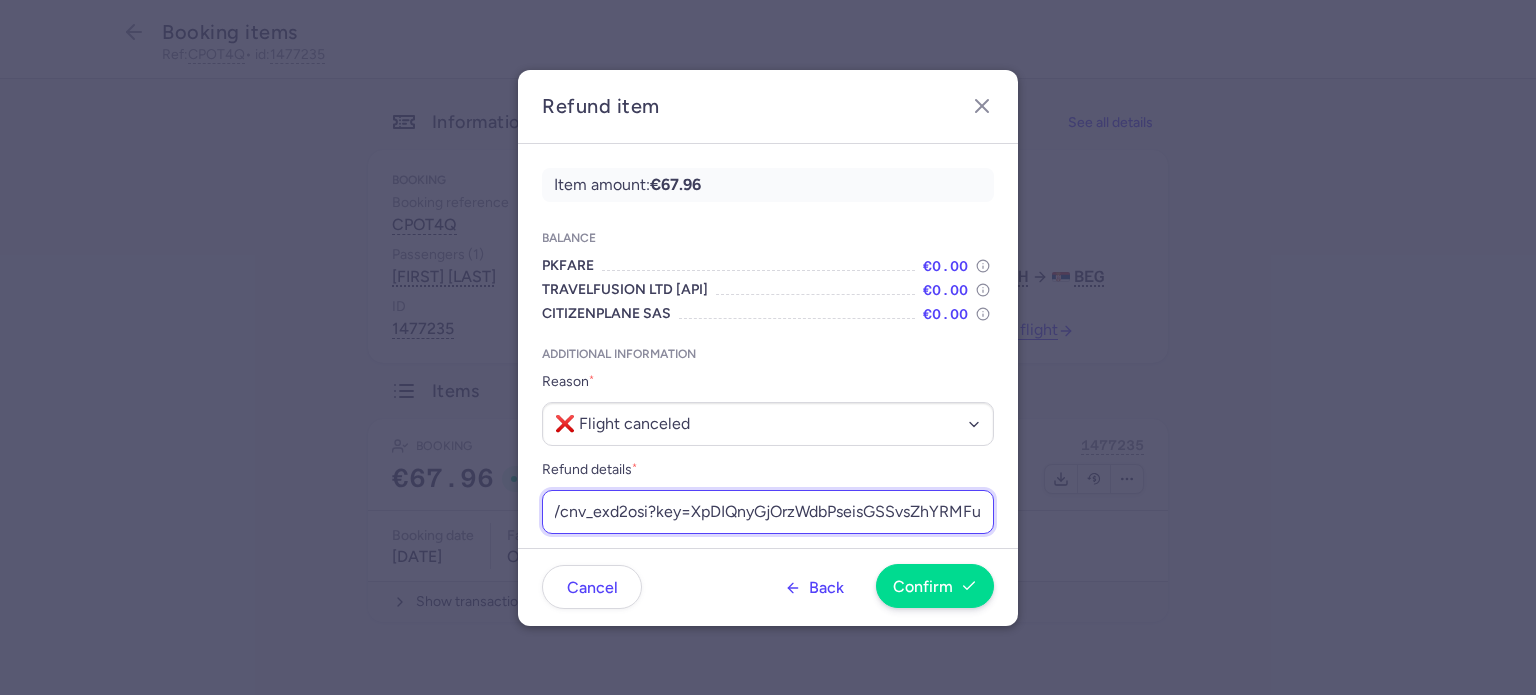 type on "https://app.frontapp.com/open/cnv_exd2osi?key=XpDIQnyGjOrzWdbPseisGSSvsZhYRMFu" 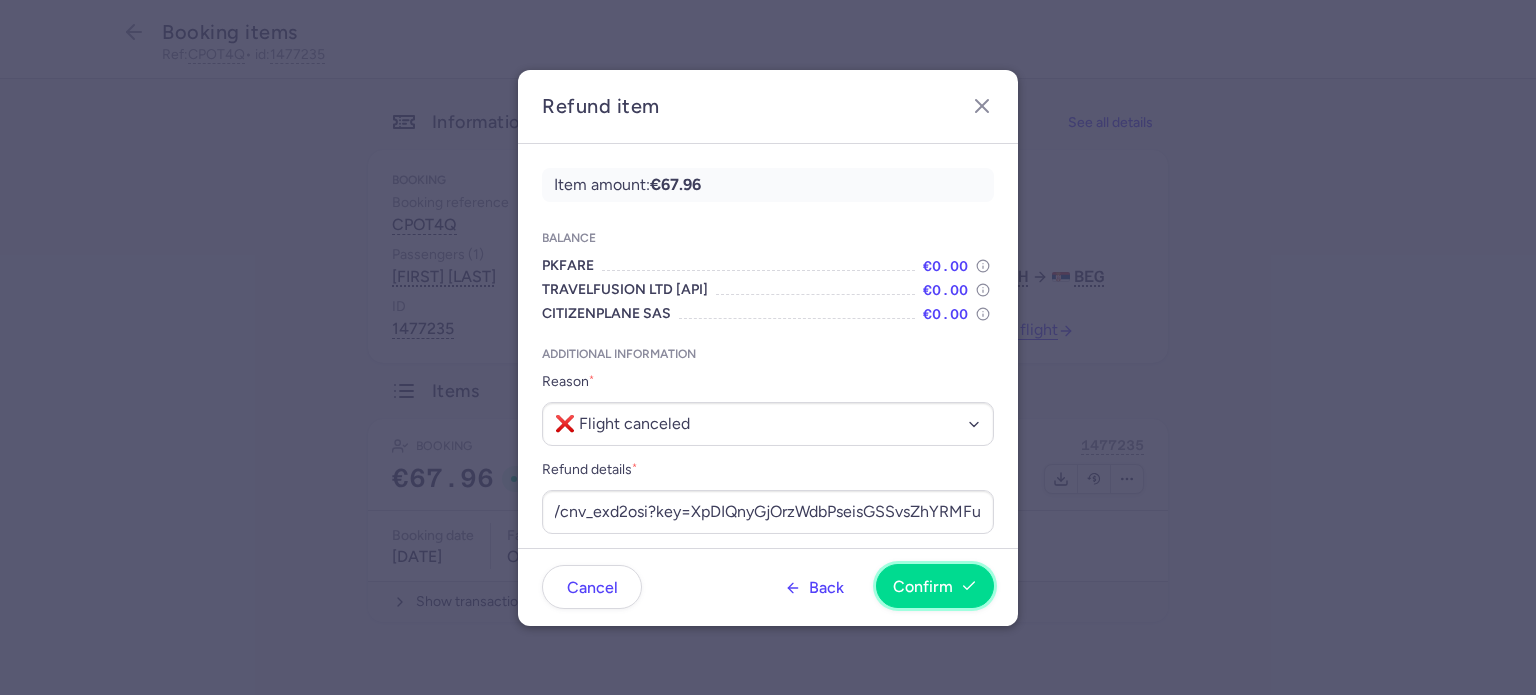 scroll, scrollTop: 0, scrollLeft: 0, axis: both 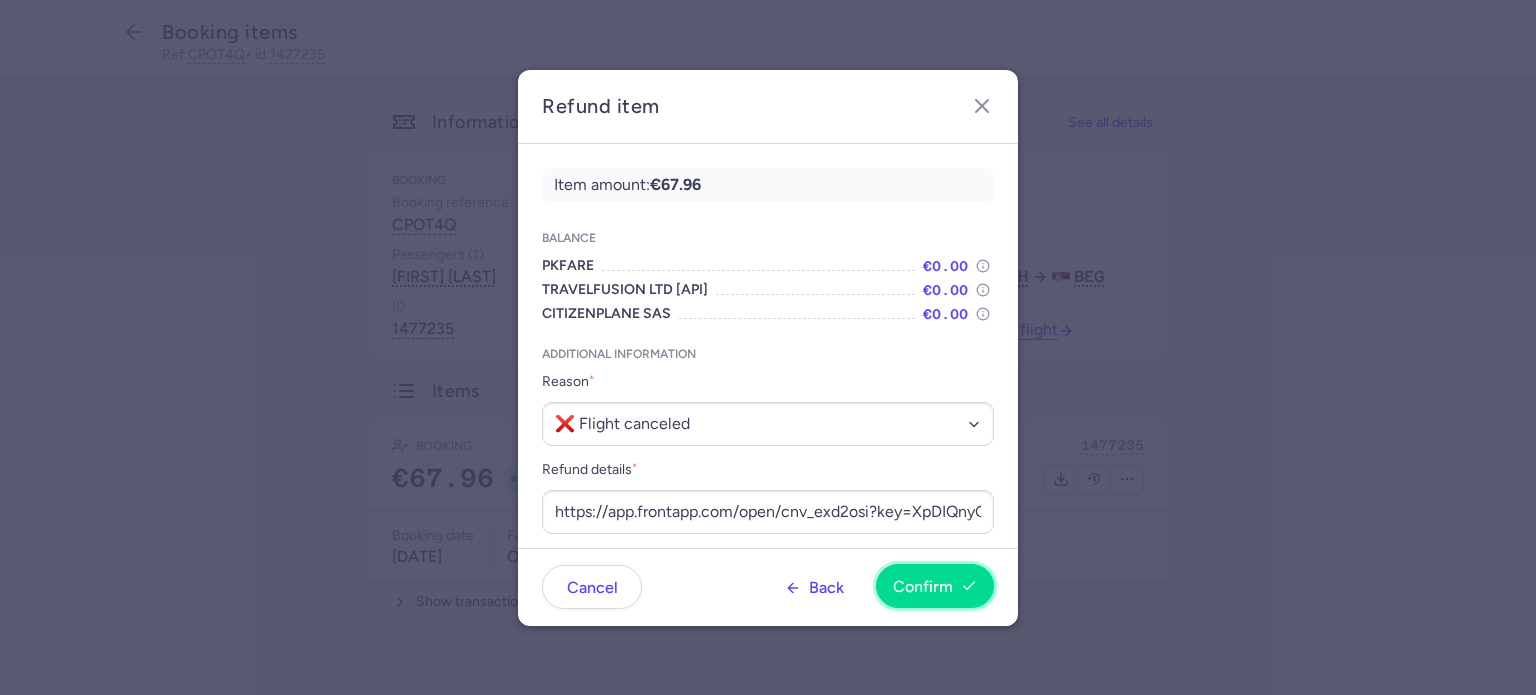 click on "Confirm" at bounding box center (923, 587) 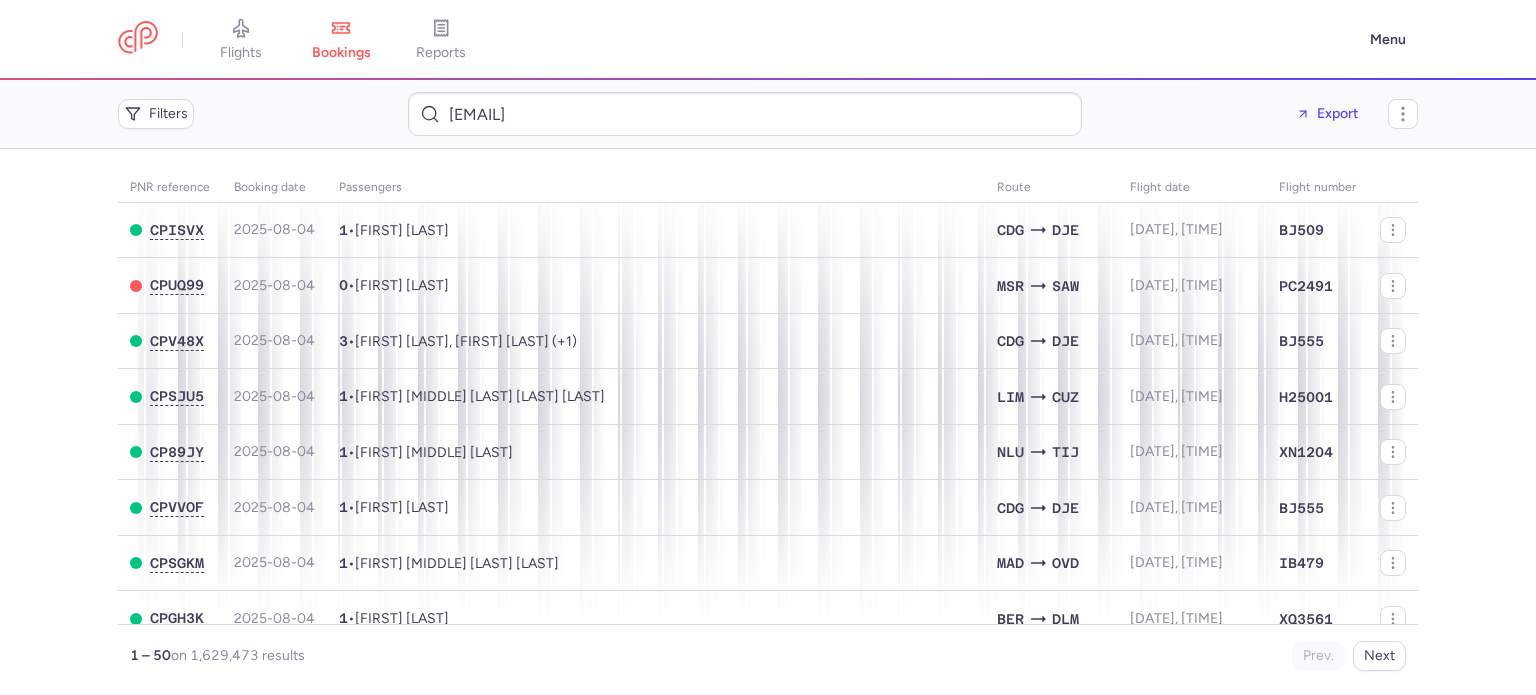scroll, scrollTop: 0, scrollLeft: 0, axis: both 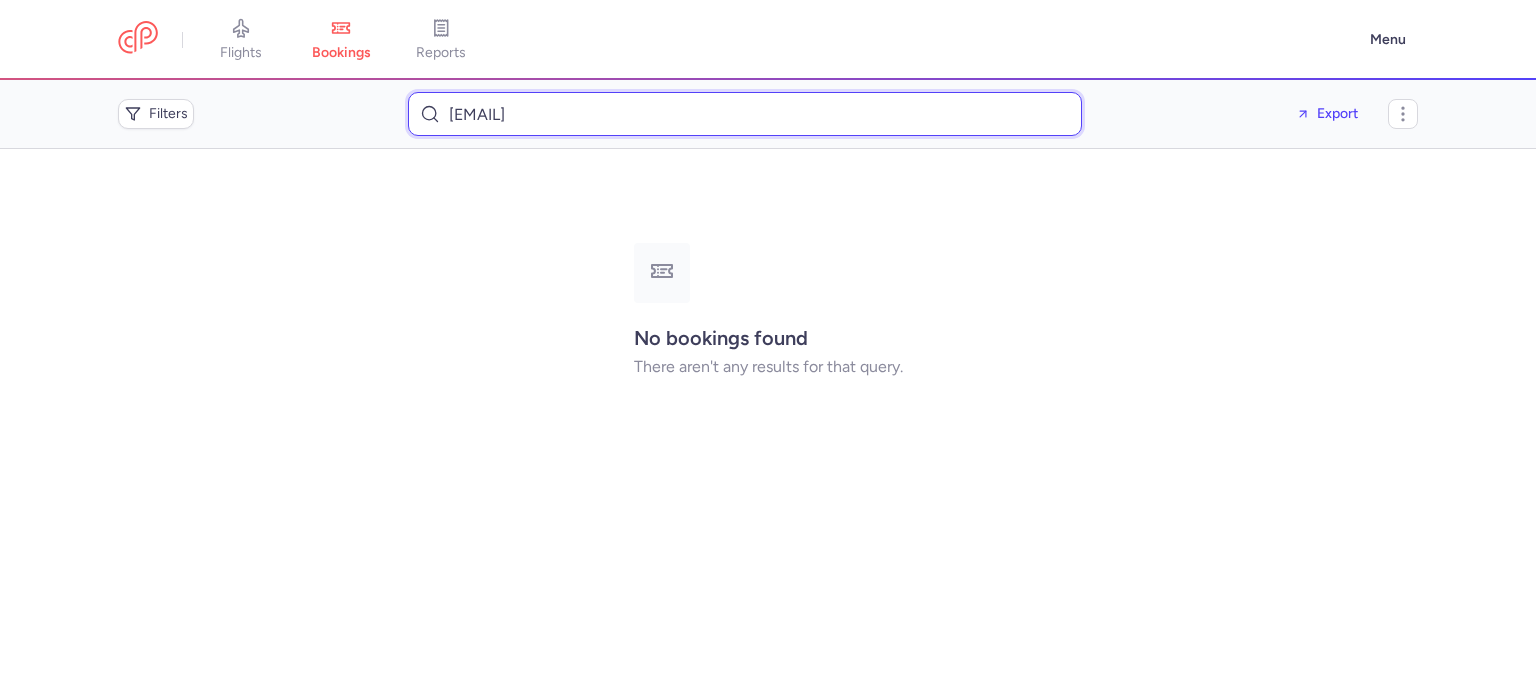 click on "[EMAIL]" at bounding box center (745, 114) 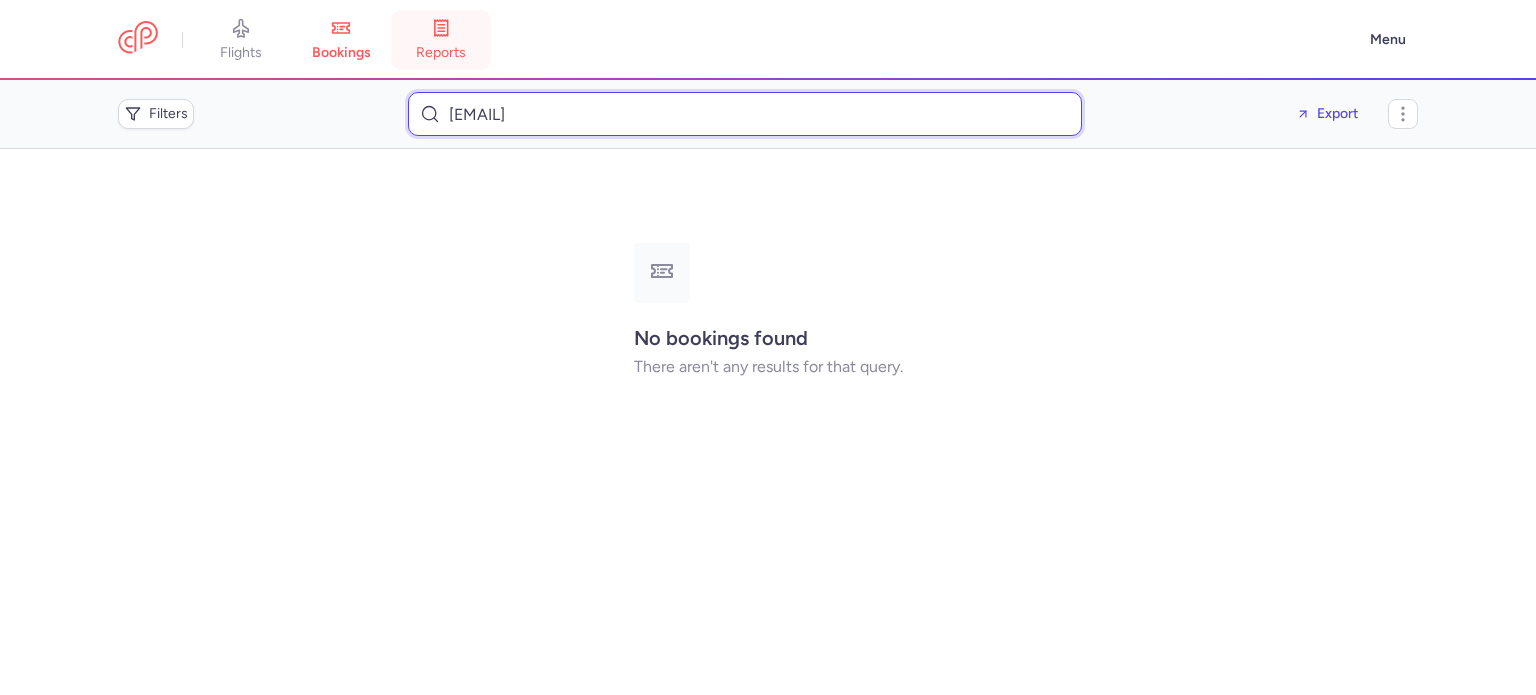 type on "[EMAIL]" 